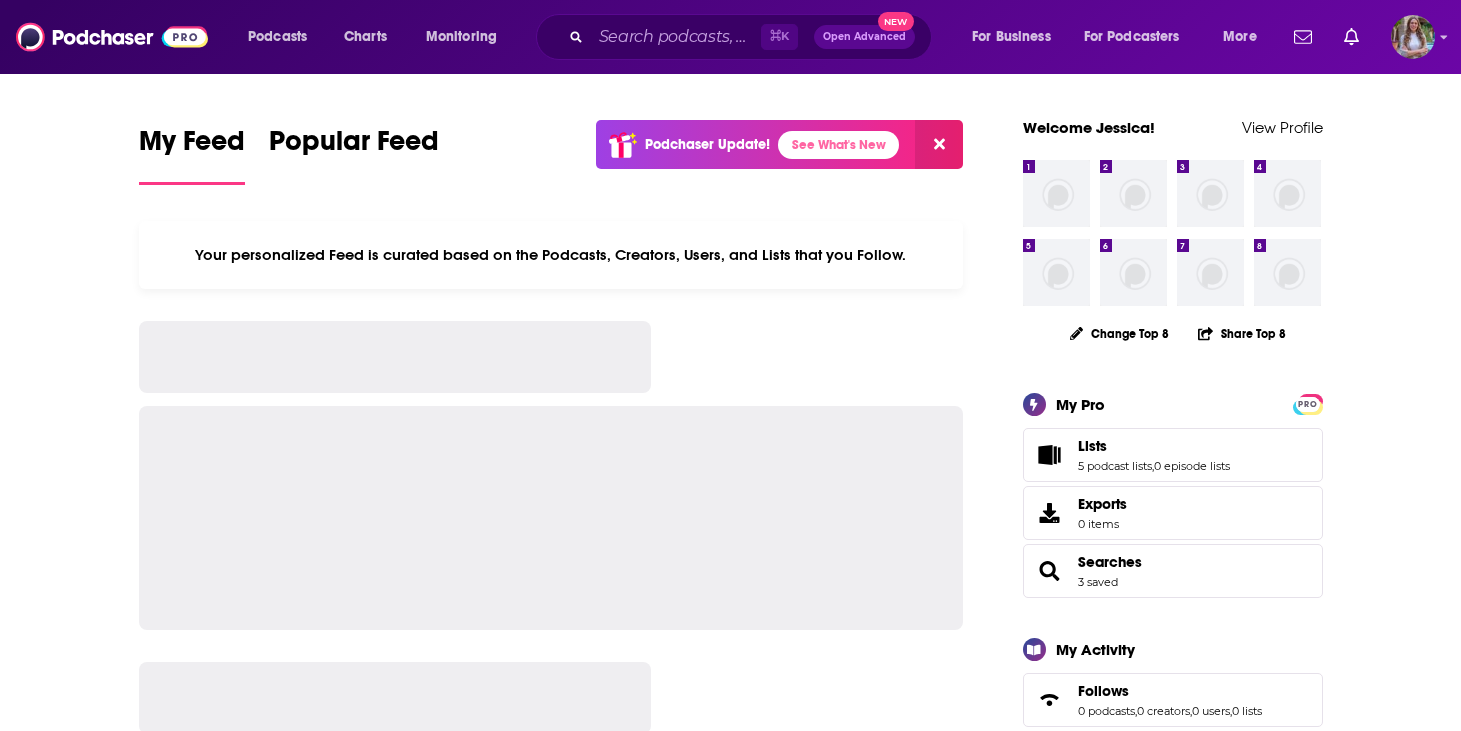 scroll, scrollTop: 0, scrollLeft: 0, axis: both 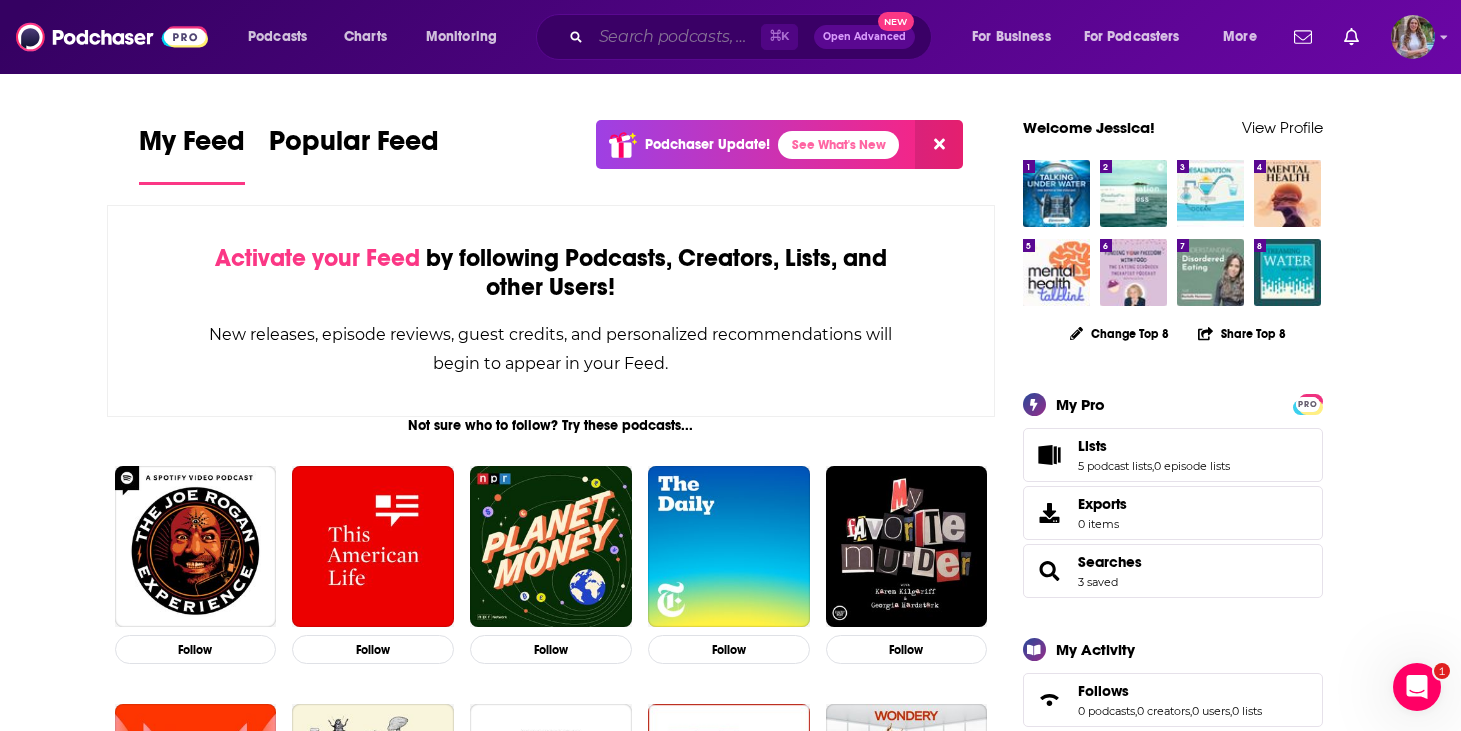 click at bounding box center (676, 37) 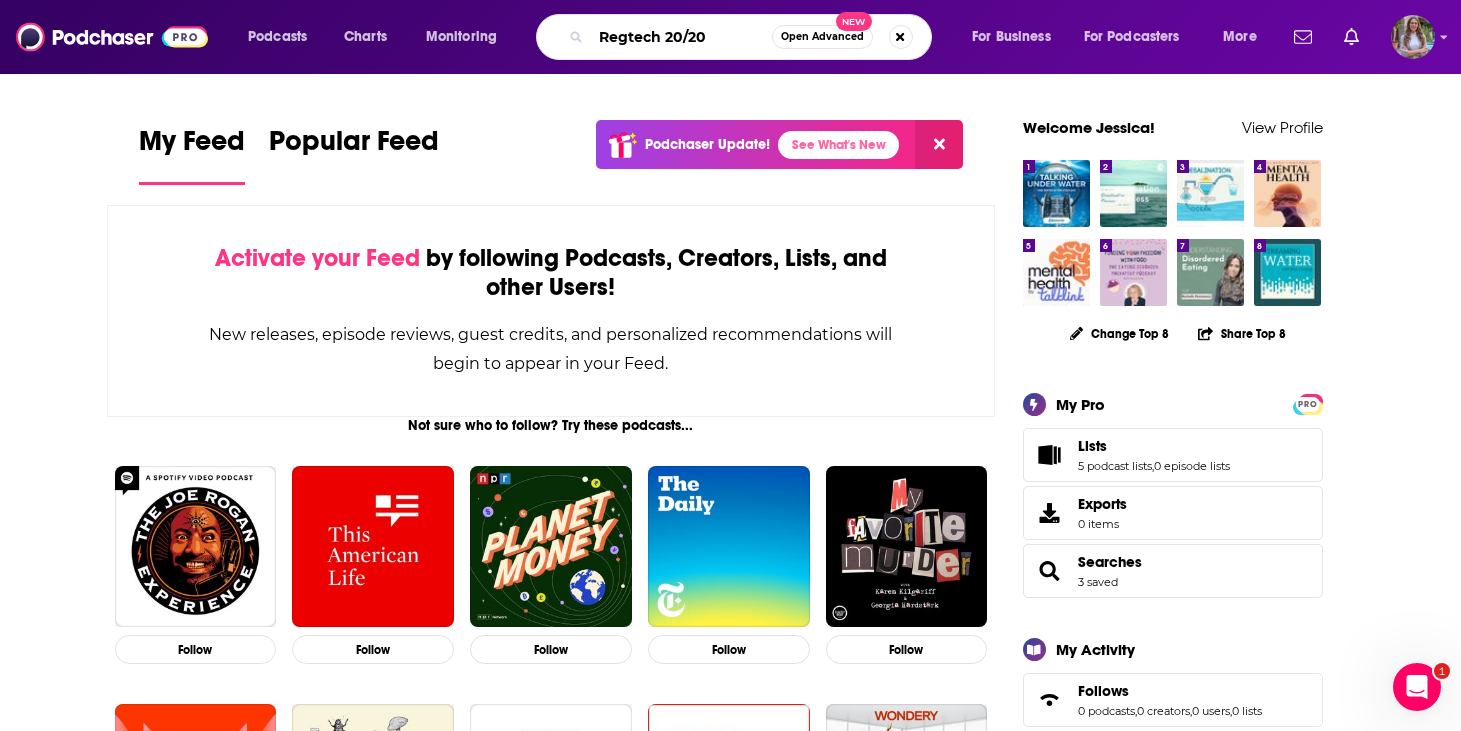 type on "Regtech 20/20" 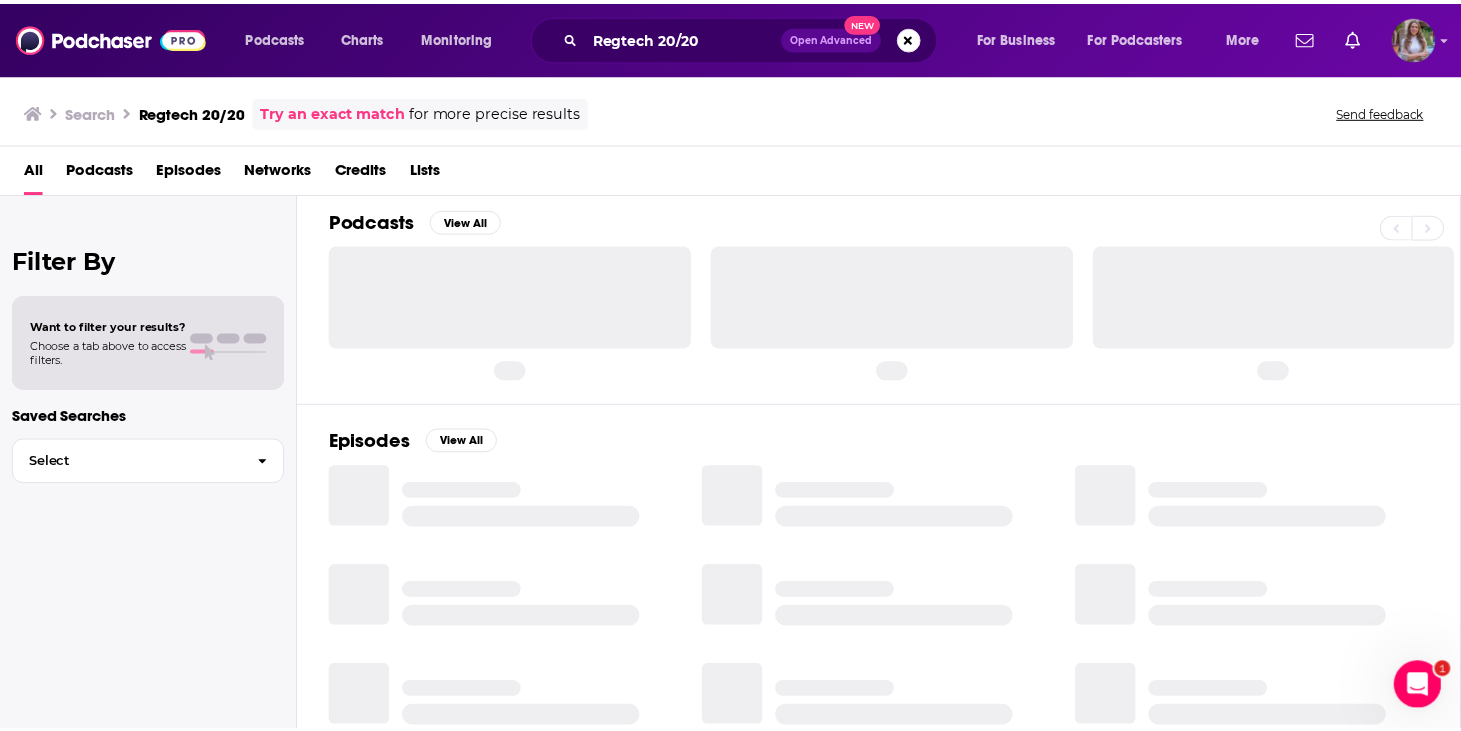 scroll, scrollTop: 0, scrollLeft: 0, axis: both 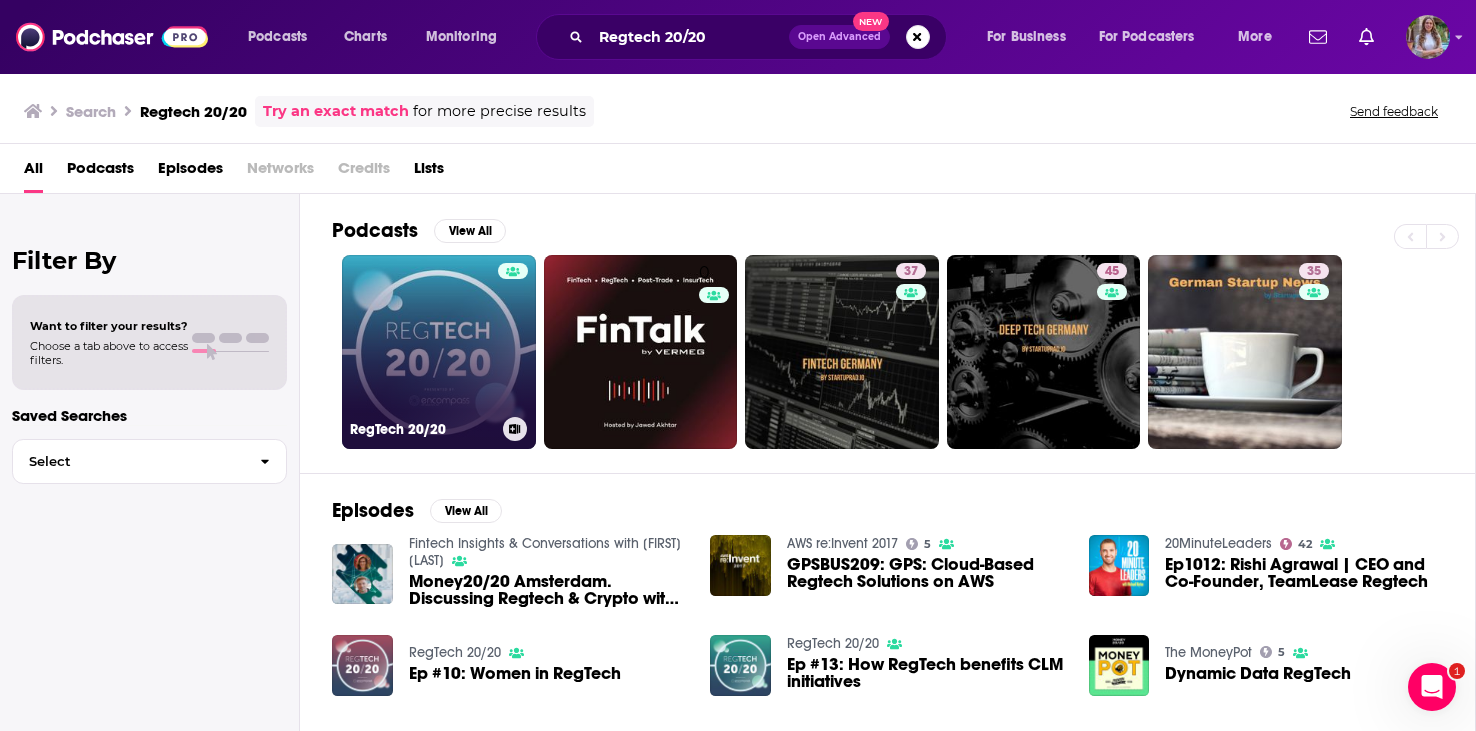 click at bounding box center (513, 340) 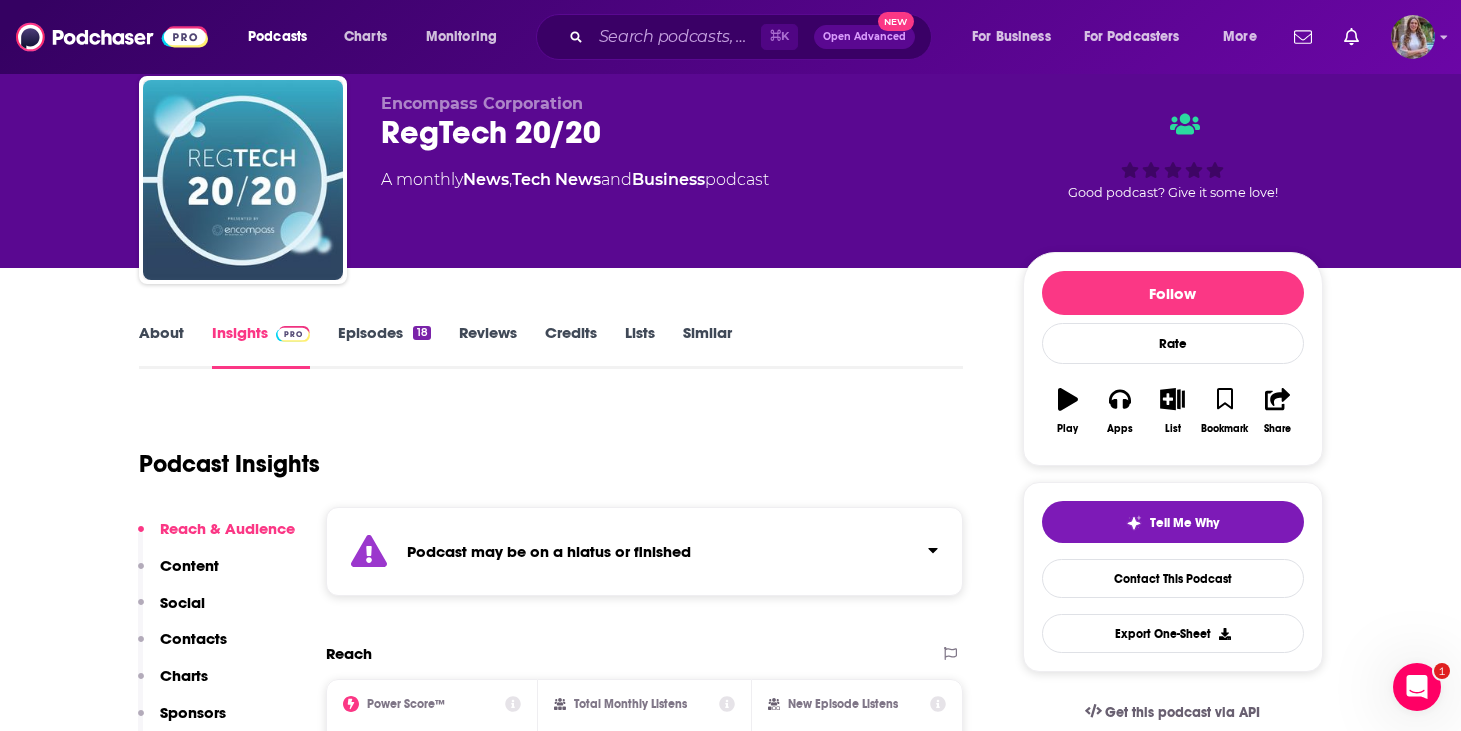 scroll, scrollTop: 46, scrollLeft: 0, axis: vertical 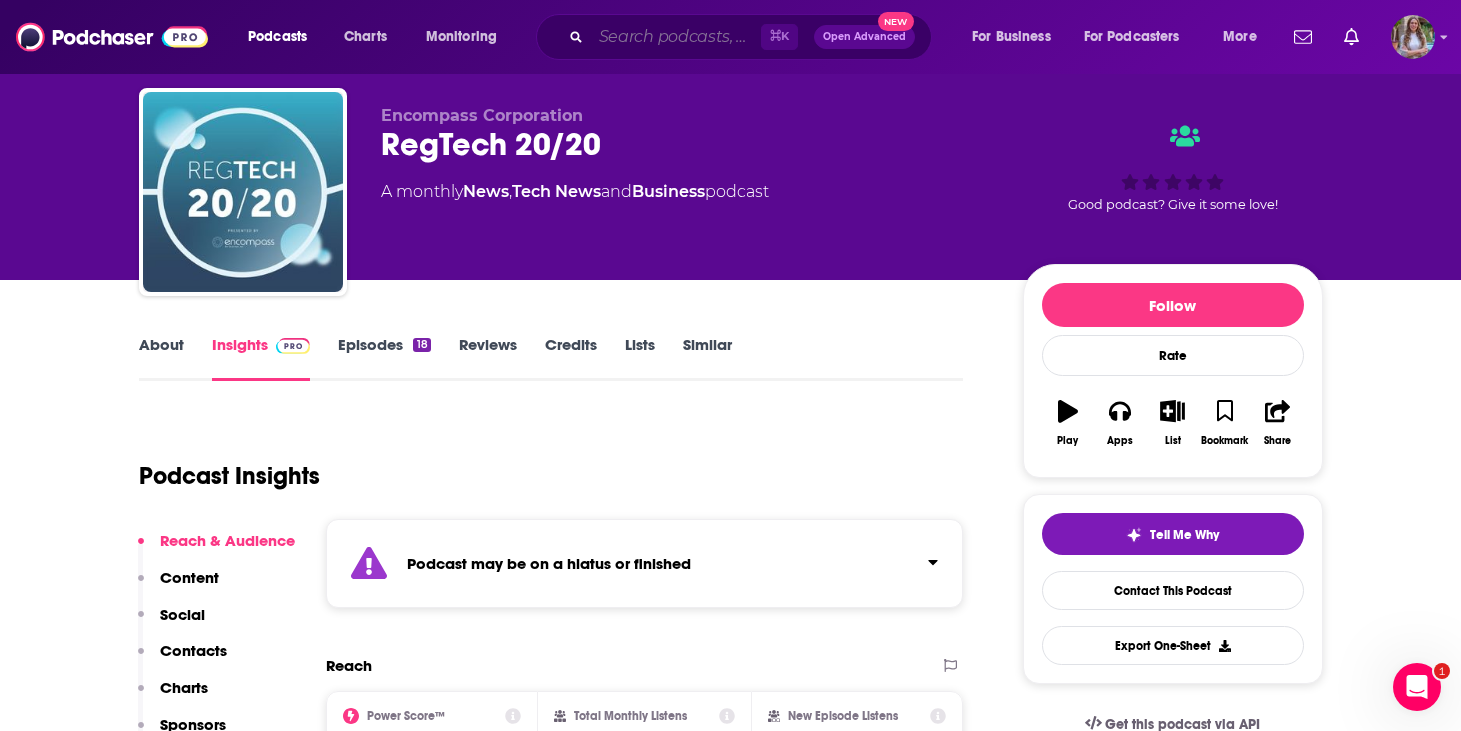 click at bounding box center [676, 37] 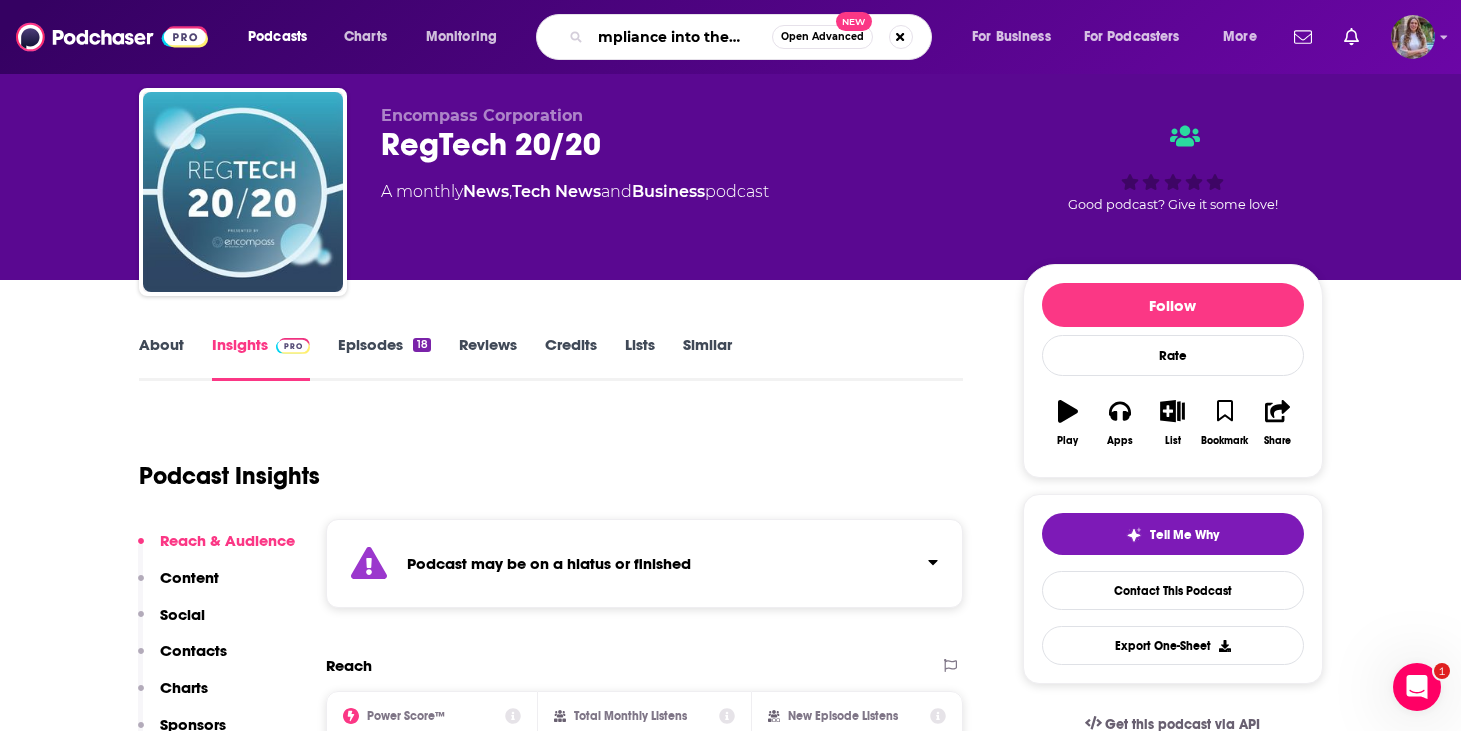 scroll, scrollTop: 0, scrollLeft: 35, axis: horizontal 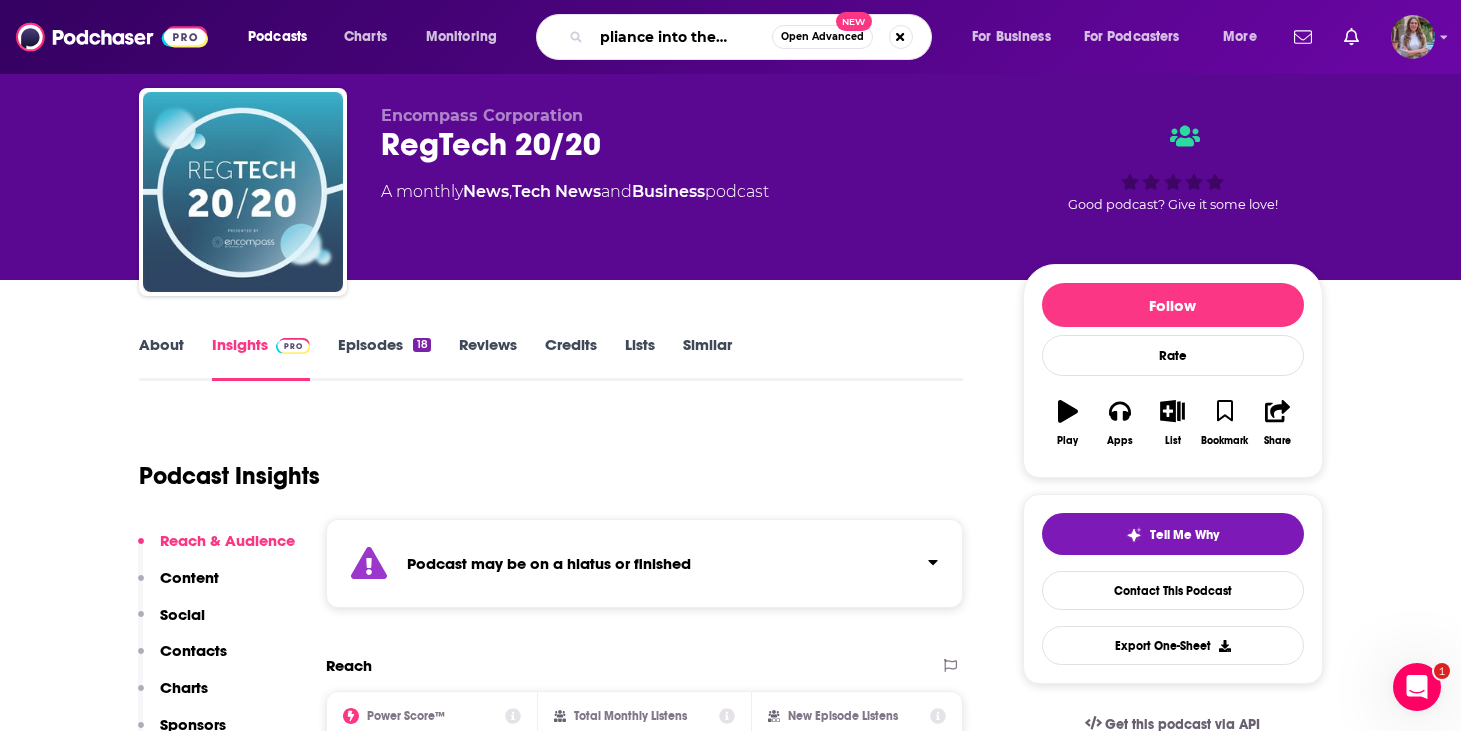 type on "compliance into the weeds" 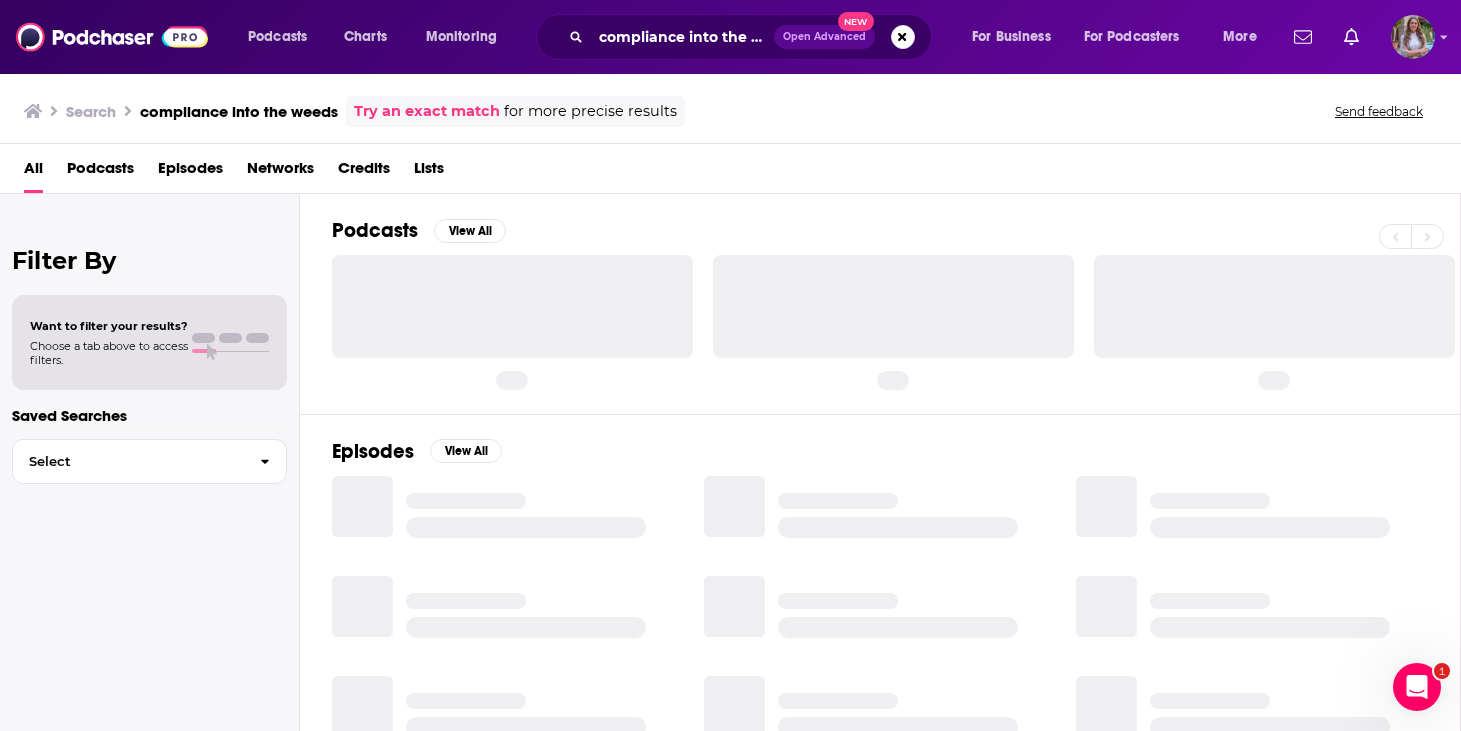 scroll, scrollTop: 0, scrollLeft: 0, axis: both 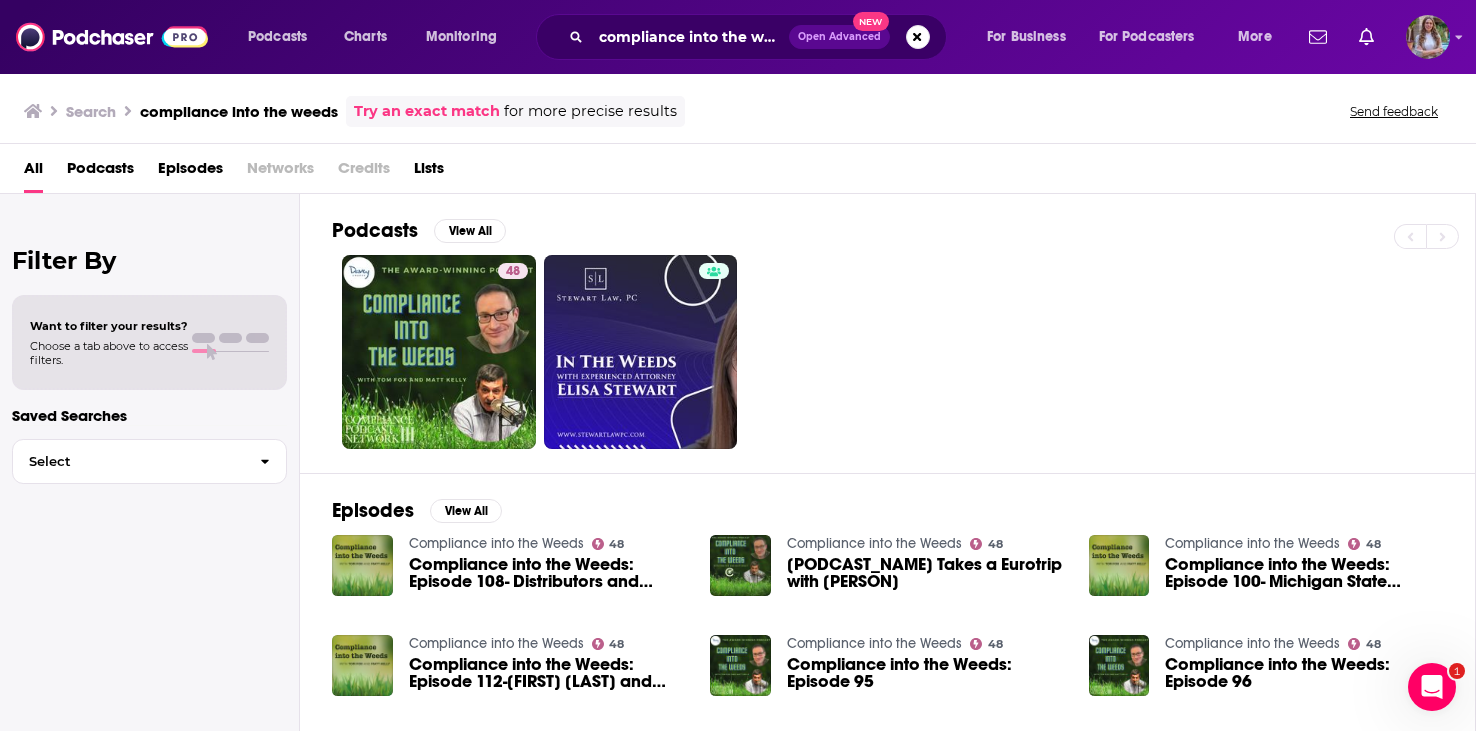 click on "Compliance into the Weeds: Episode 108- Distributors and Compliance" at bounding box center [548, 573] 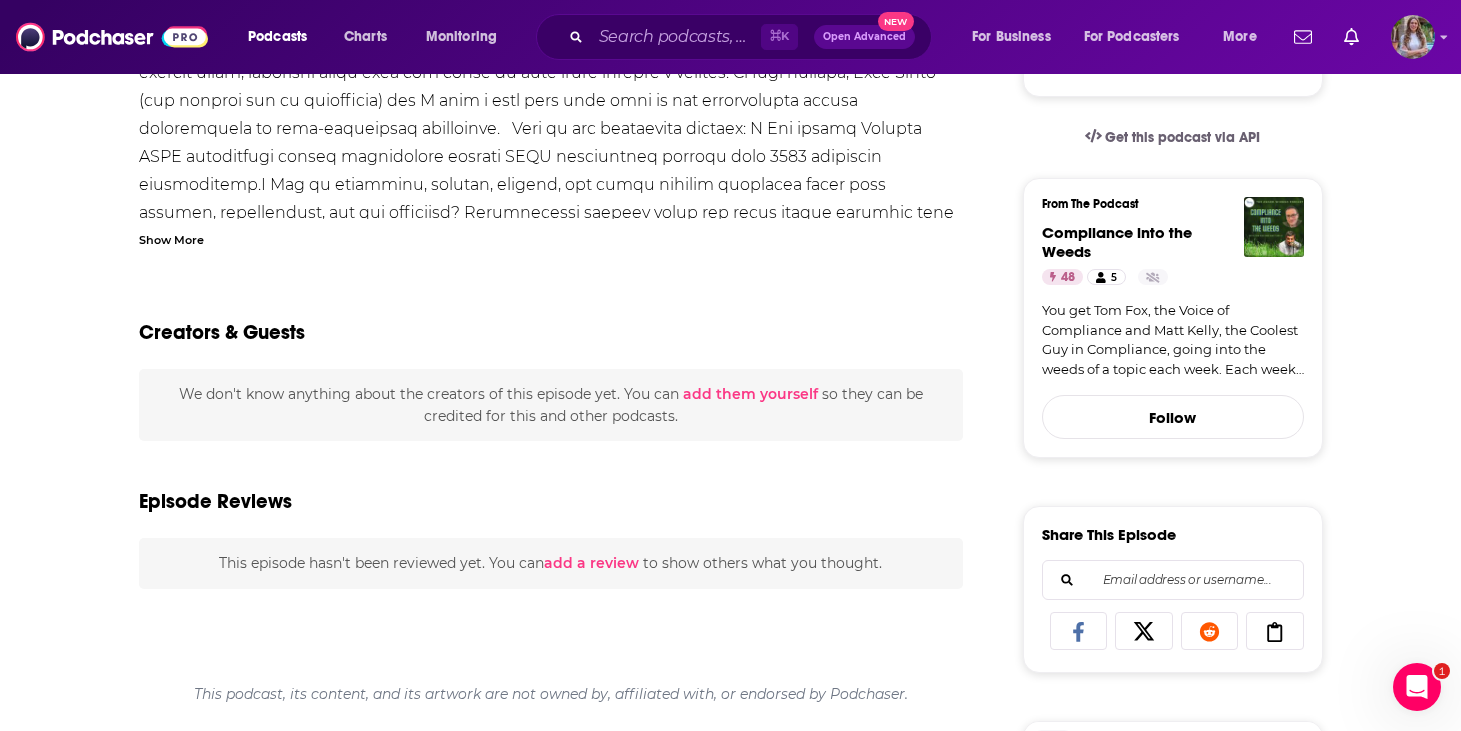 scroll, scrollTop: 667, scrollLeft: 0, axis: vertical 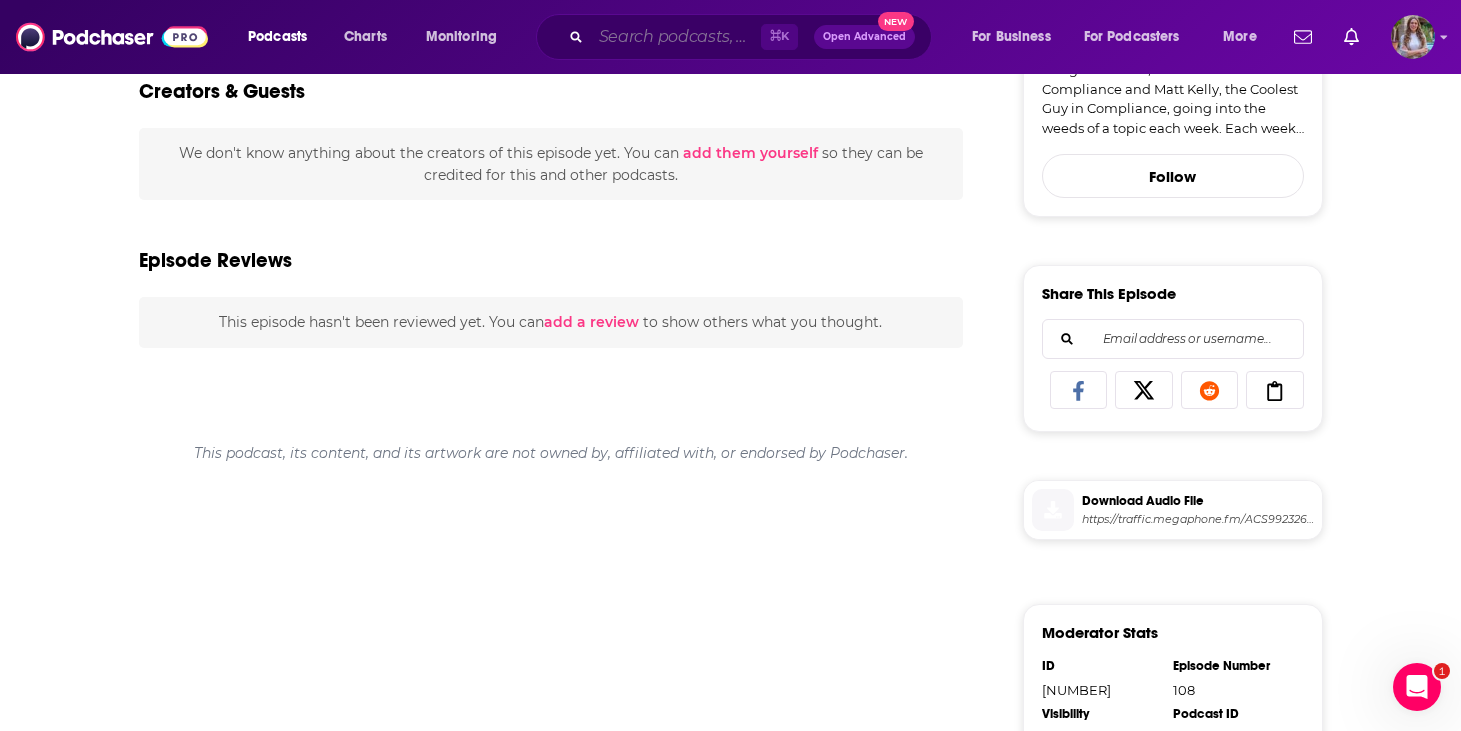click at bounding box center [676, 37] 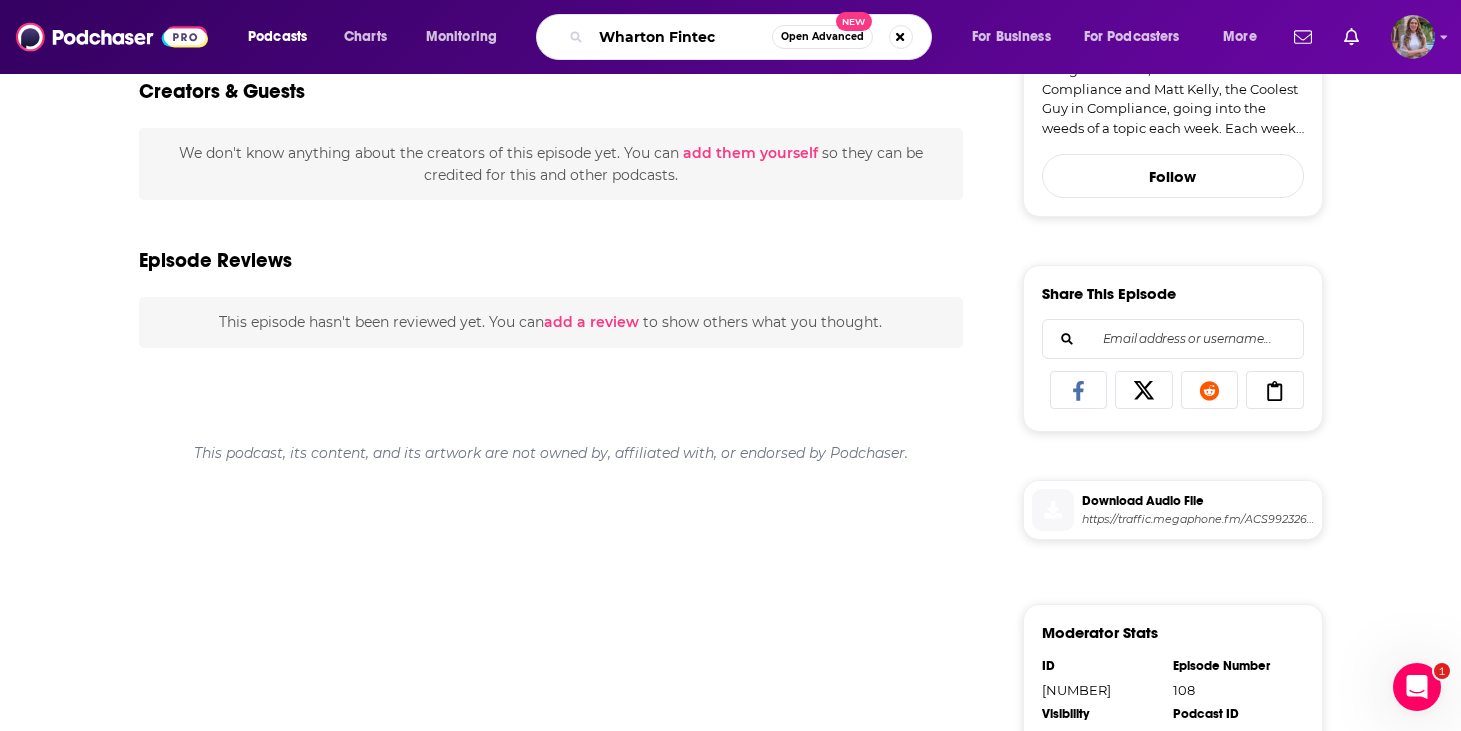type on "Wharton Fintech" 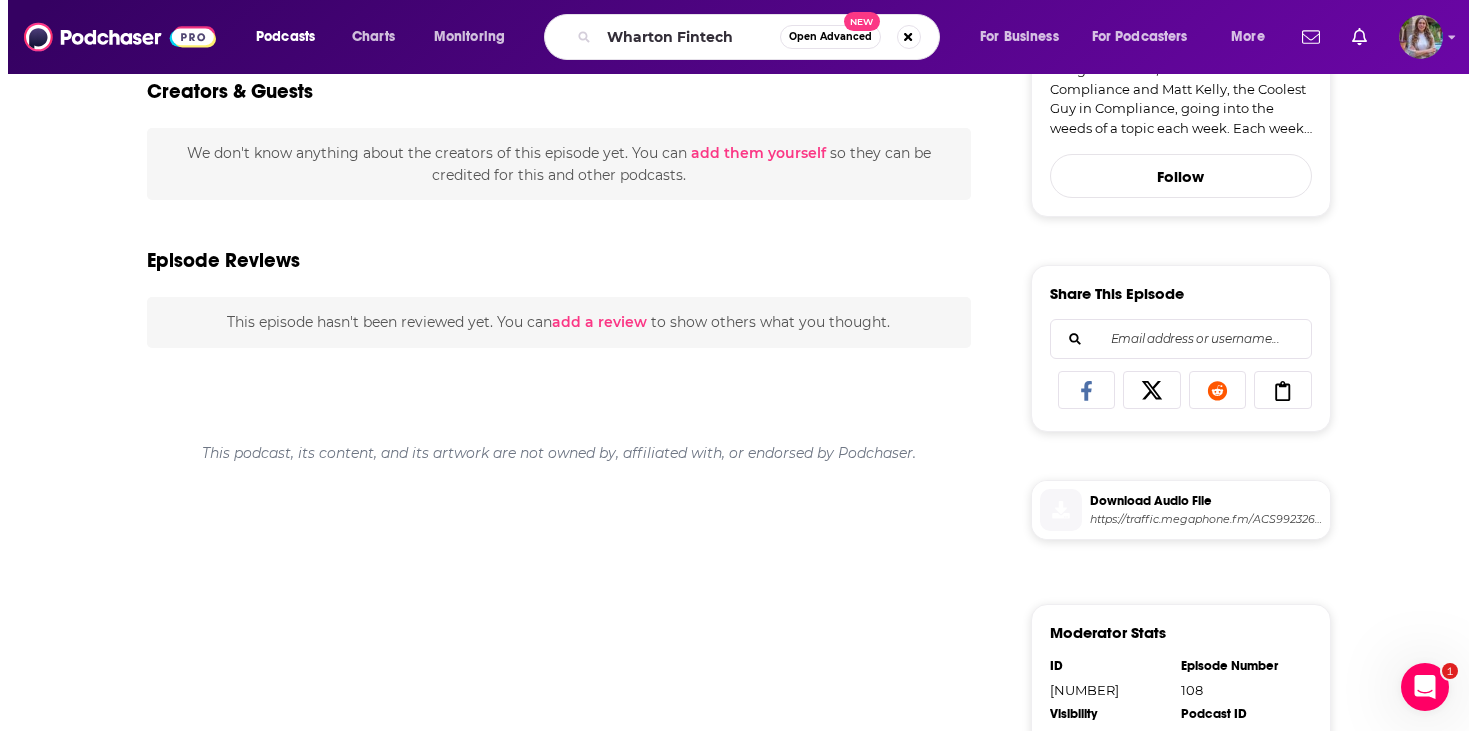 scroll, scrollTop: 0, scrollLeft: 0, axis: both 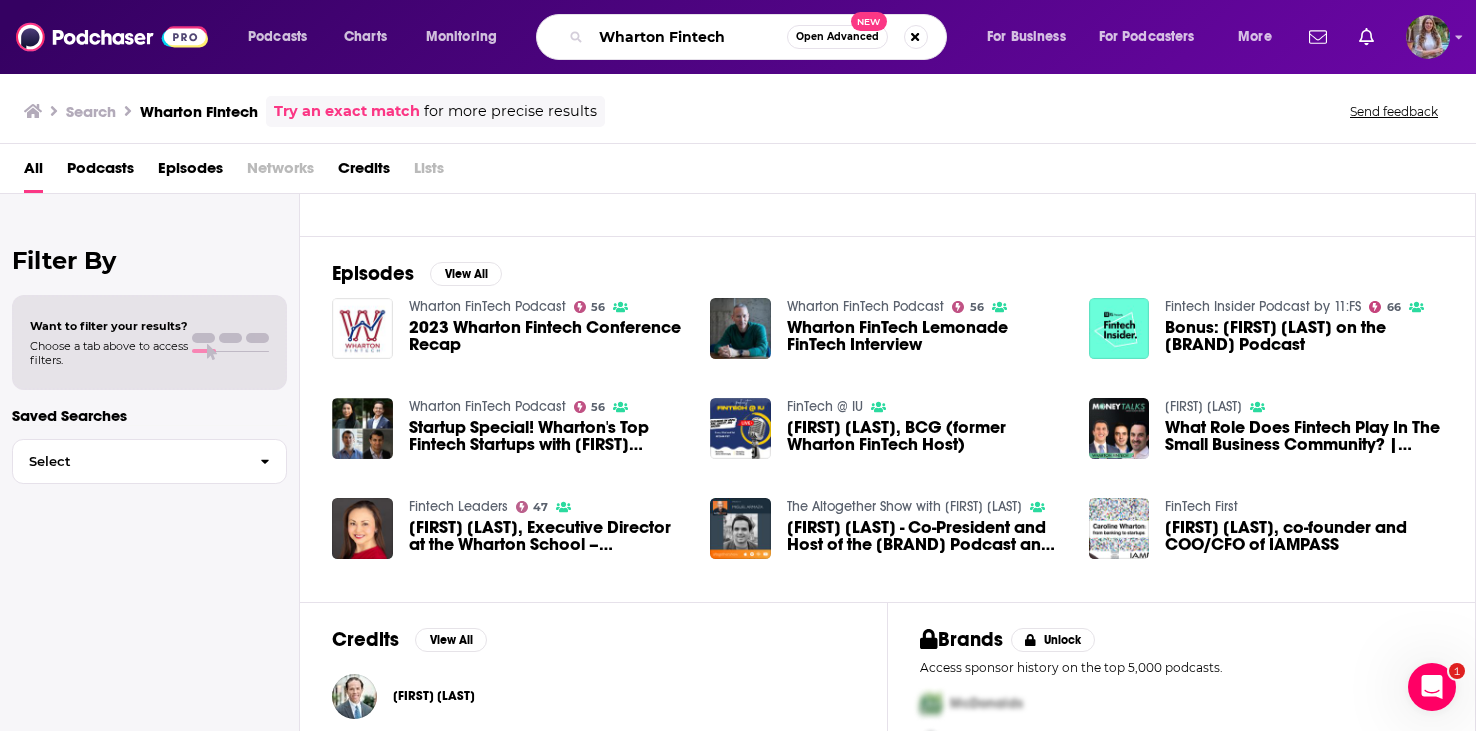 click on "Wharton Fintech" at bounding box center (689, 37) 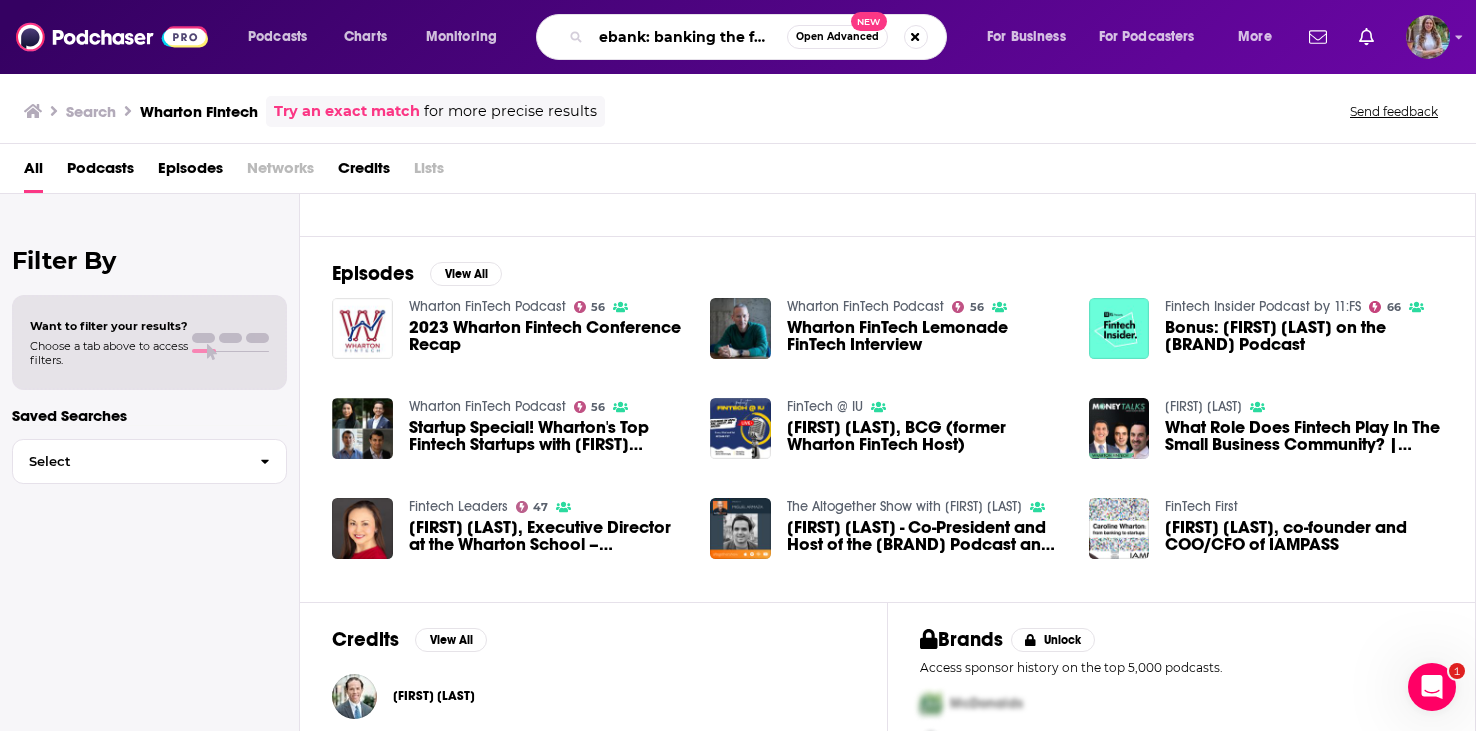 scroll, scrollTop: 0, scrollLeft: 24, axis: horizontal 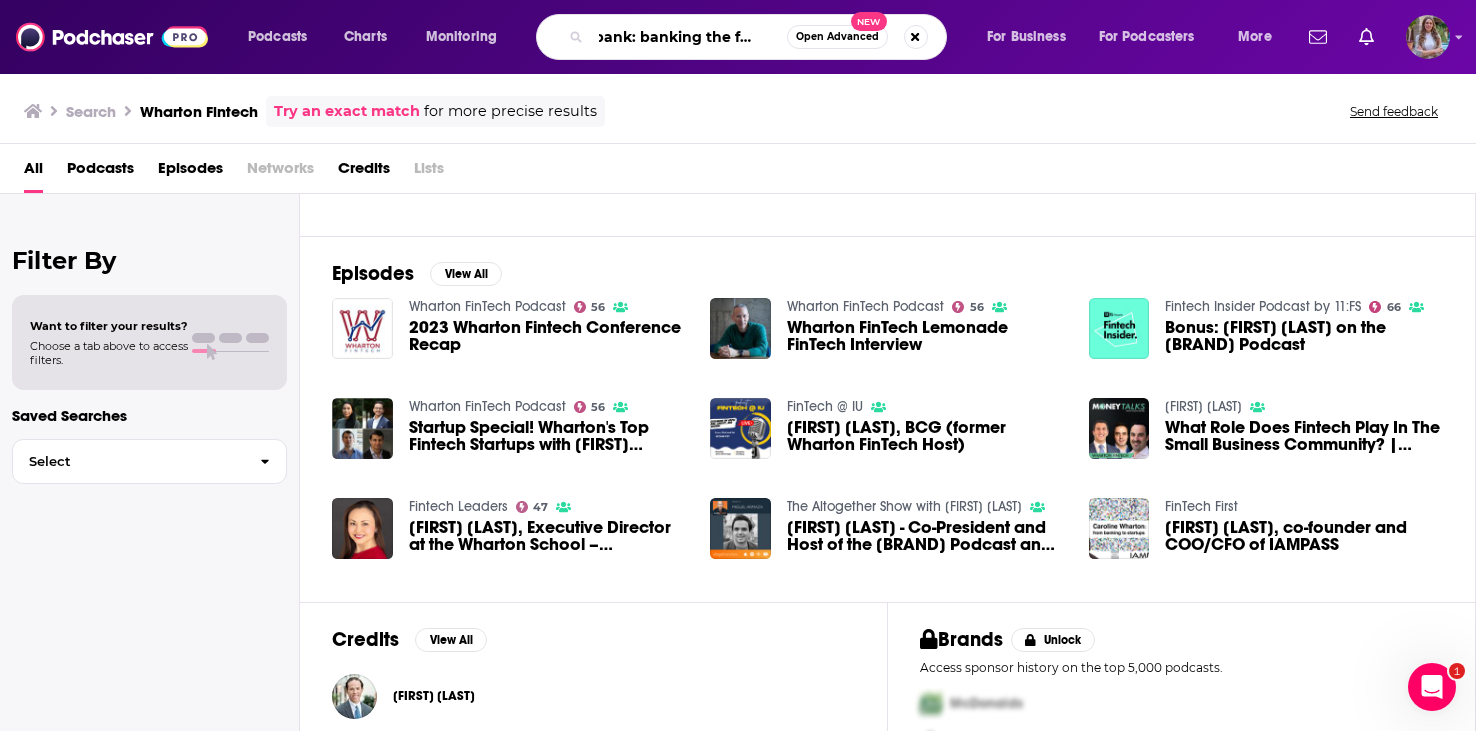 type on "Rebank: banking the future" 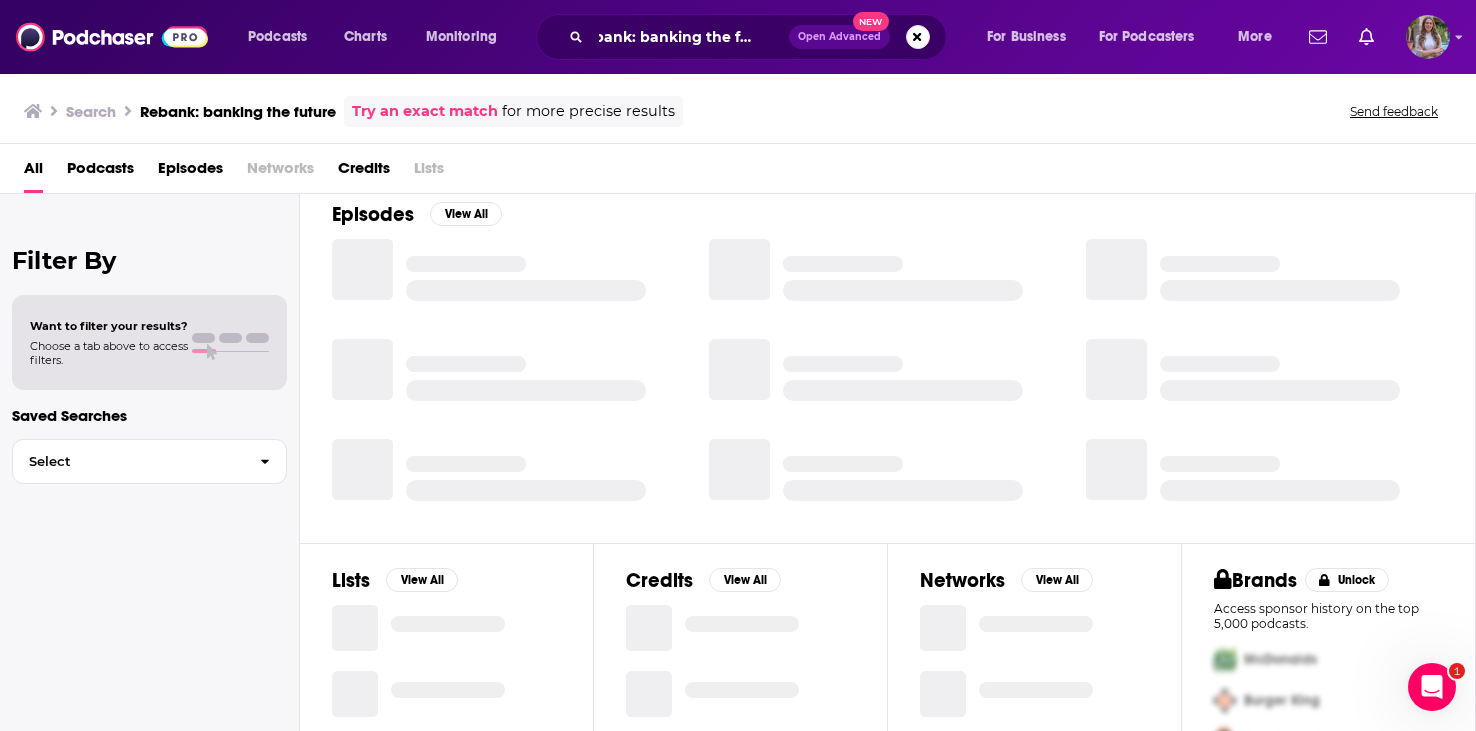 scroll, scrollTop: 0, scrollLeft: 0, axis: both 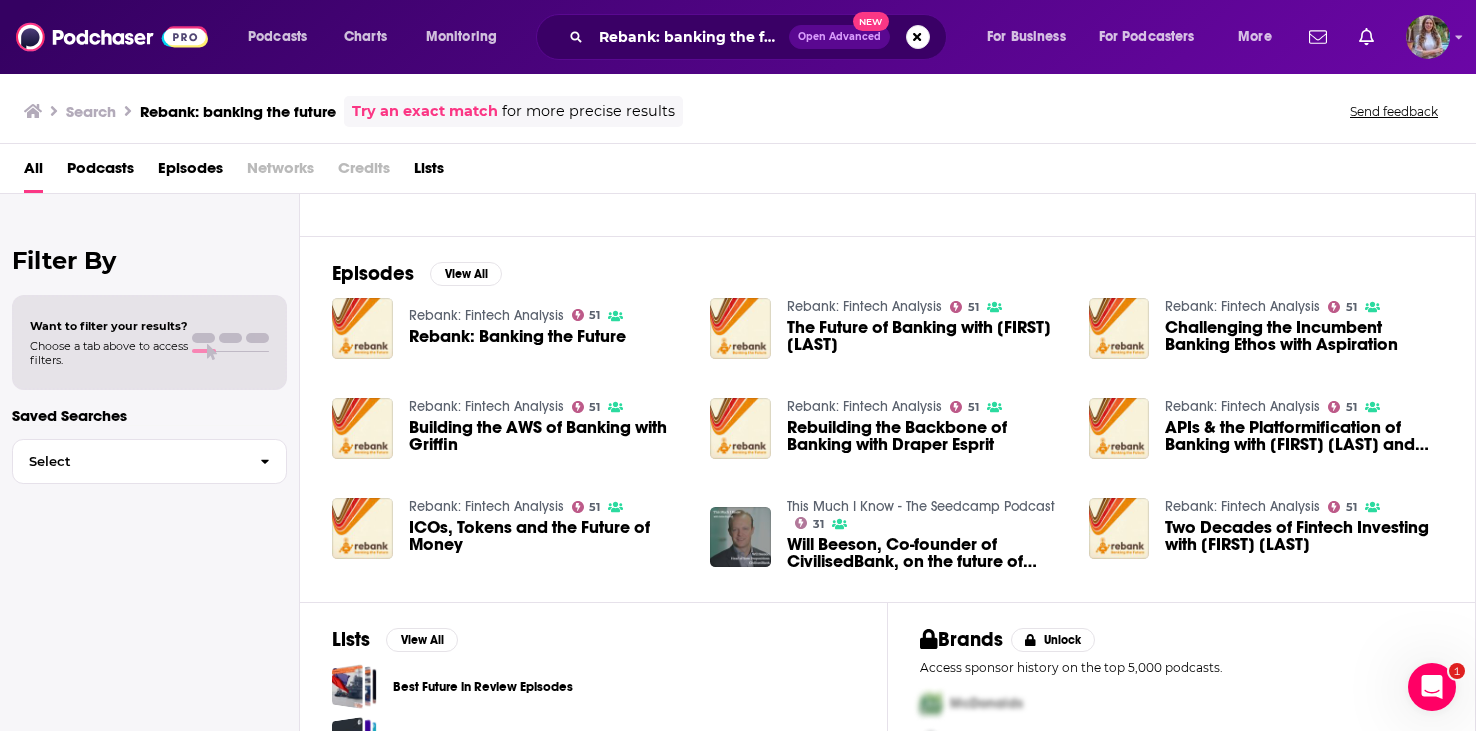 click on "Rebank: Banking the Future" at bounding box center [517, 336] 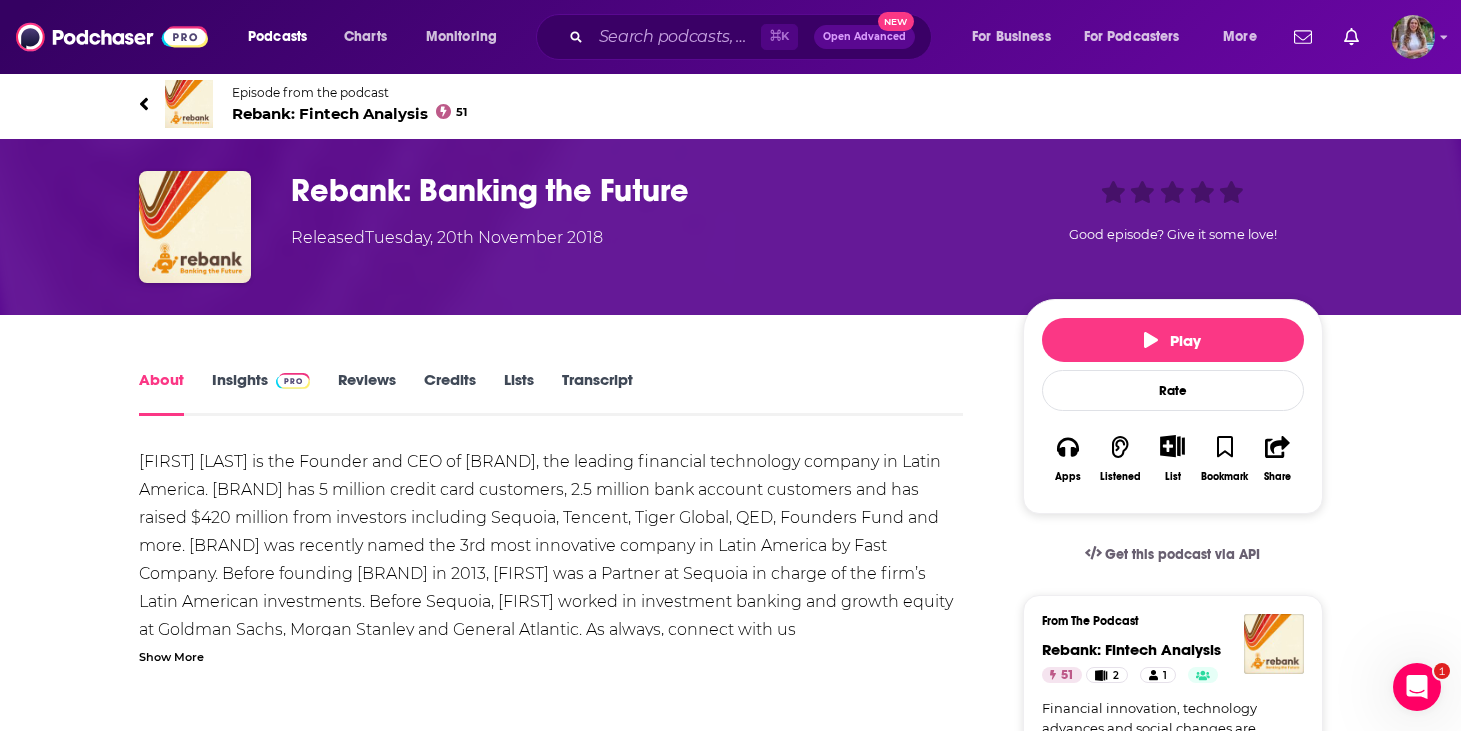 scroll, scrollTop: 0, scrollLeft: 0, axis: both 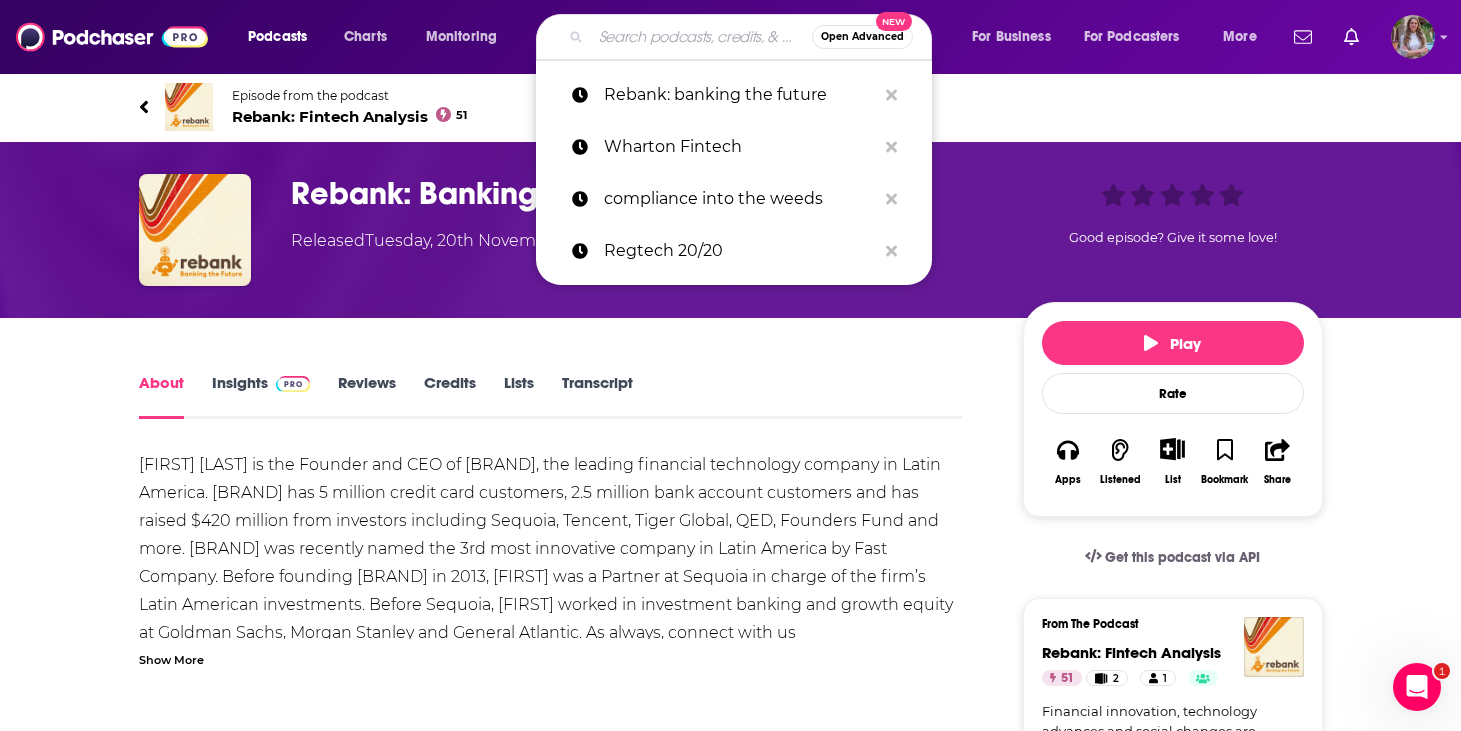 click at bounding box center (701, 37) 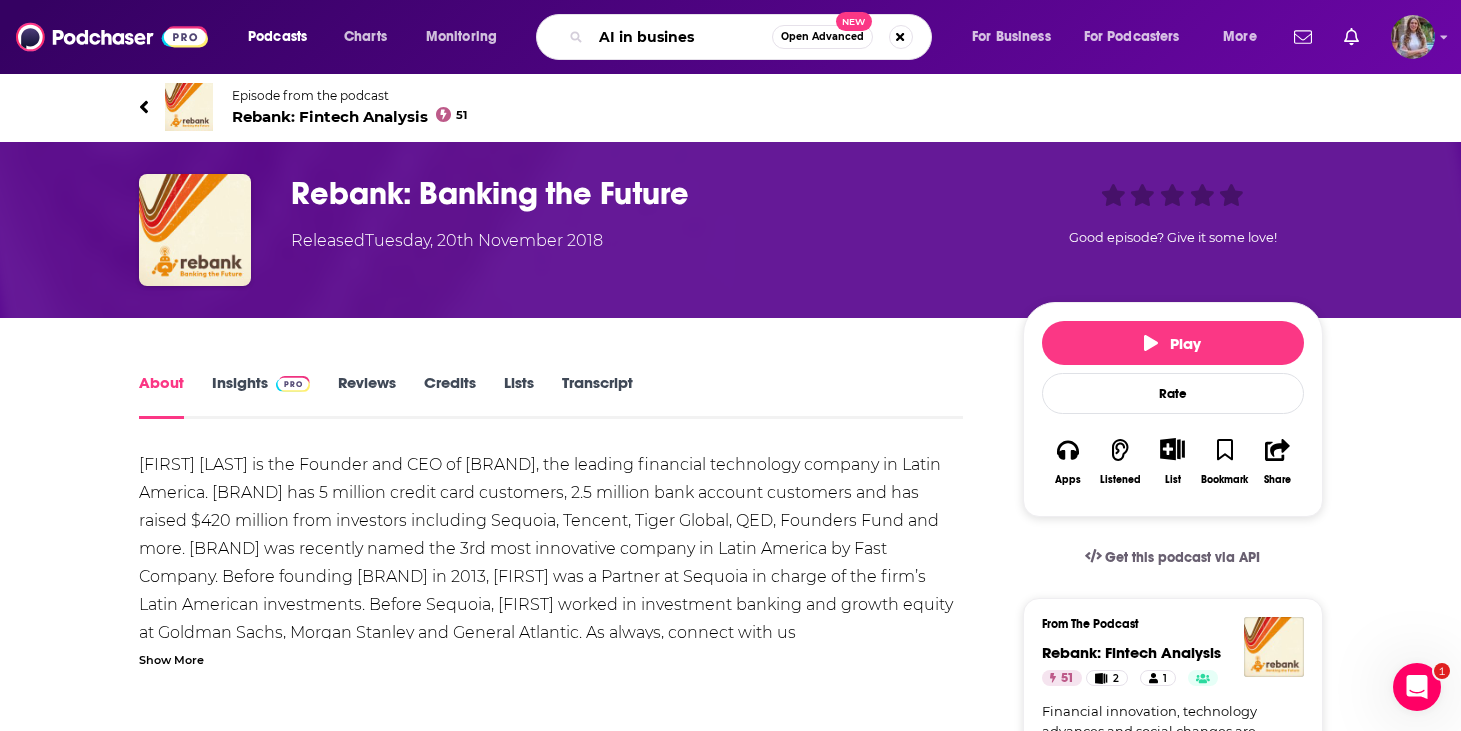 type on "AI in business" 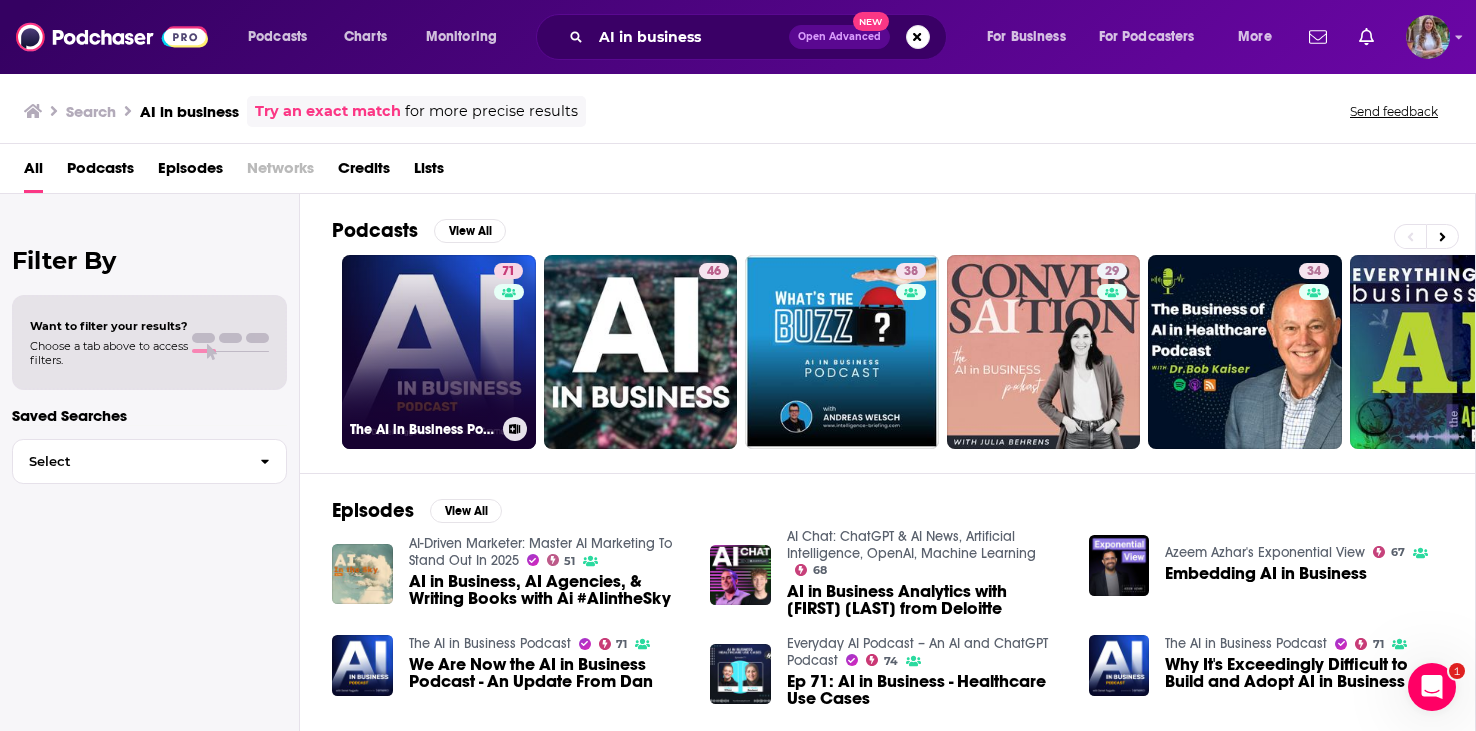 click on "71 The AI in Business Podcast" at bounding box center (439, 352) 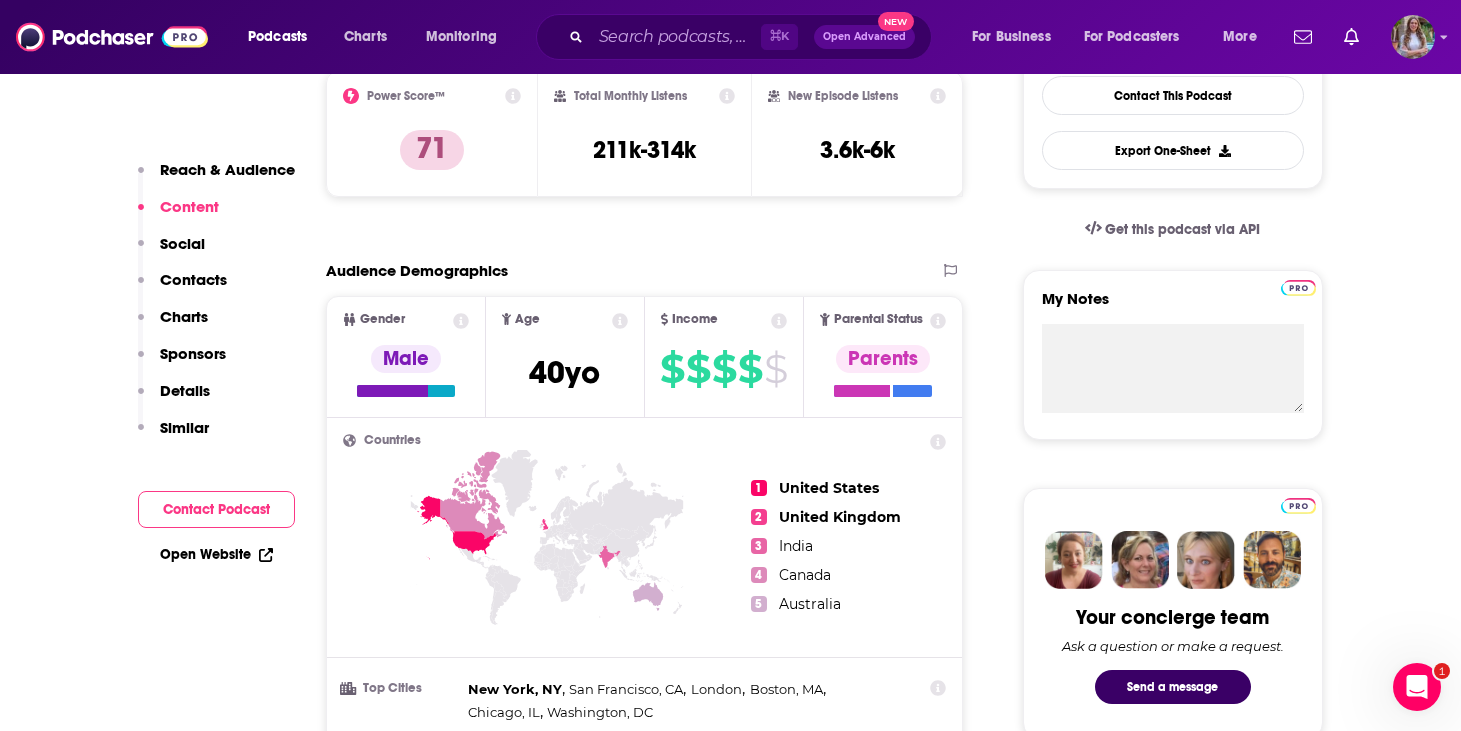 scroll, scrollTop: 287, scrollLeft: 0, axis: vertical 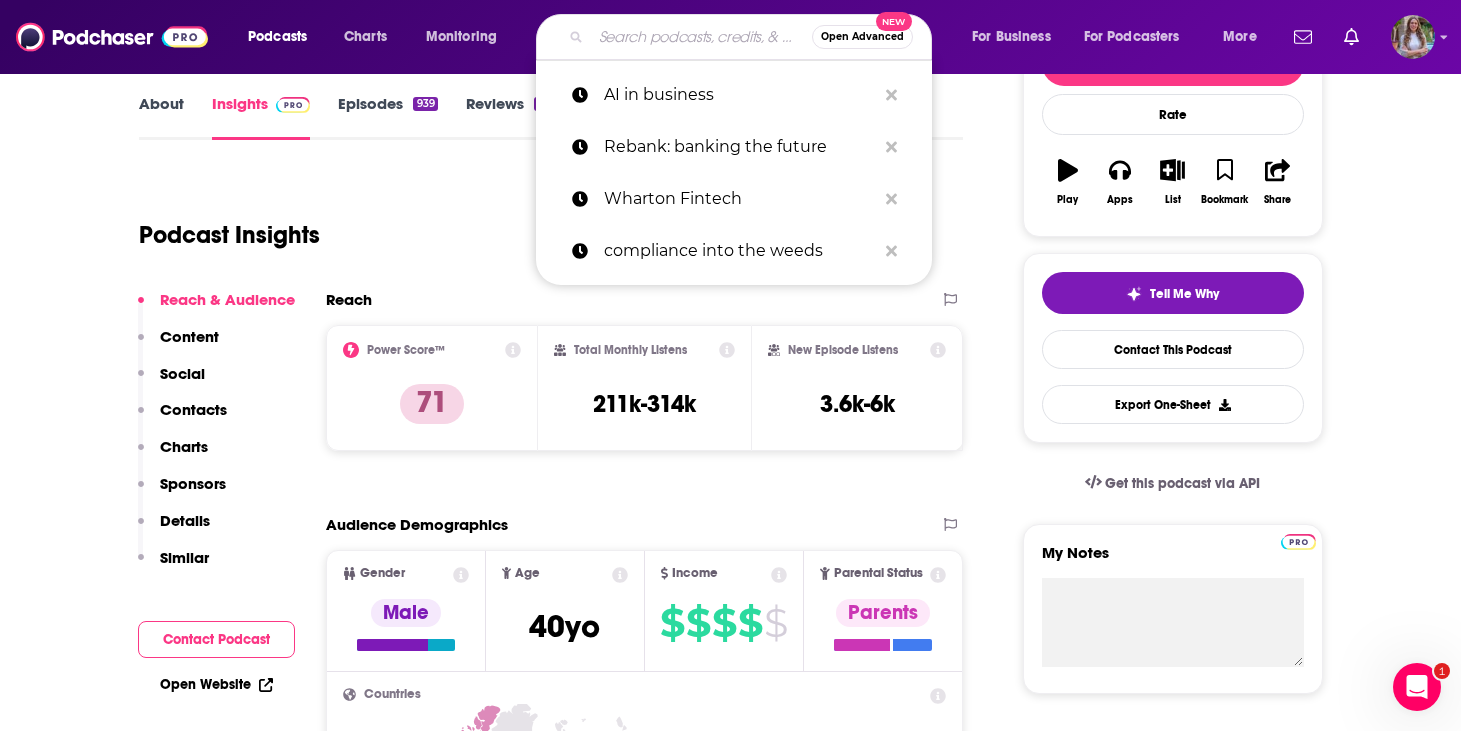 click at bounding box center (701, 37) 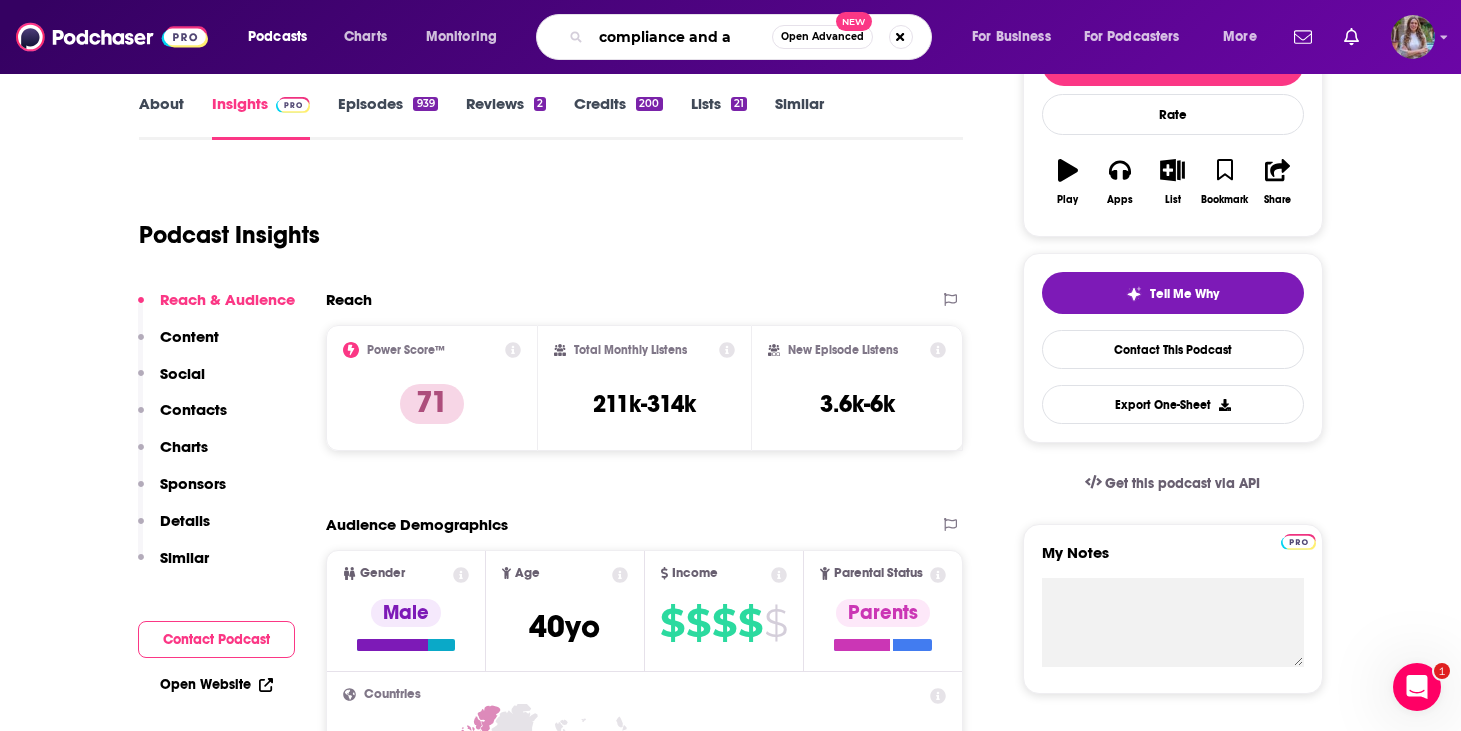 type on "compliance and ai" 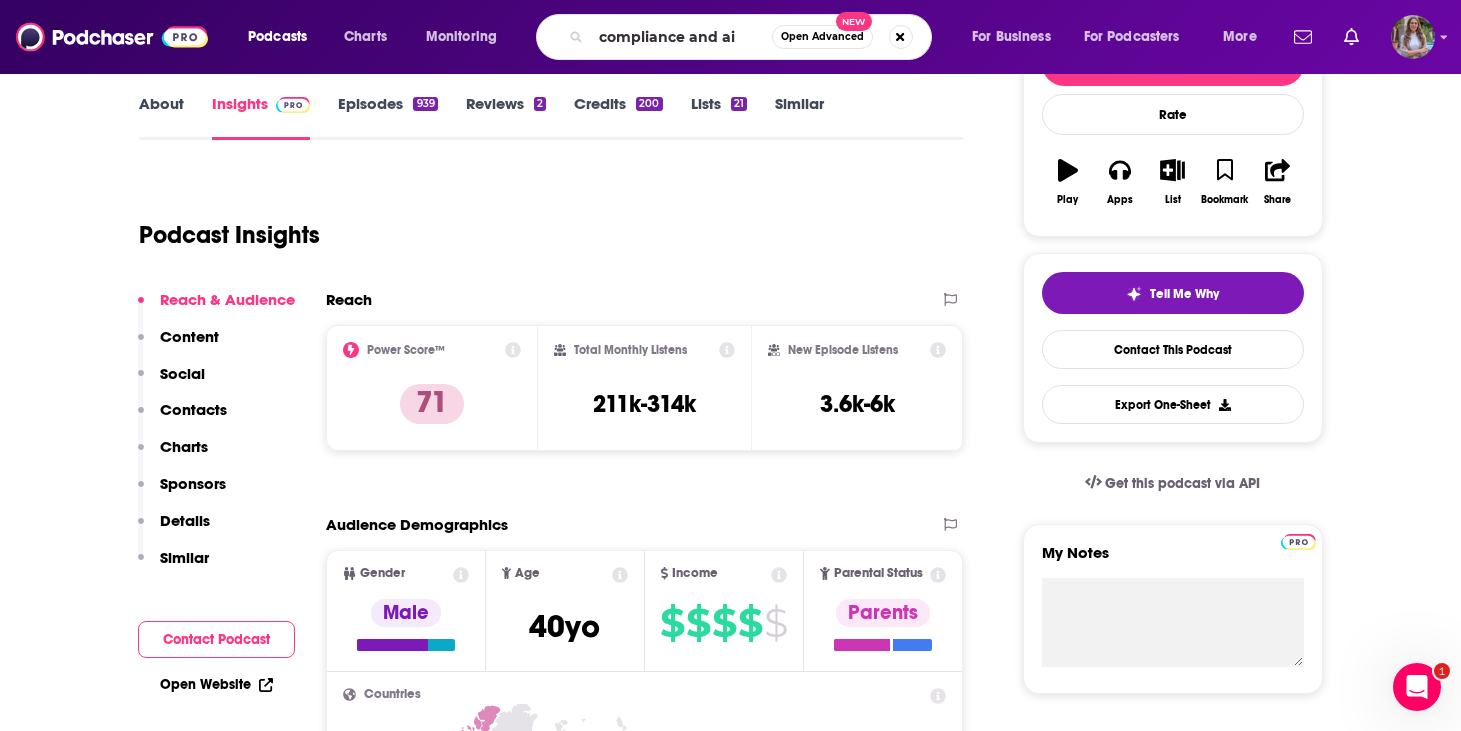 scroll, scrollTop: 0, scrollLeft: 0, axis: both 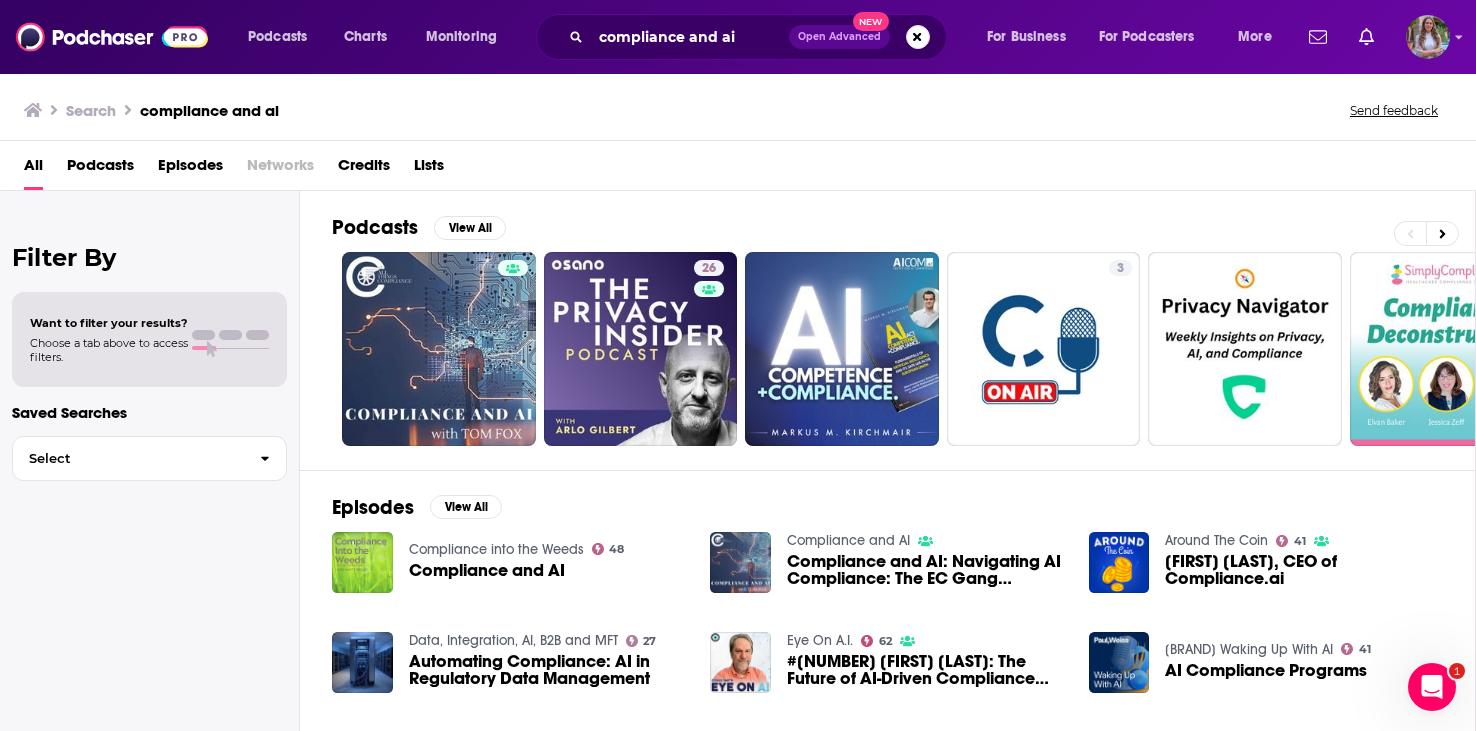 click at bounding box center [362, 562] 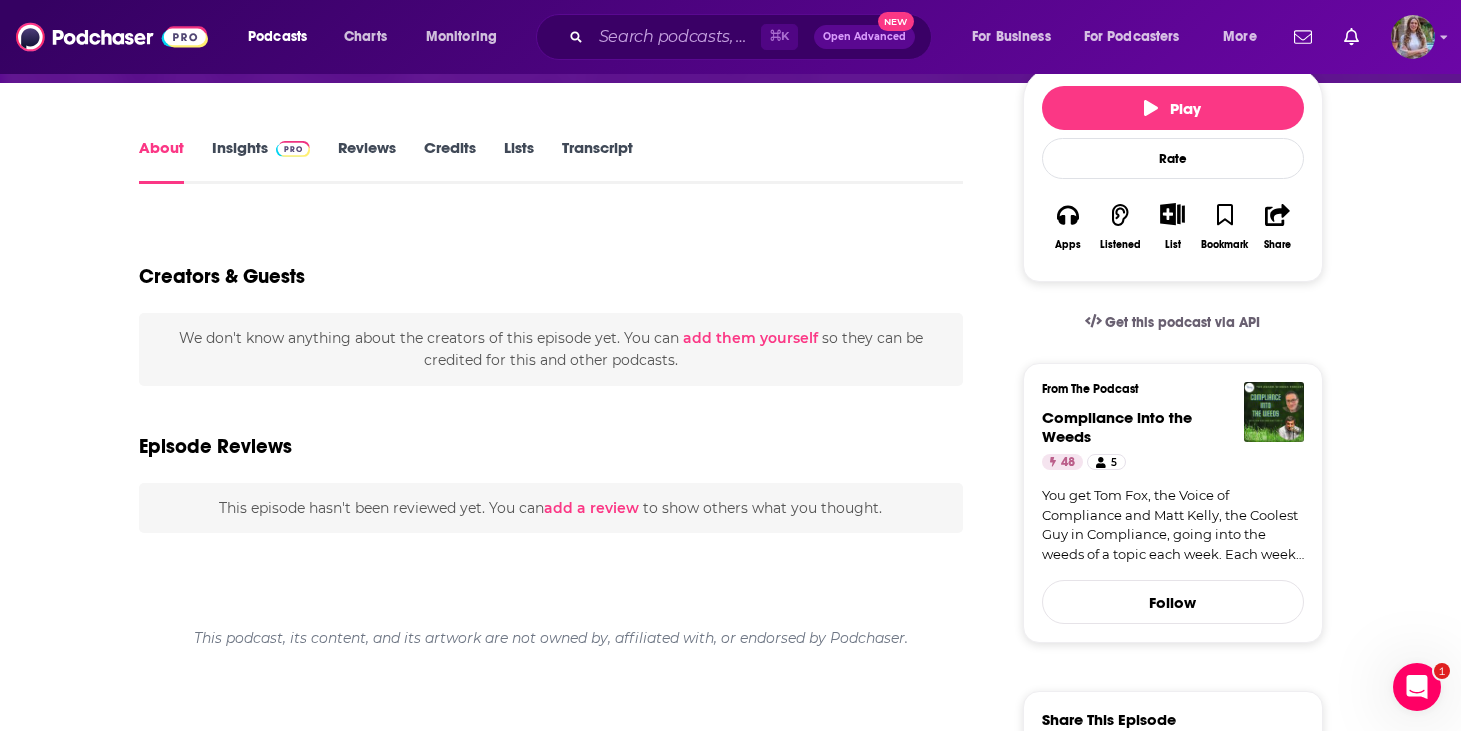 scroll, scrollTop: 130, scrollLeft: 0, axis: vertical 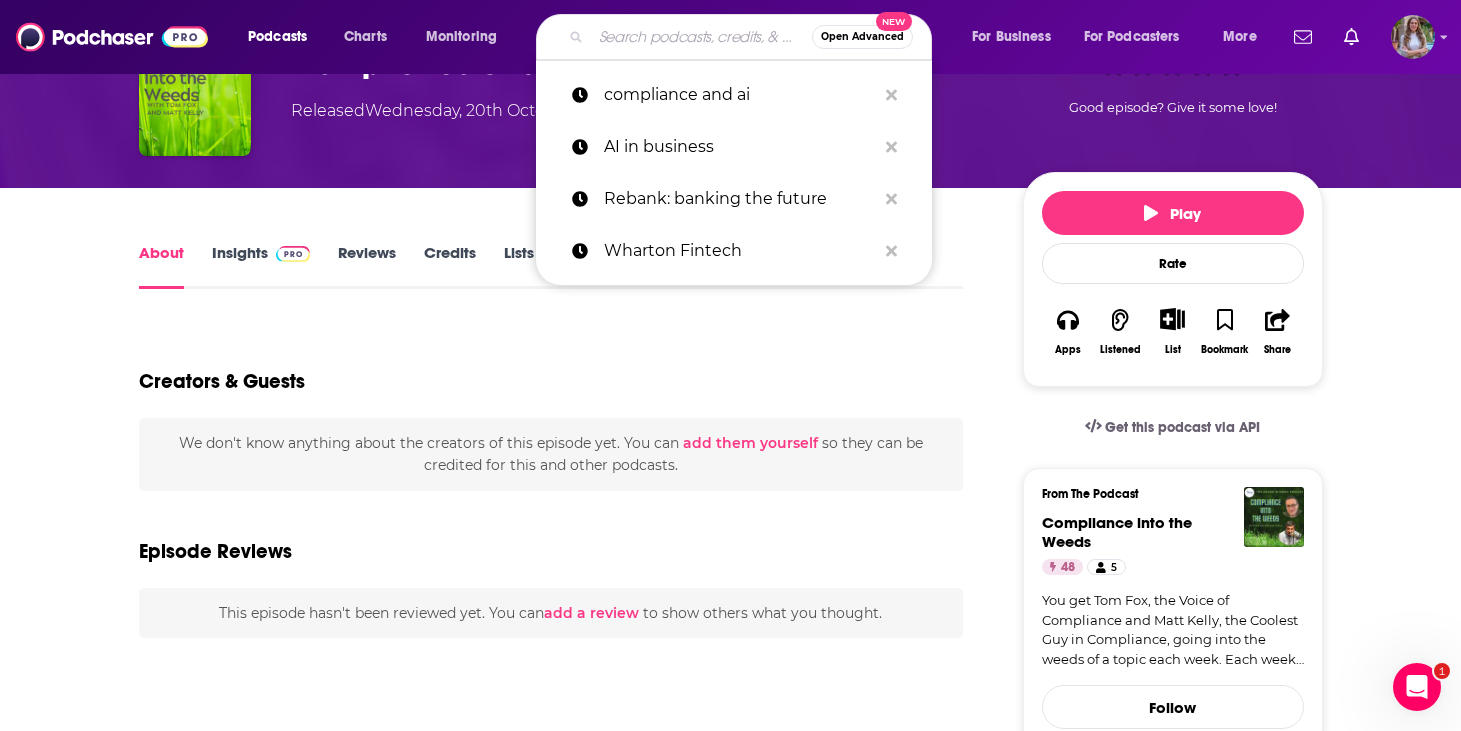 click at bounding box center [701, 37] 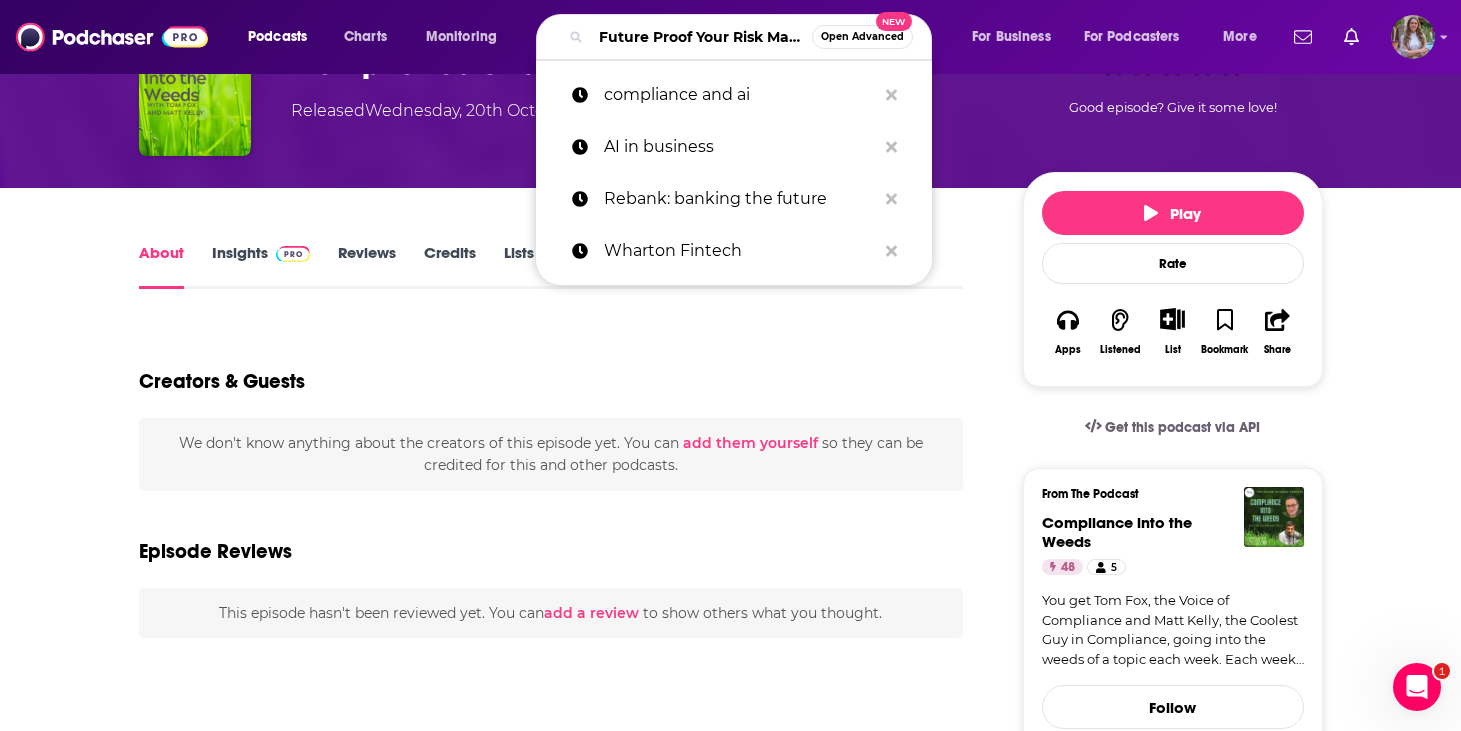 scroll, scrollTop: 0, scrollLeft: 165, axis: horizontal 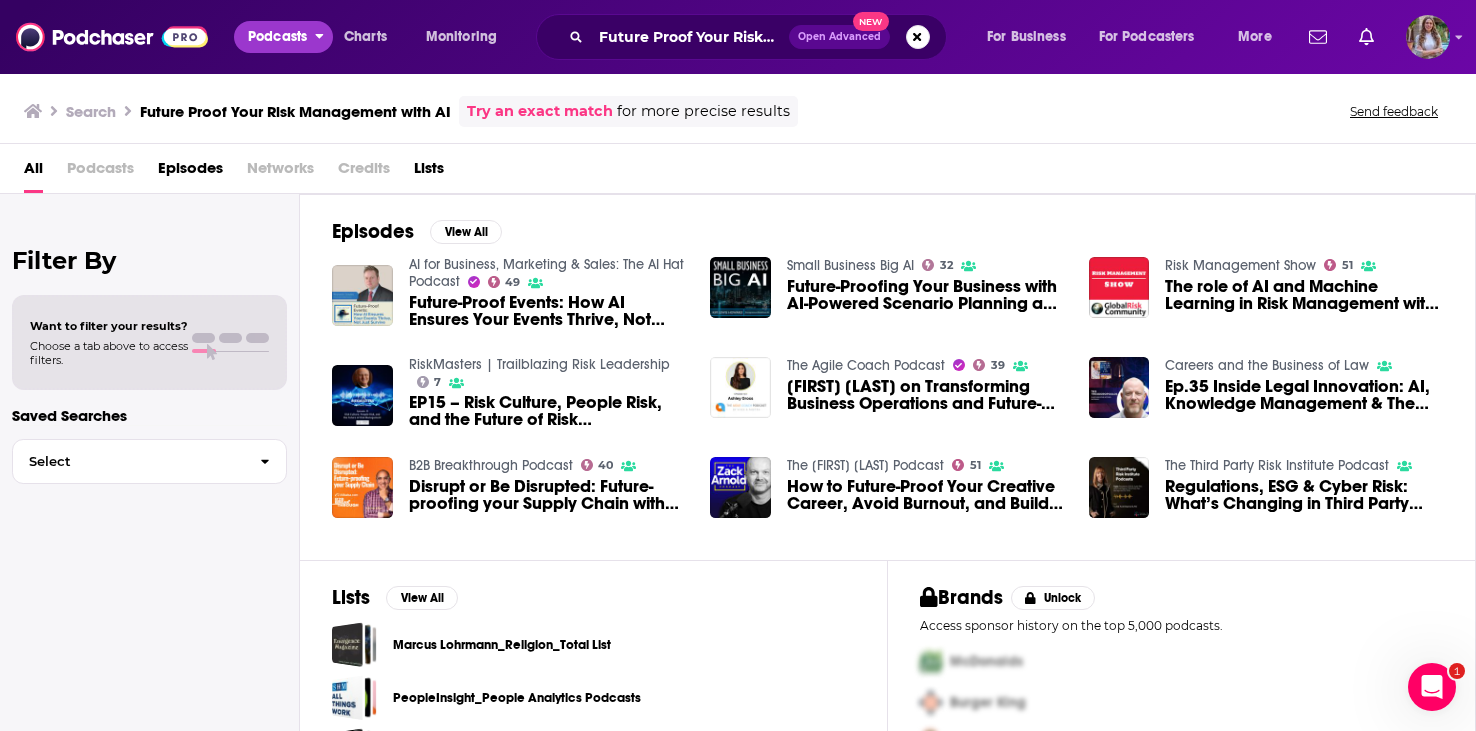 click on "Podcasts" at bounding box center [277, 37] 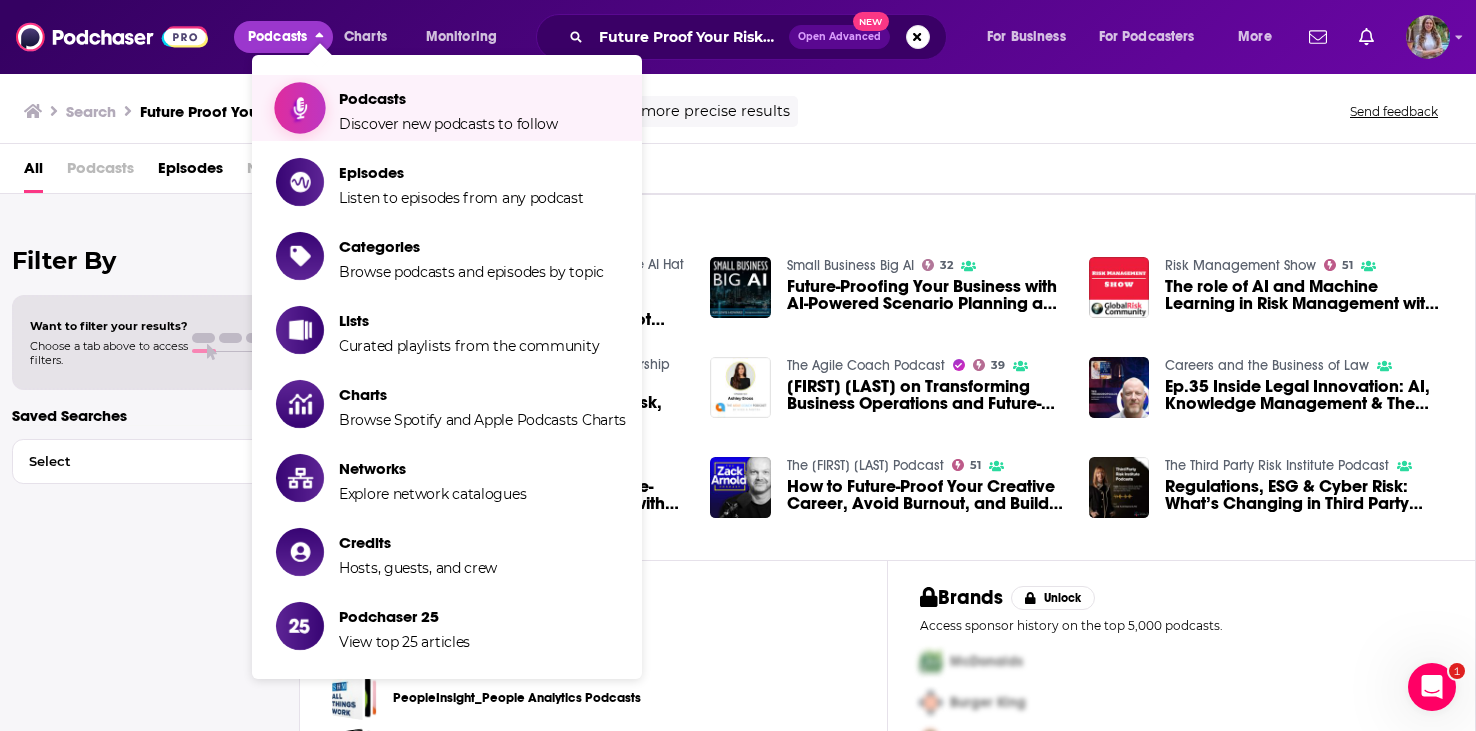 click on "Podcasts Discover new podcasts to follow" at bounding box center (451, 108) 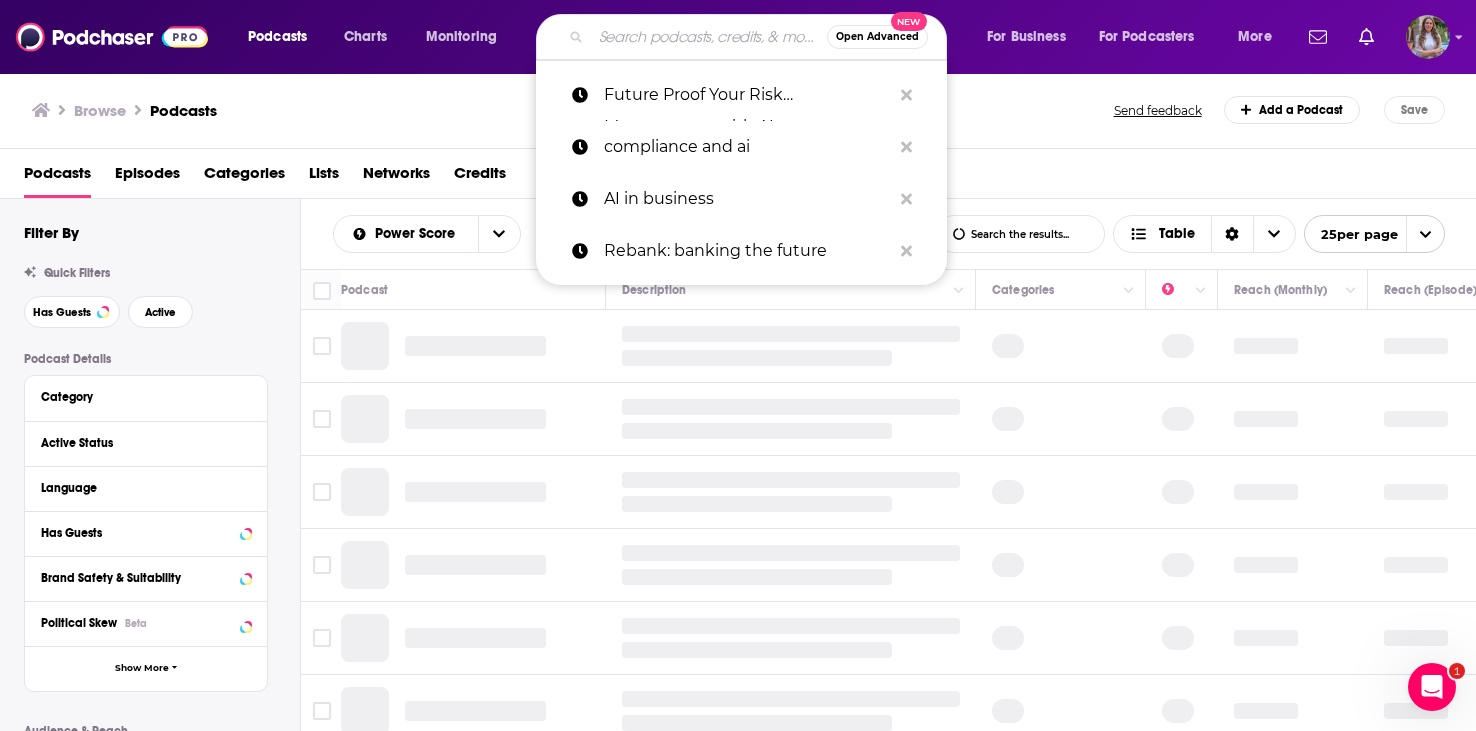 click at bounding box center [709, 37] 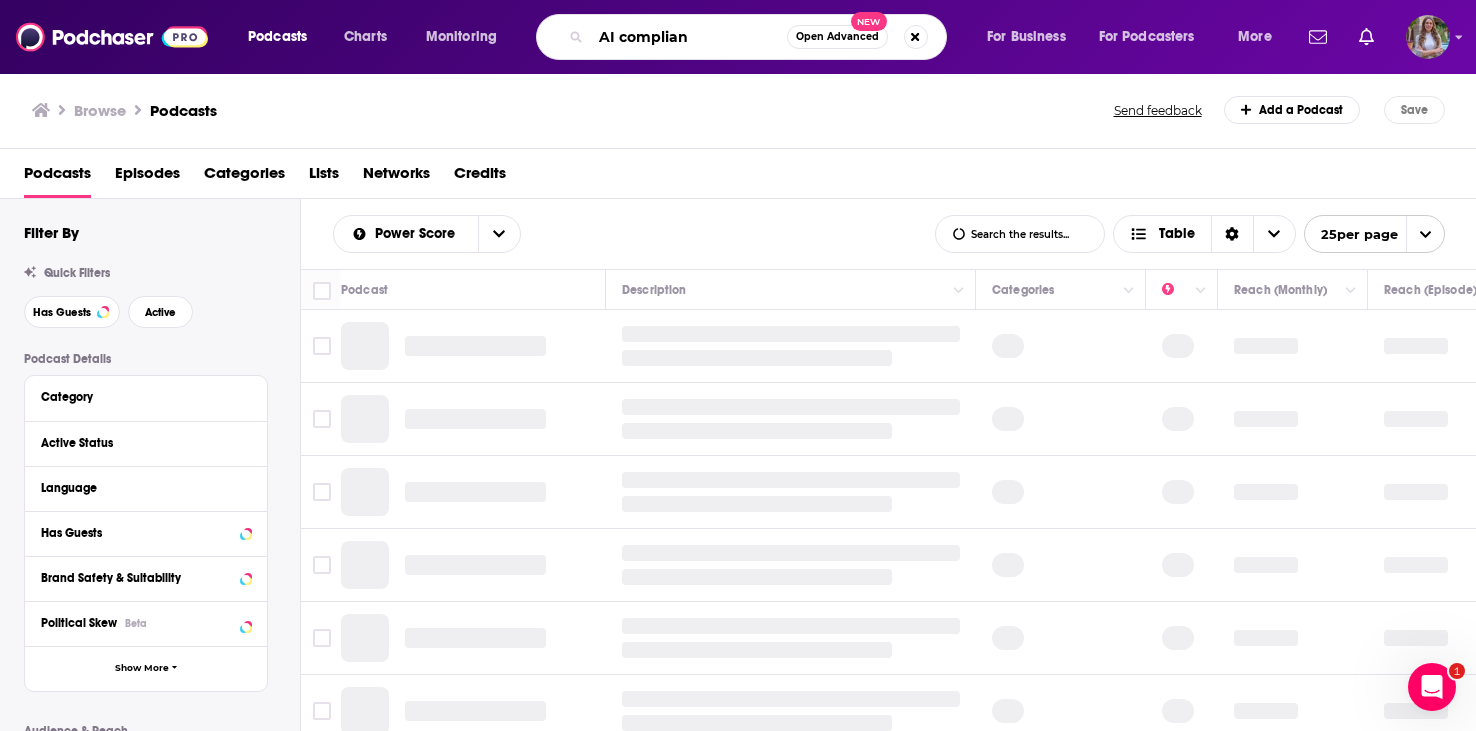 type on "AI complianc" 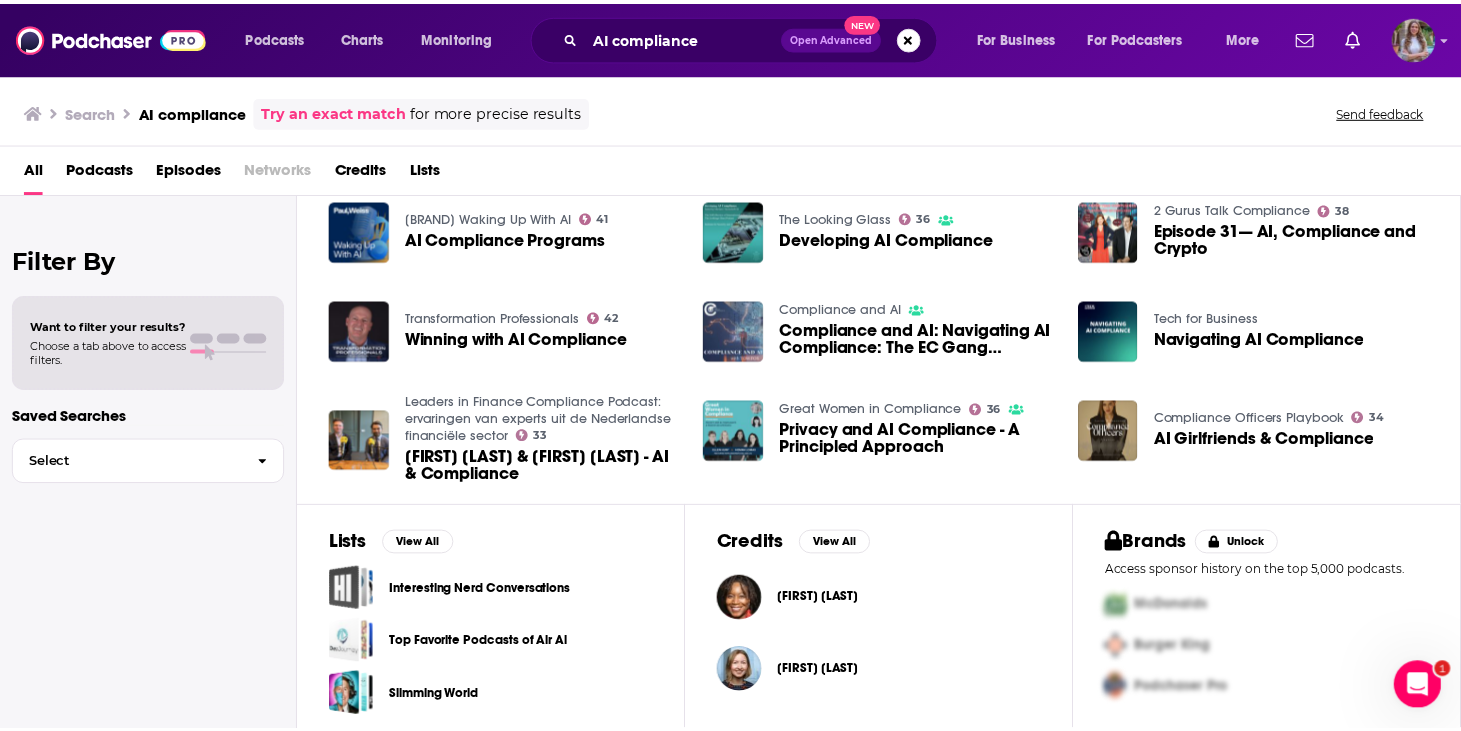 scroll, scrollTop: 341, scrollLeft: 0, axis: vertical 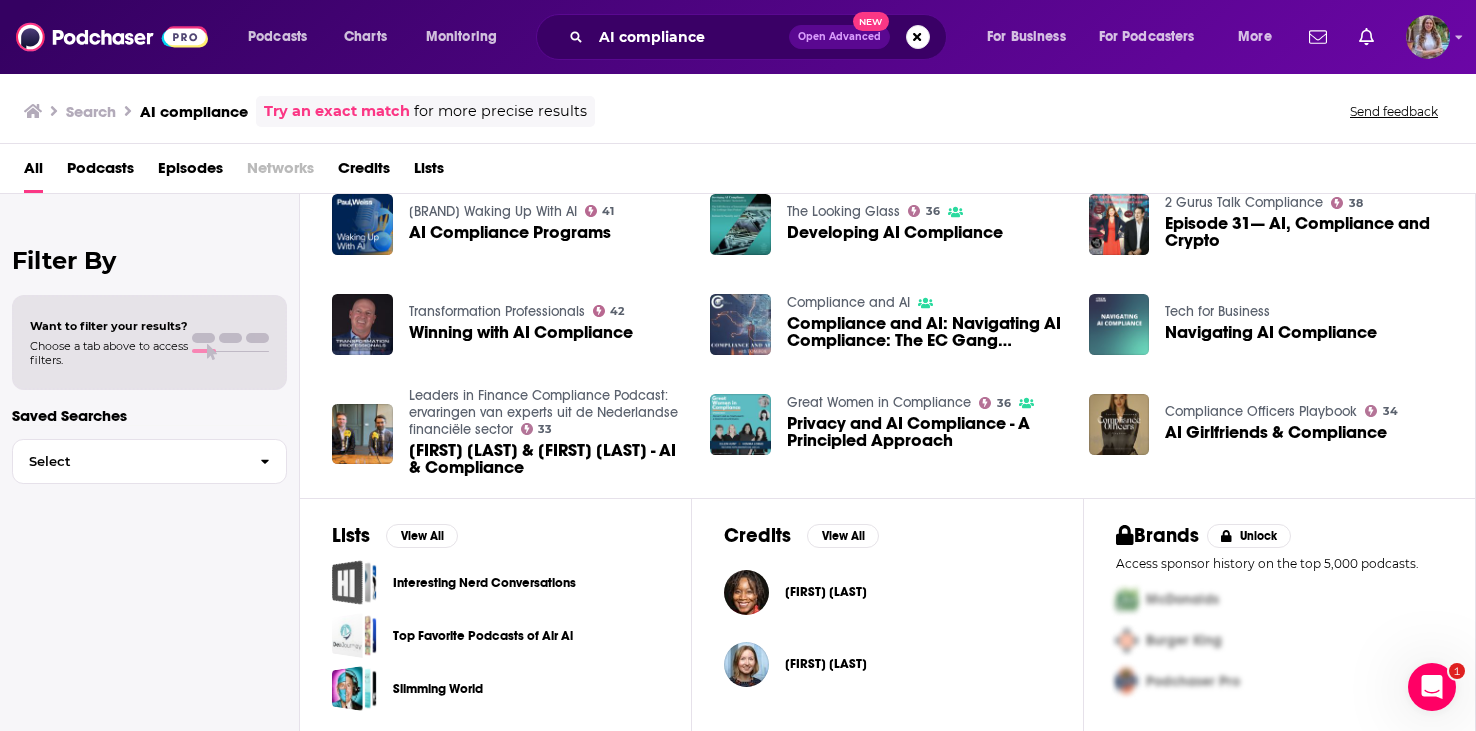 click at bounding box center [1119, 324] 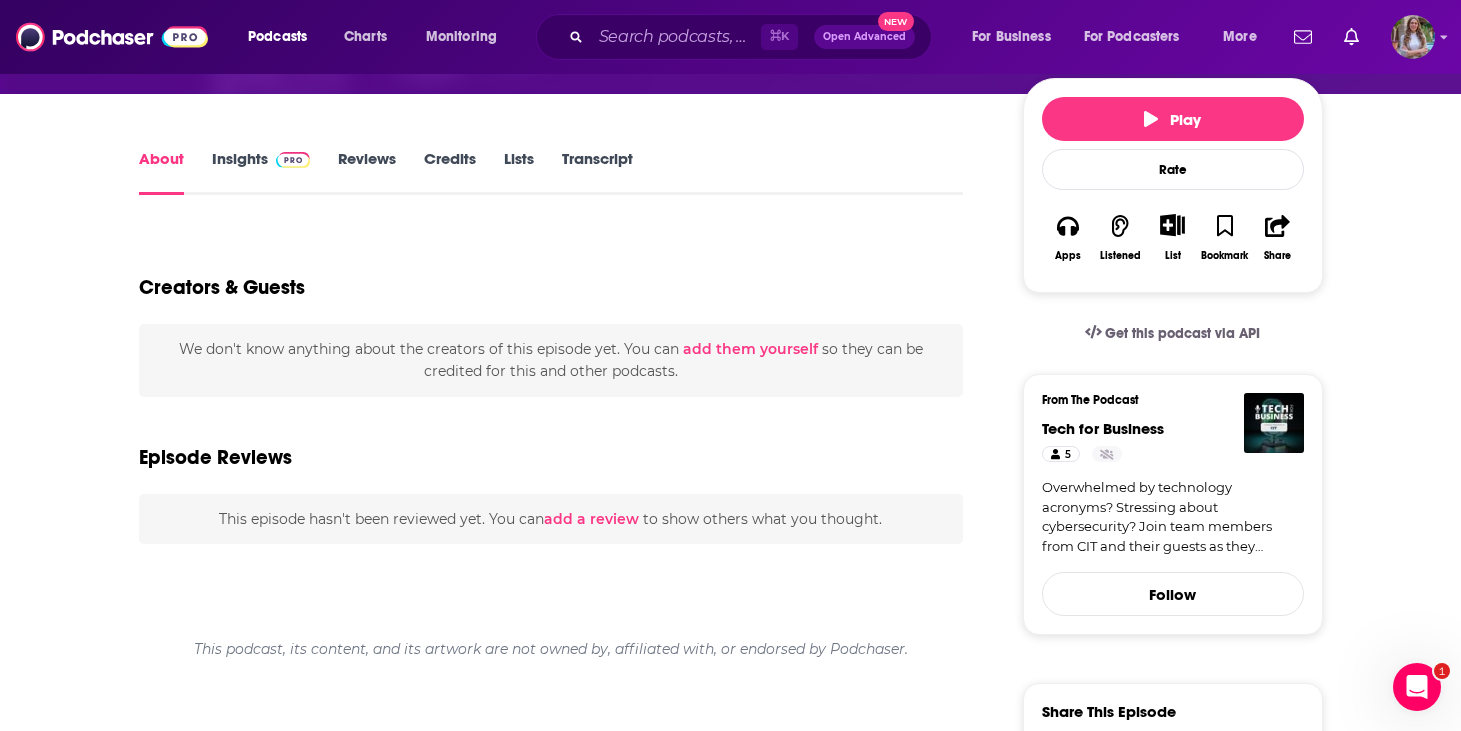 scroll, scrollTop: 291, scrollLeft: 0, axis: vertical 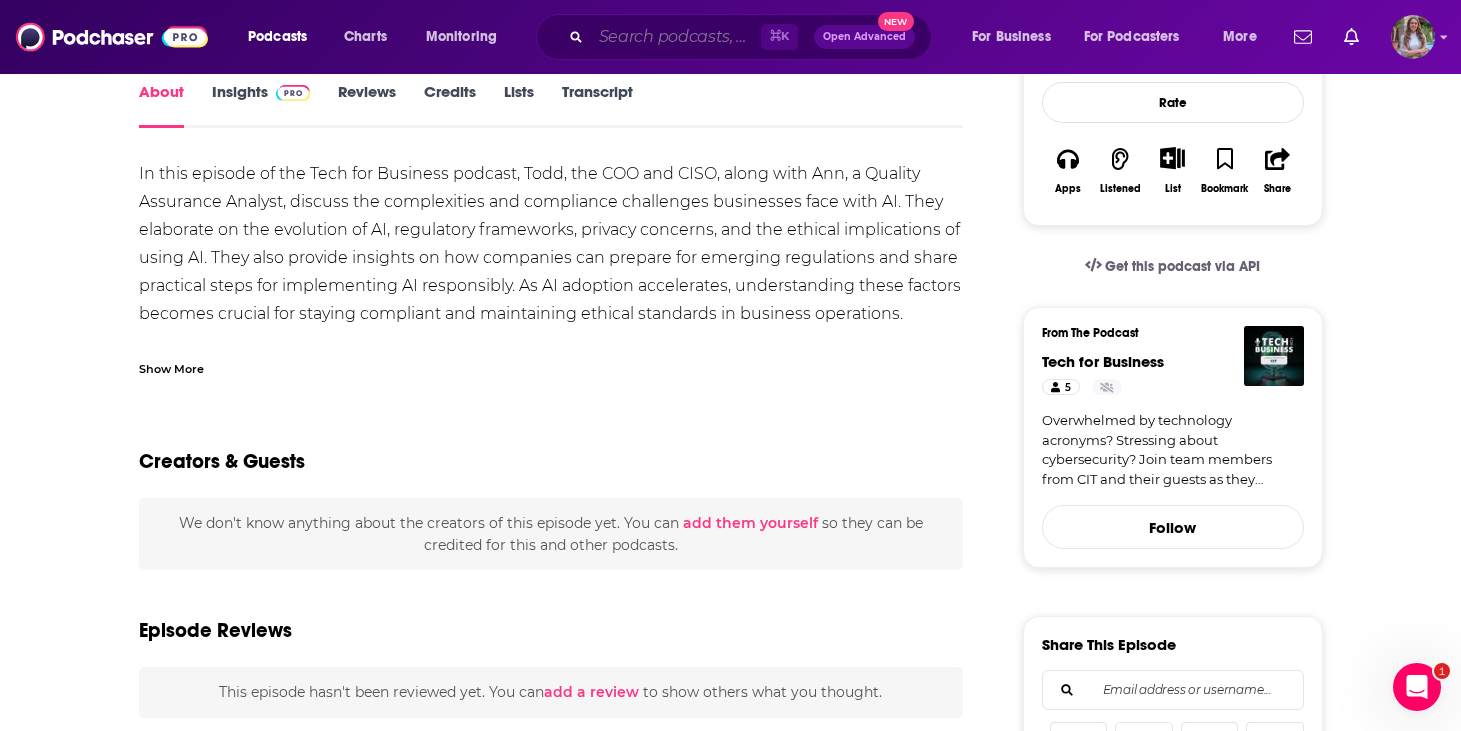 click at bounding box center [676, 37] 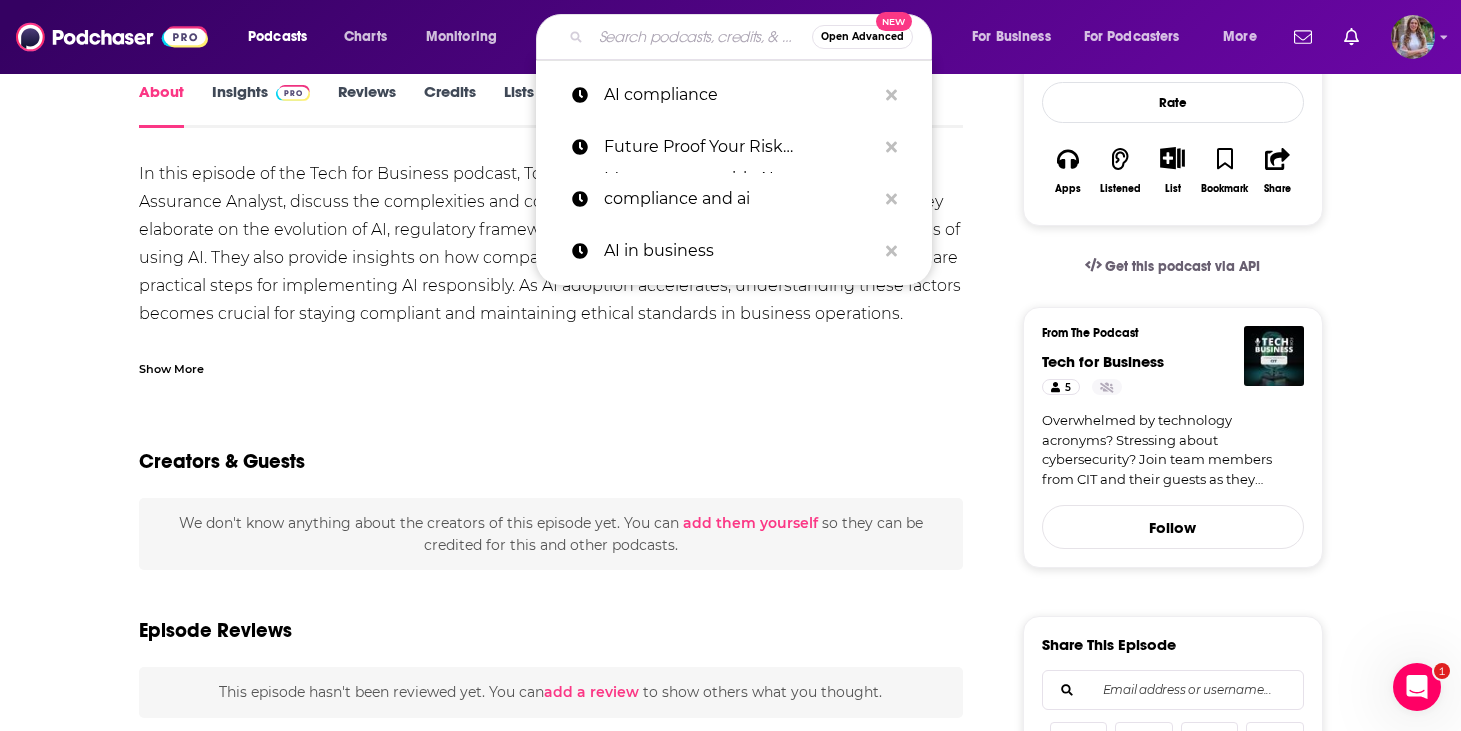paste on "Model Citizens: AI Compliance for Banks and Fintech" 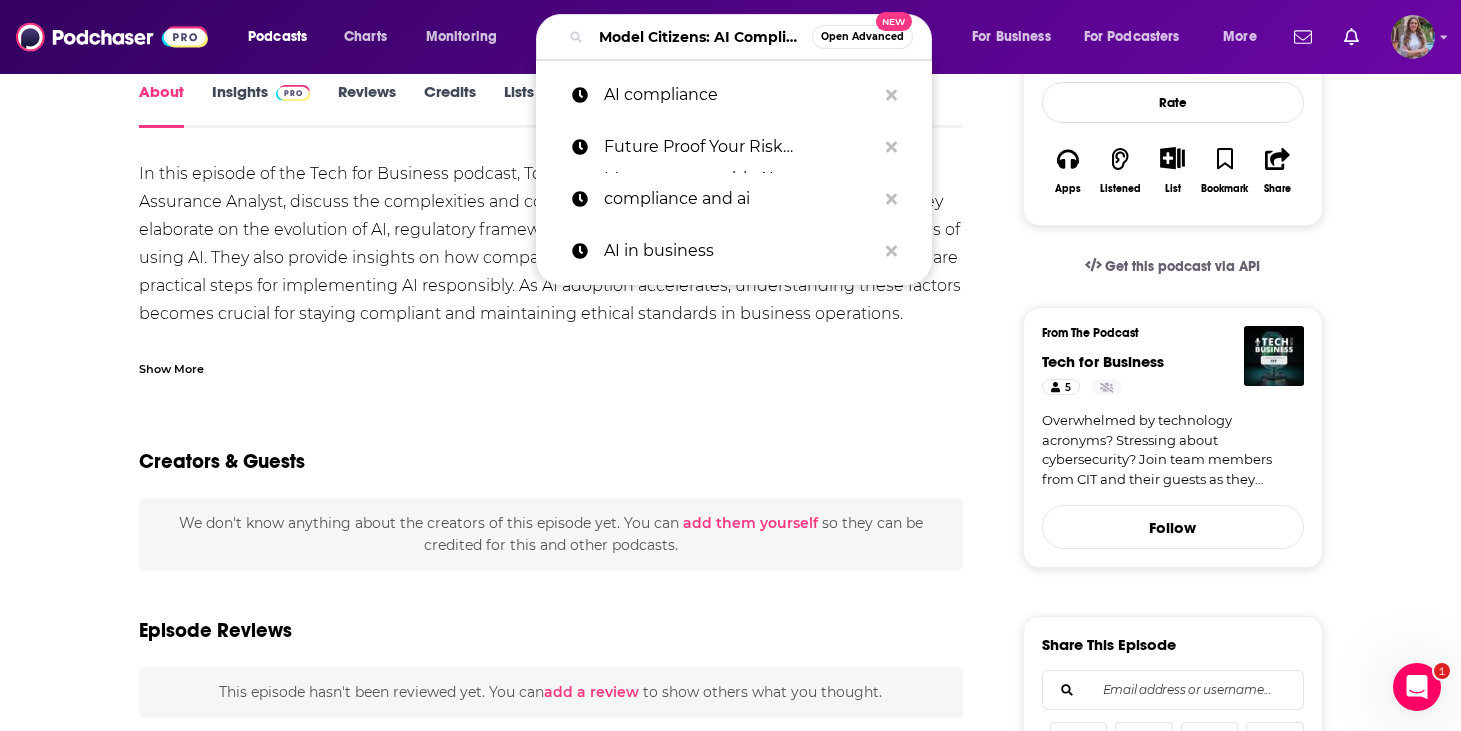 scroll, scrollTop: 0, scrollLeft: 228, axis: horizontal 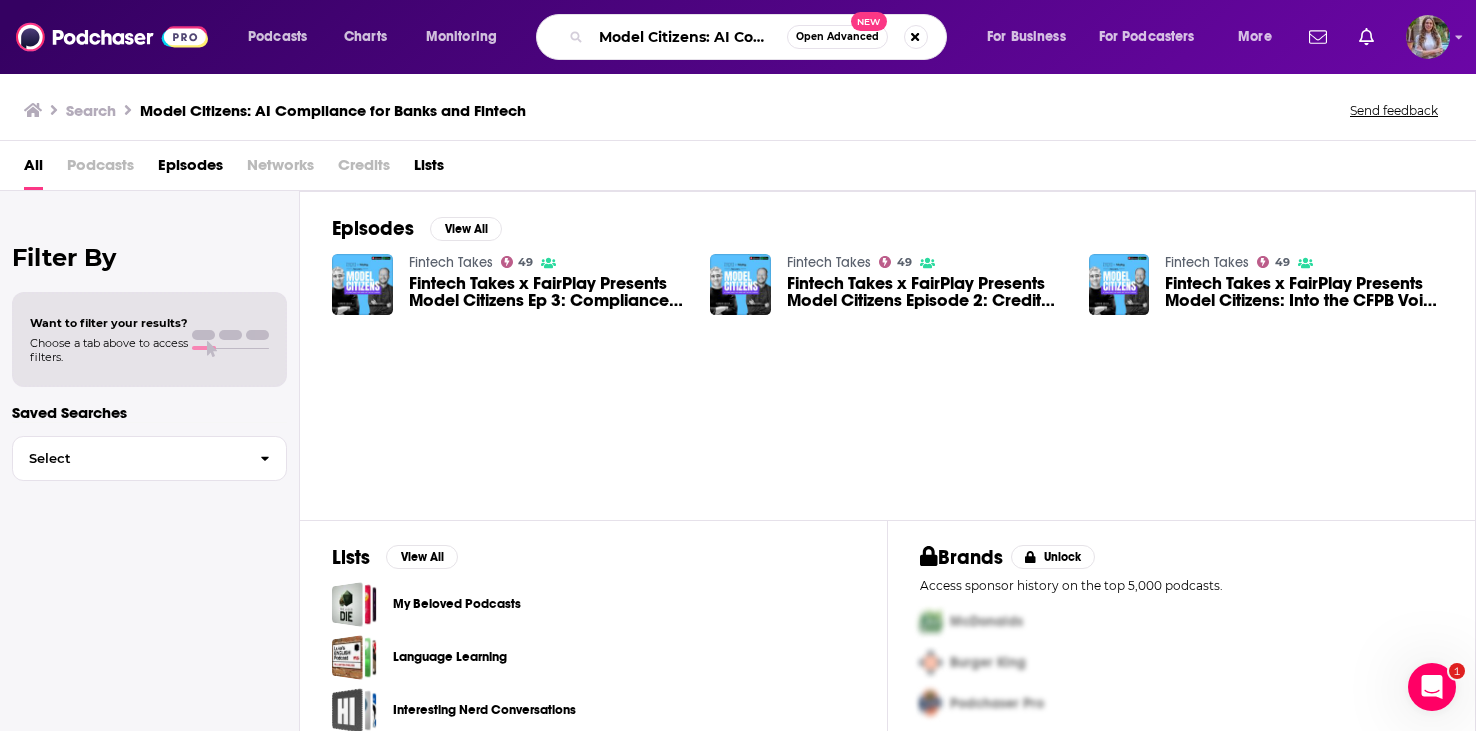 click on "Model Citizens: AI Compliance for Banks and Fintech" at bounding box center [689, 37] 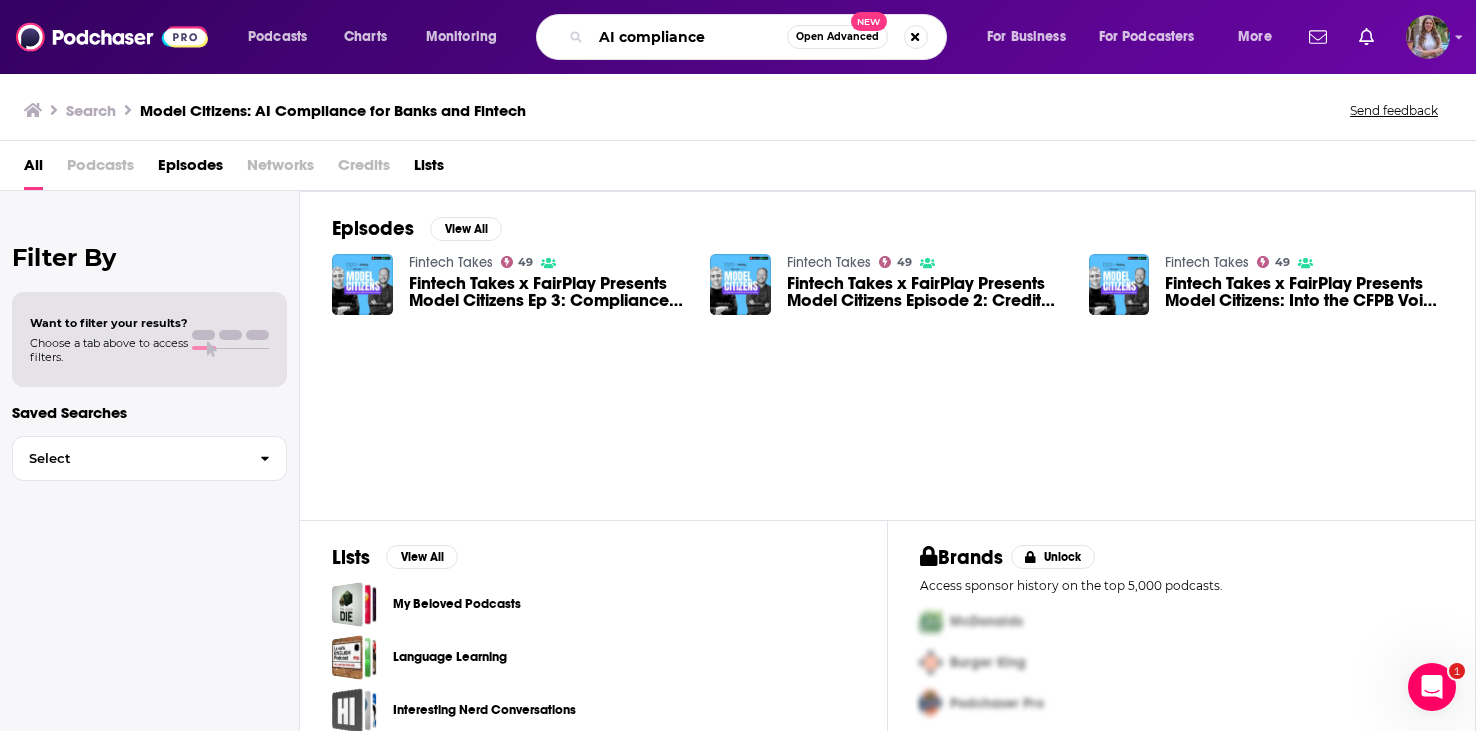 type on "AI compliance" 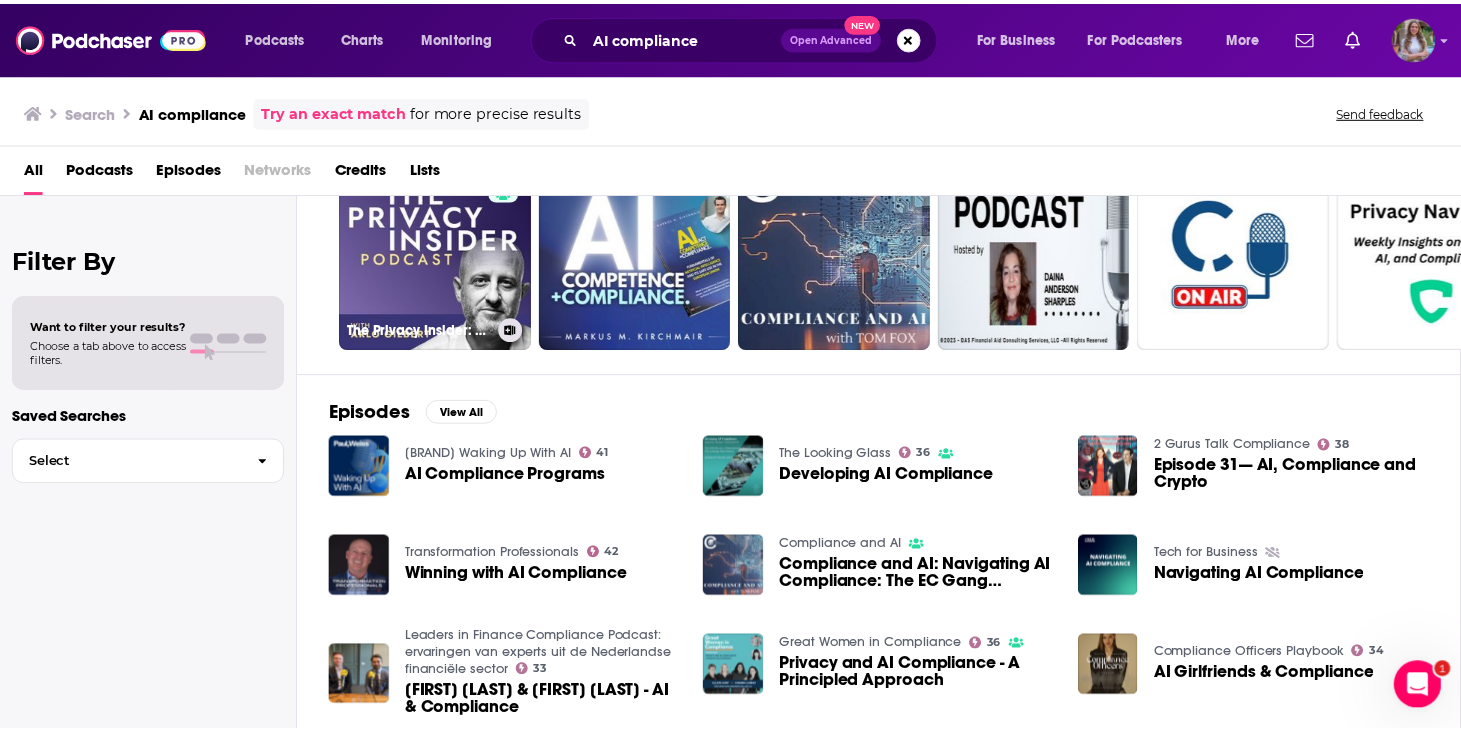 scroll, scrollTop: 277, scrollLeft: 0, axis: vertical 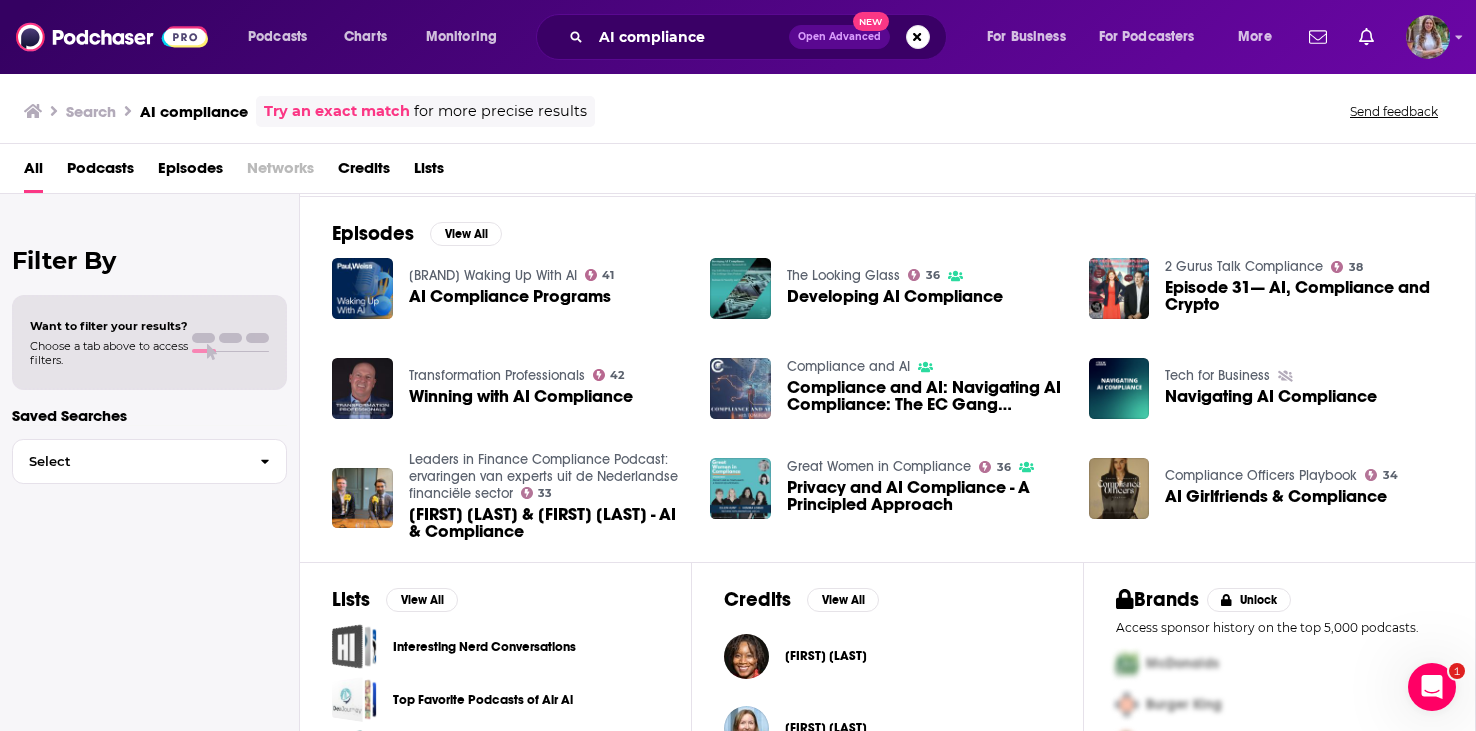 click on "Compliance and AI: Navigating AI Compliance: The EC Gang Reviews the 2024 ECCP" at bounding box center (926, 396) 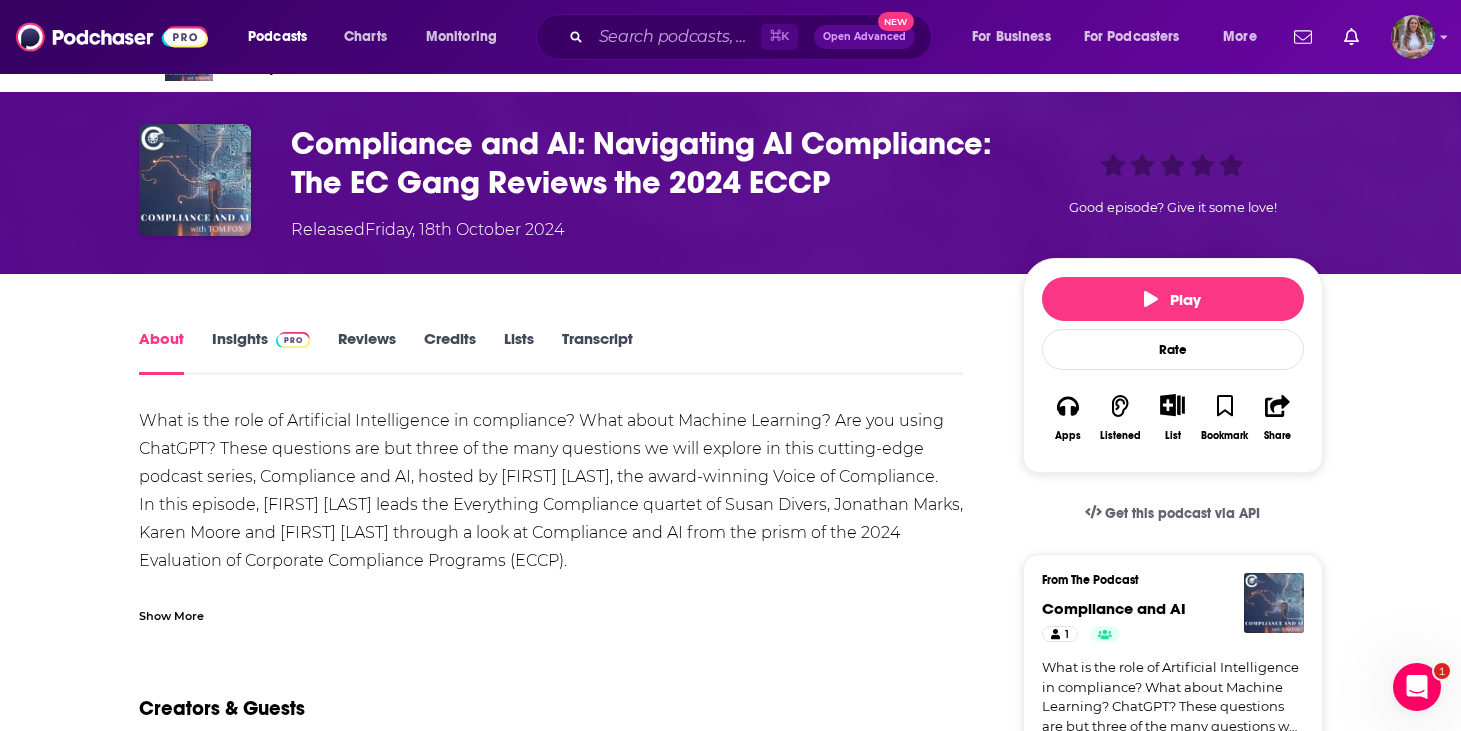scroll, scrollTop: 642, scrollLeft: 0, axis: vertical 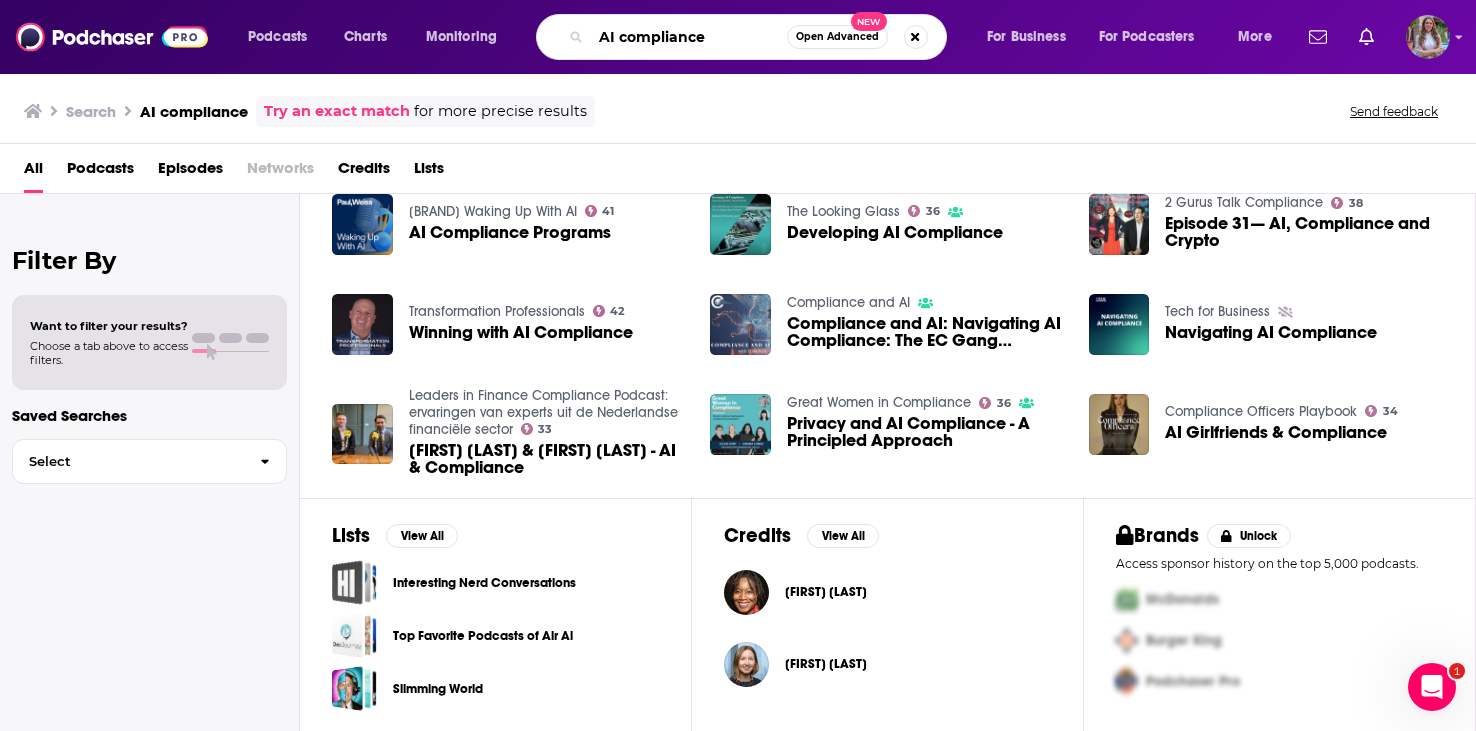 click on "AI compliance" at bounding box center [689, 37] 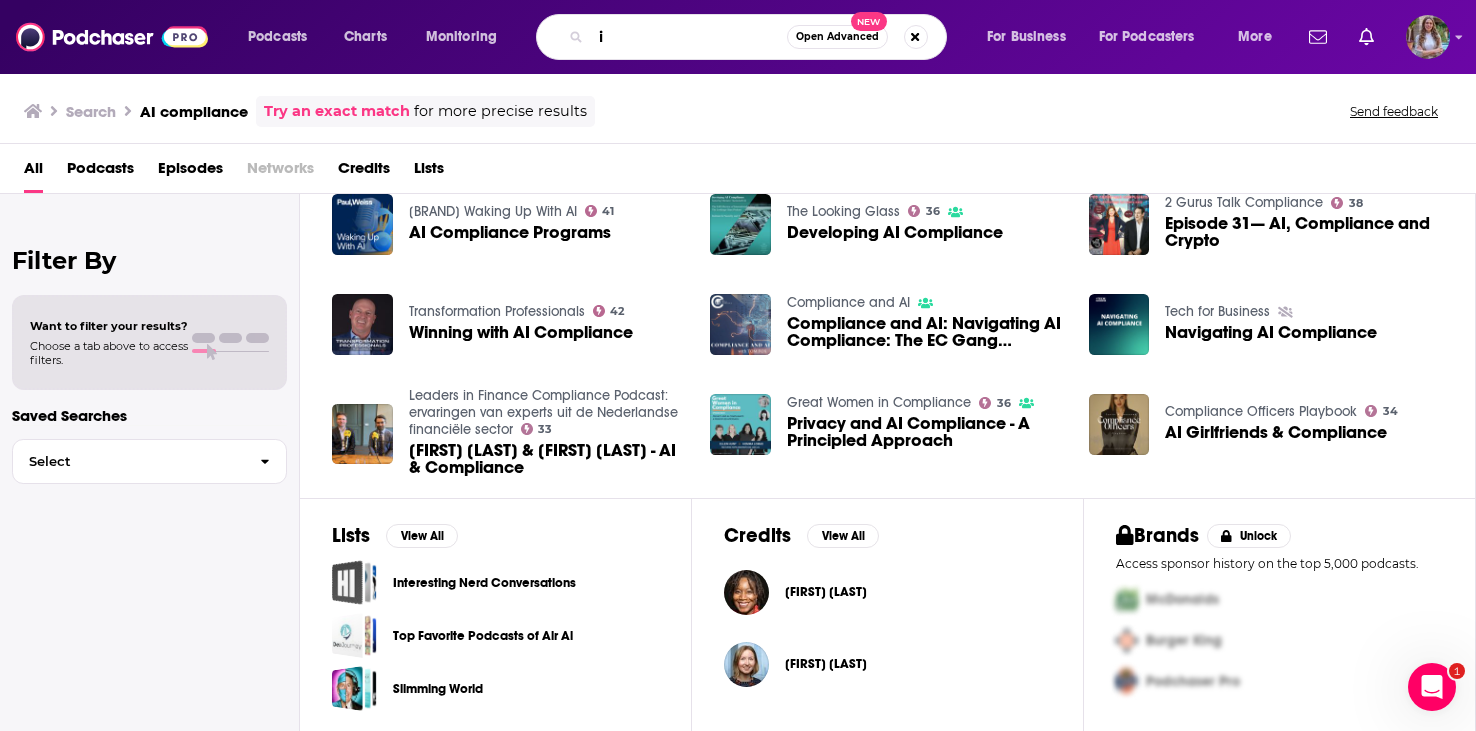 click on "i" at bounding box center (689, 37) 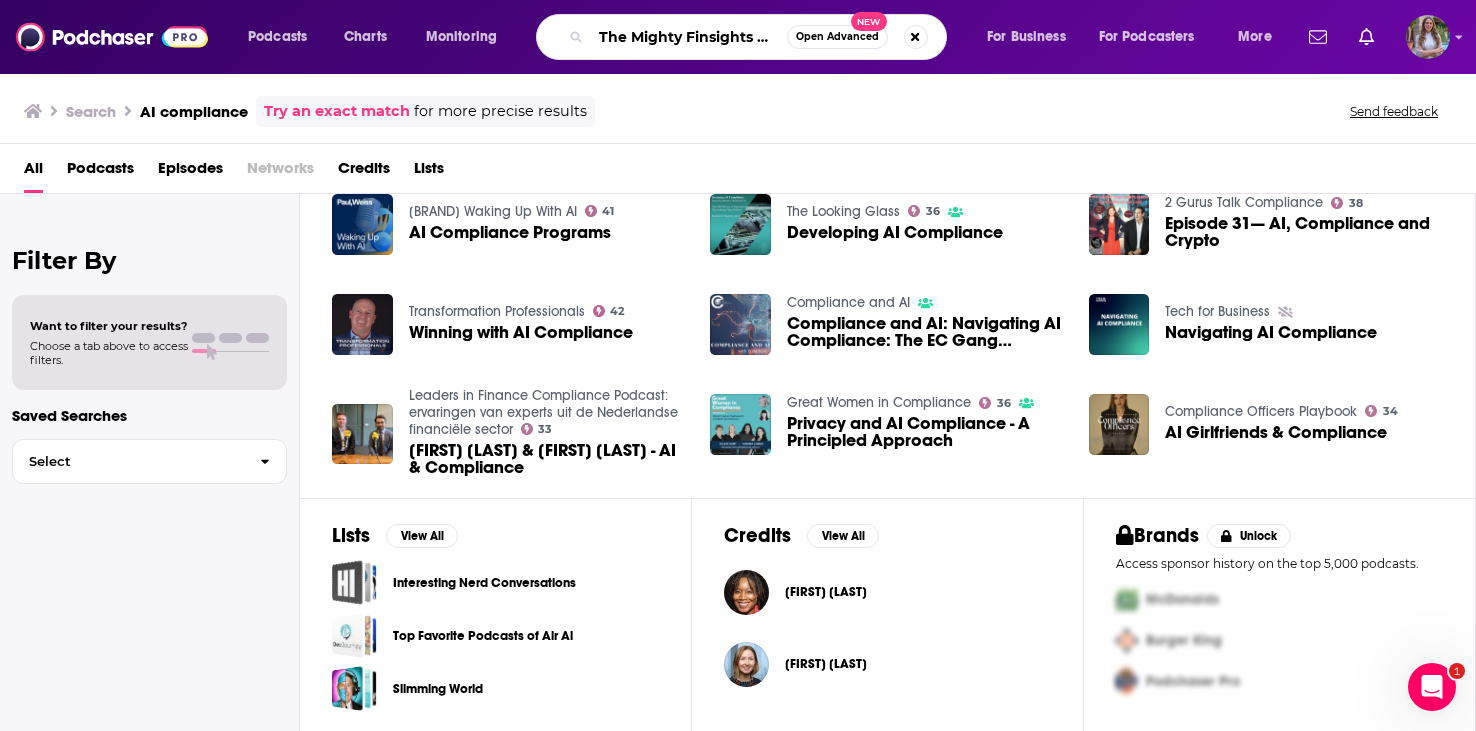 scroll, scrollTop: 0, scrollLeft: 39, axis: horizontal 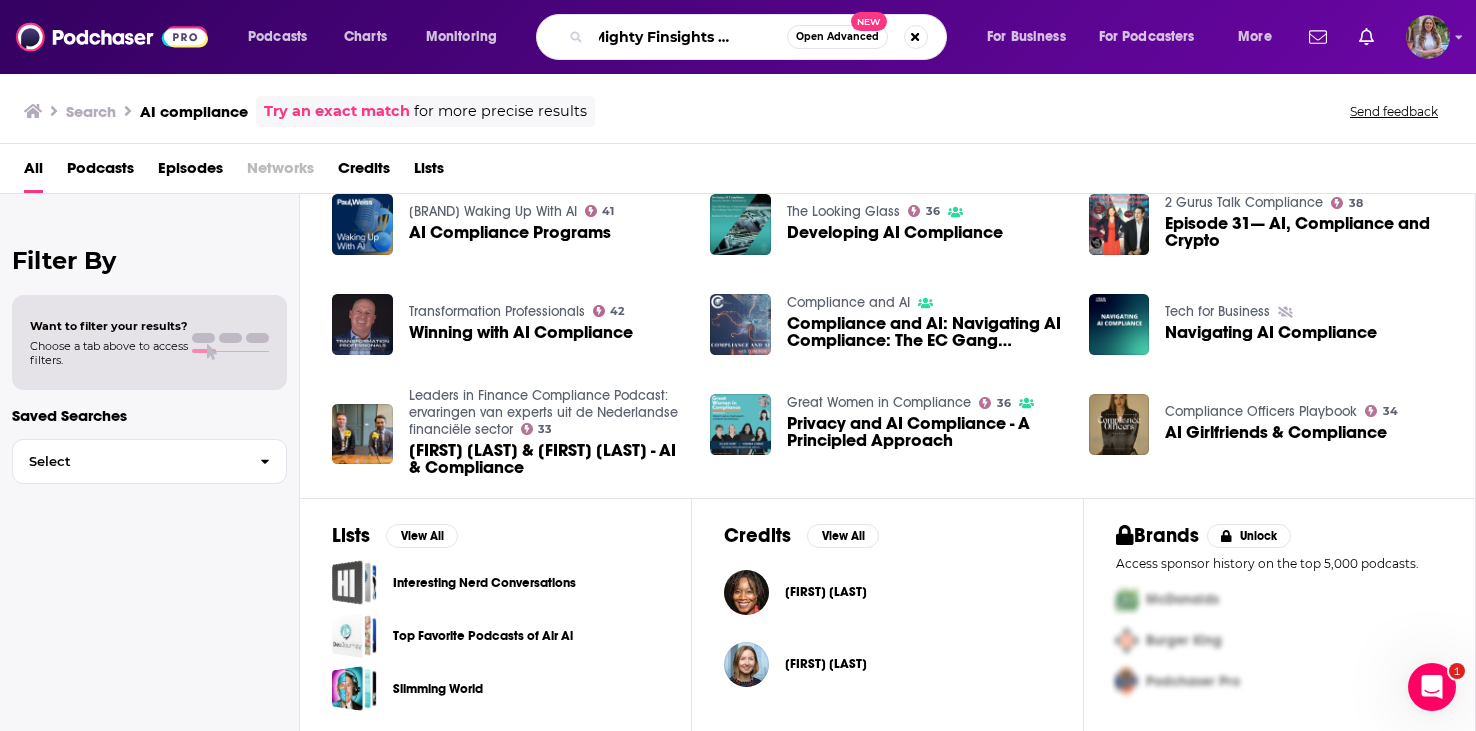 type on "The Mighty Finsights Podcast" 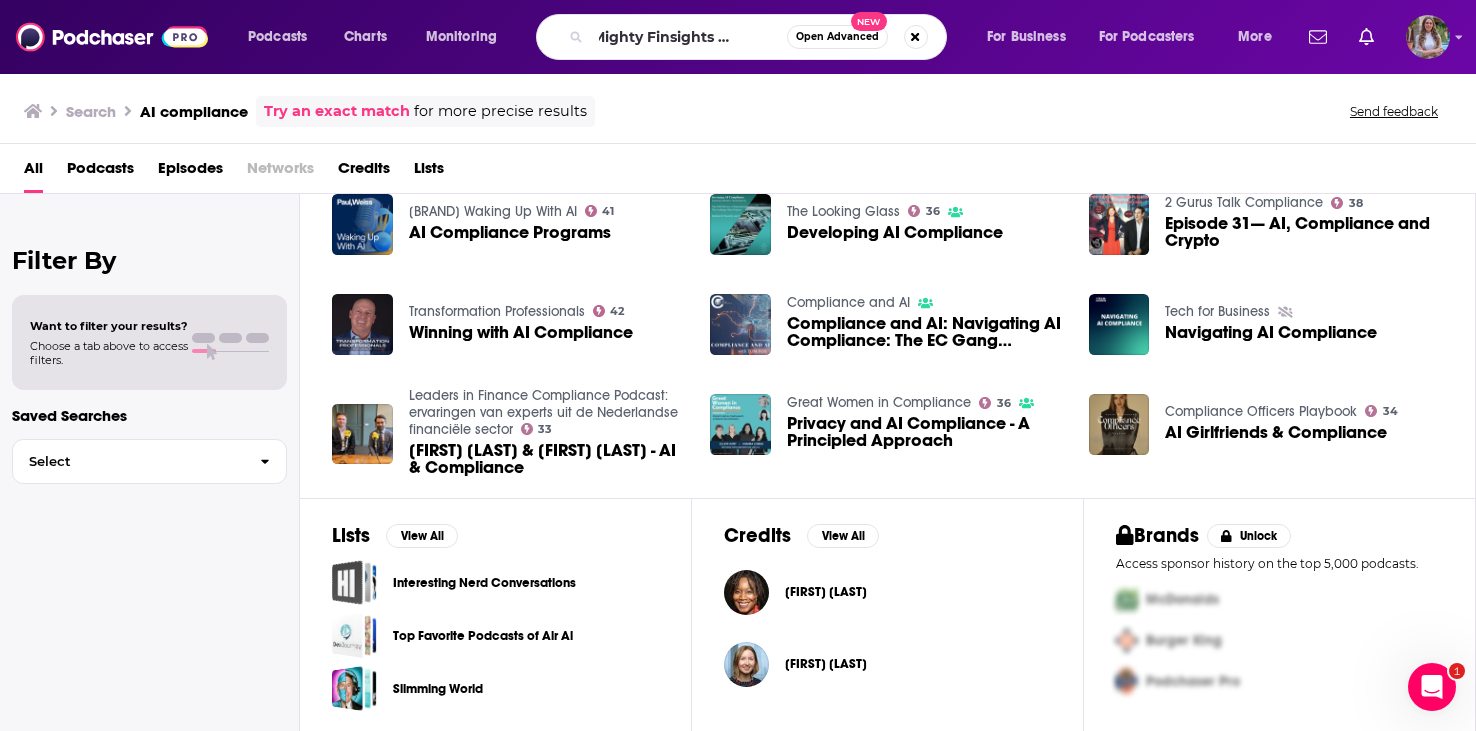 scroll, scrollTop: 0, scrollLeft: 0, axis: both 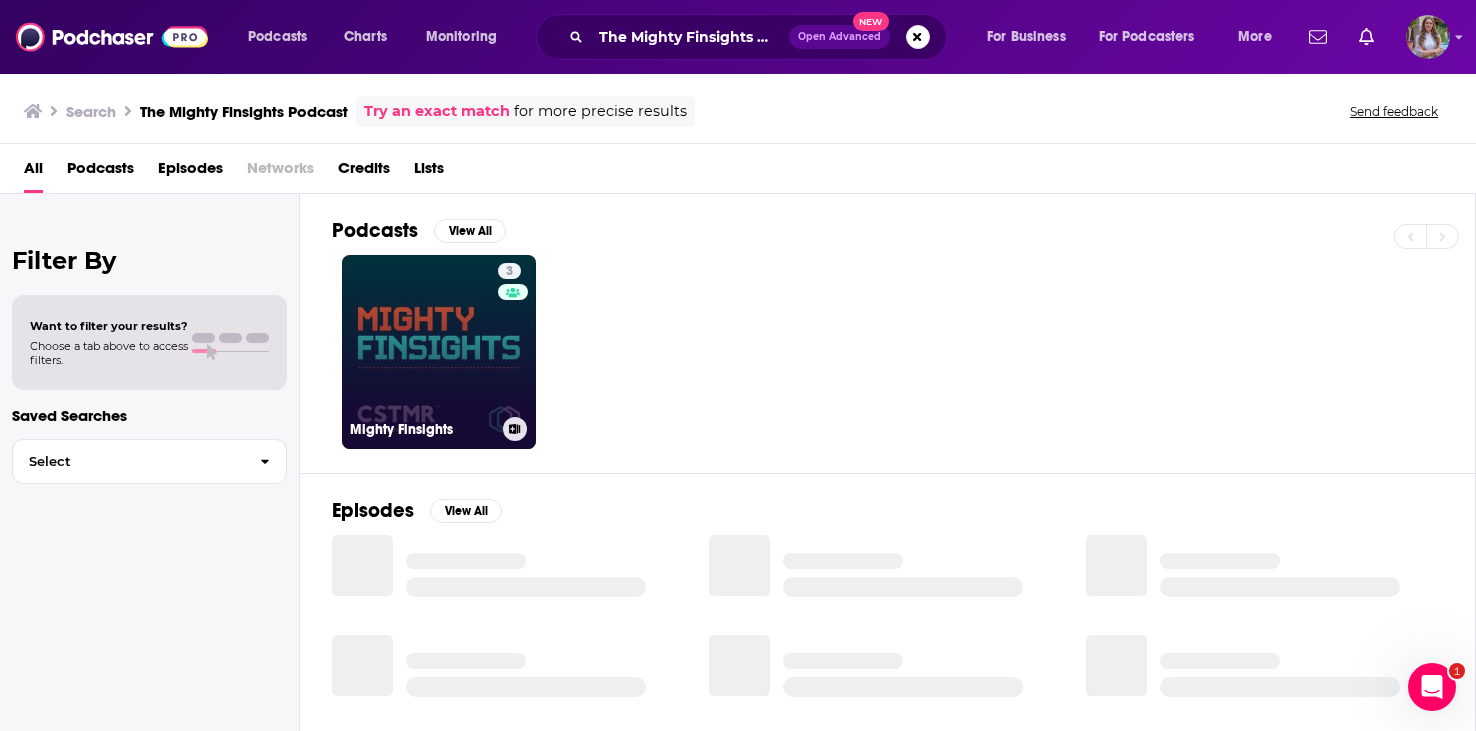 click on "3 Mighty Finsights" at bounding box center [439, 352] 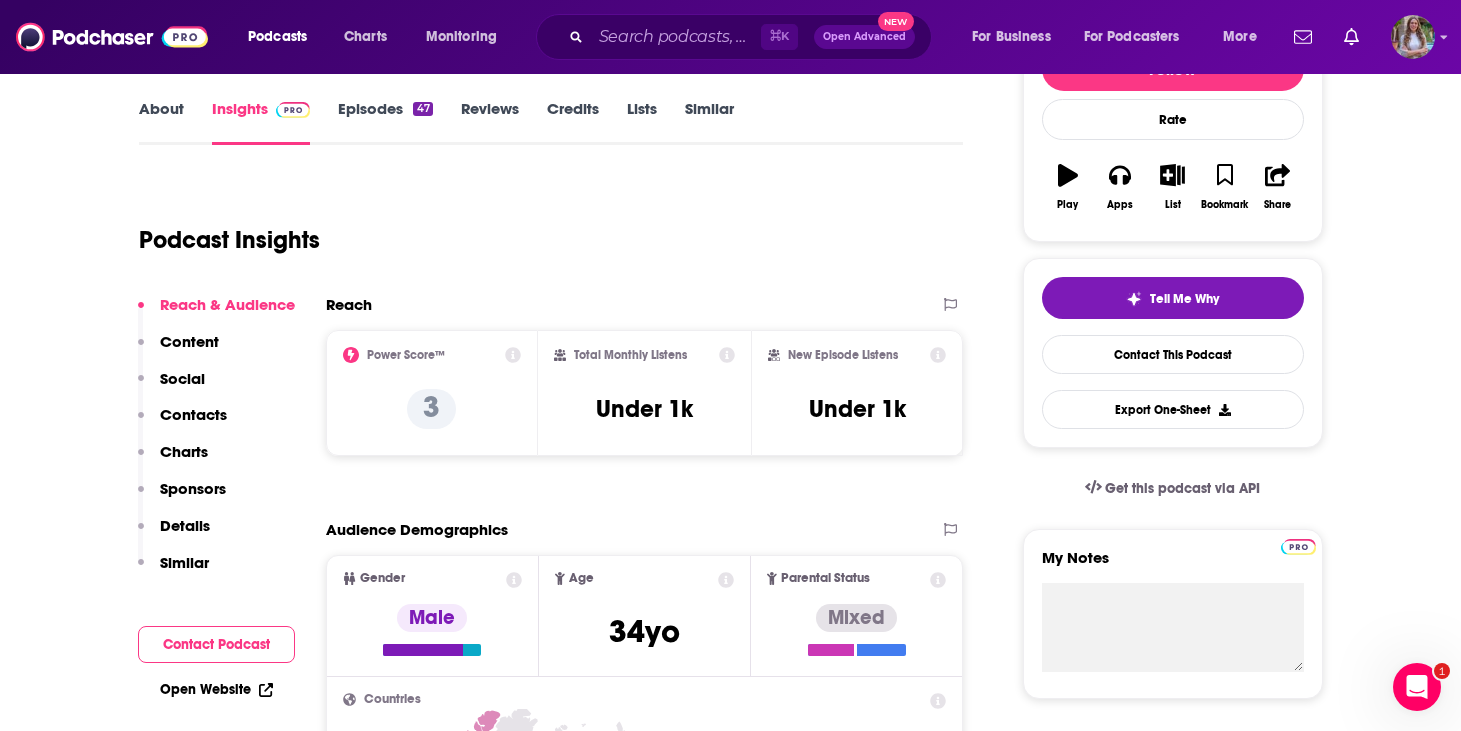 scroll, scrollTop: 375, scrollLeft: 0, axis: vertical 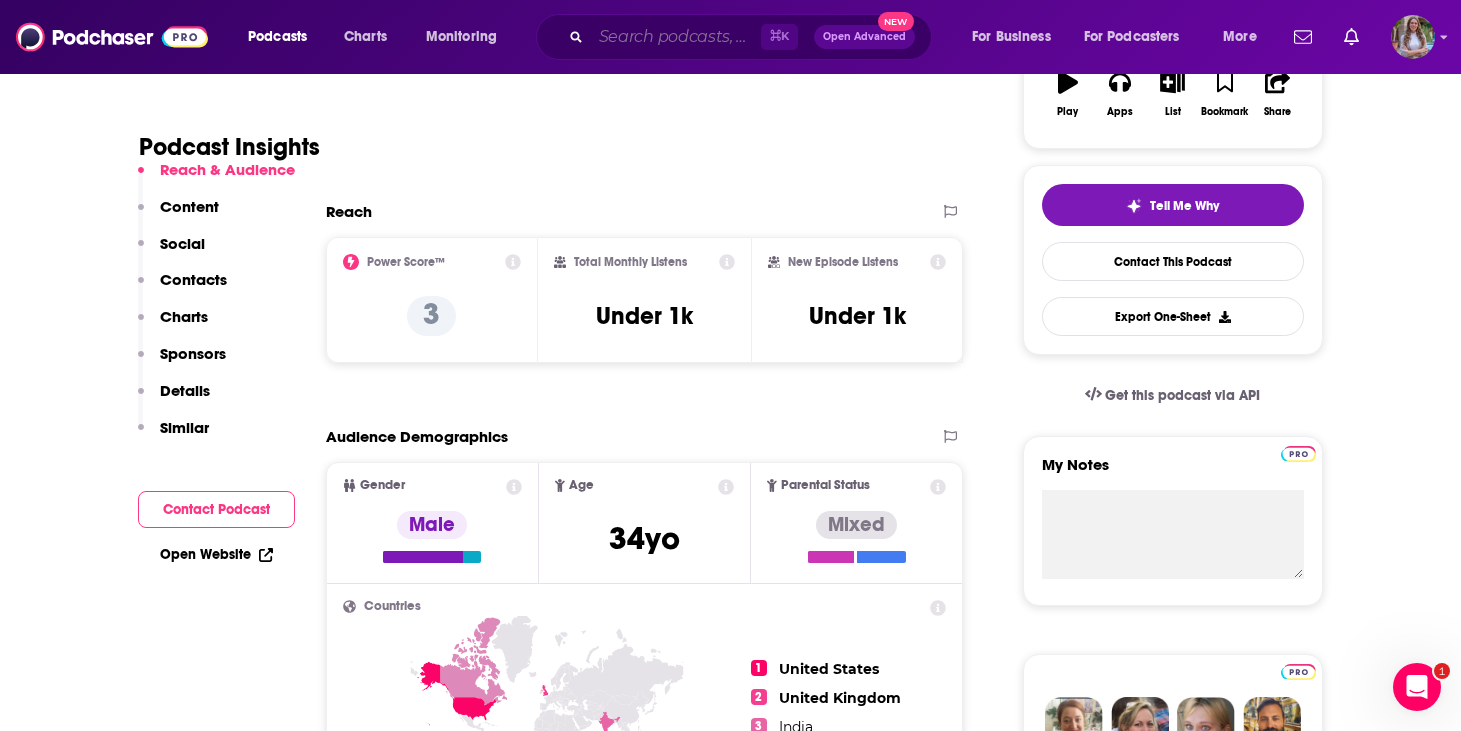 click at bounding box center (676, 37) 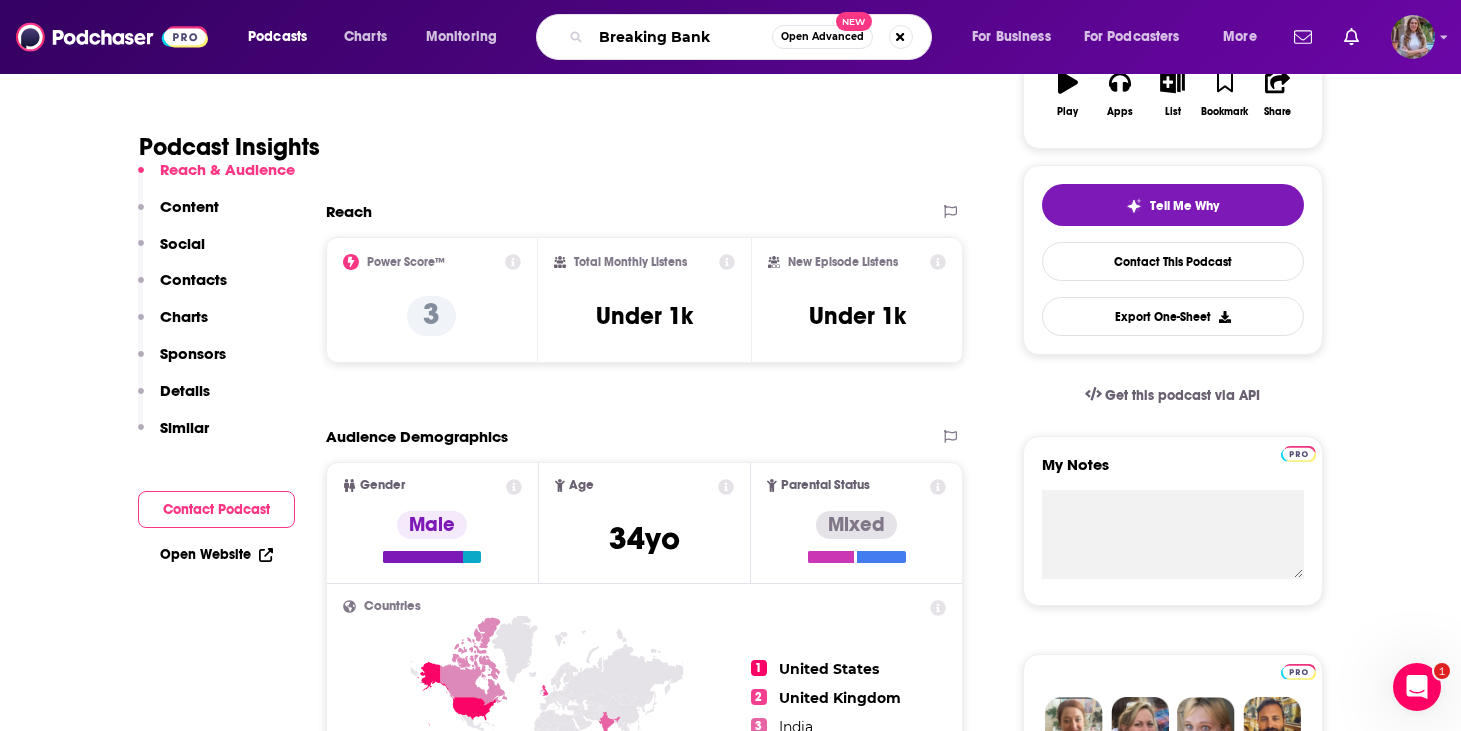 type on "Breaking Banks" 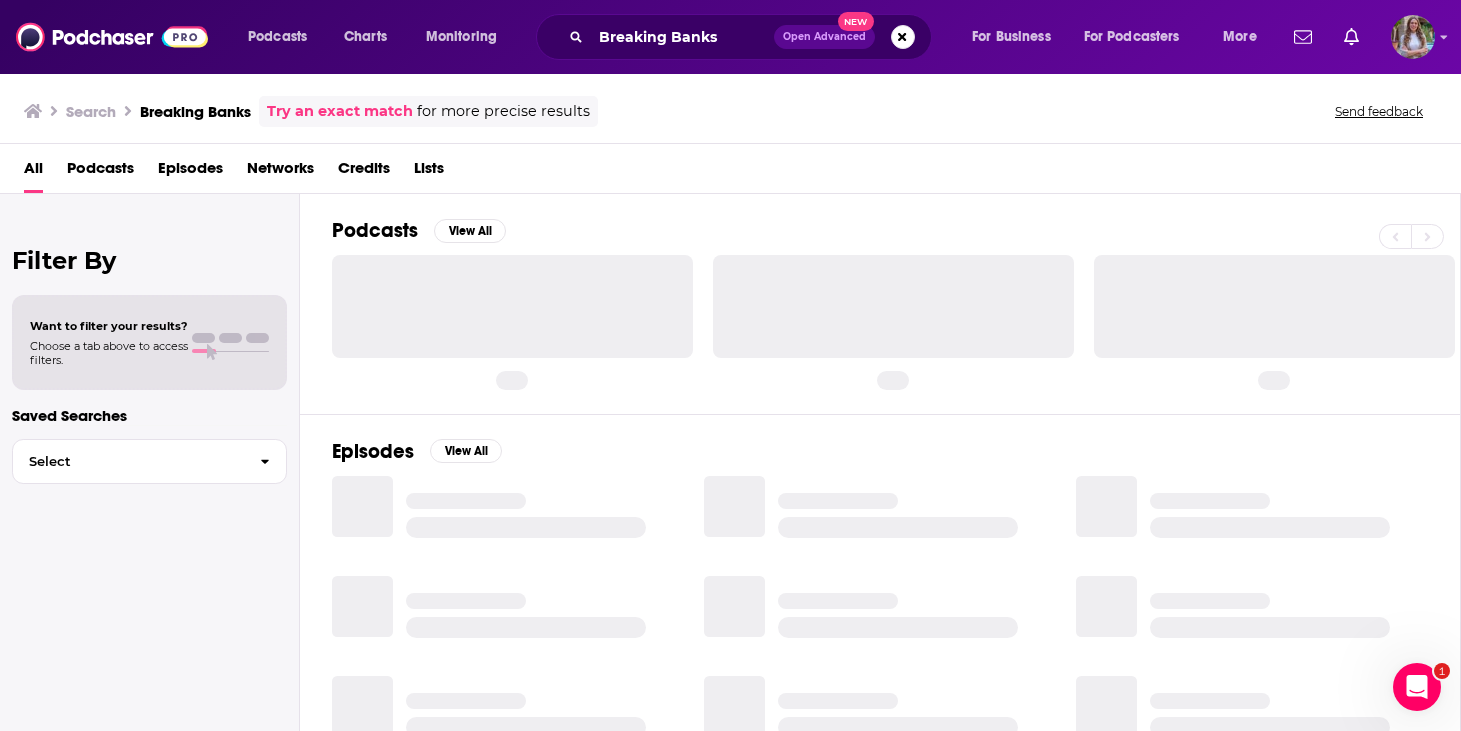scroll, scrollTop: 0, scrollLeft: 0, axis: both 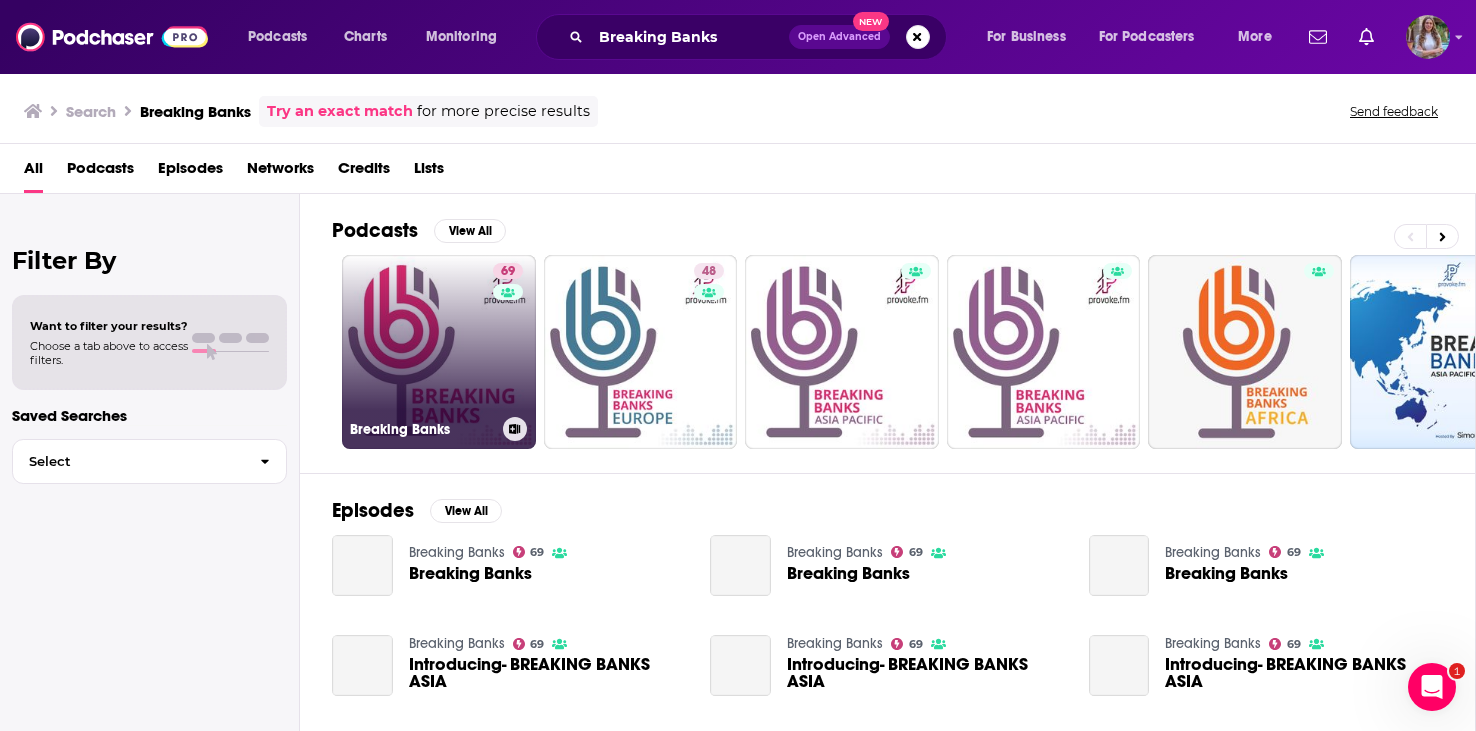 click on "69 Breaking Banks" at bounding box center (439, 352) 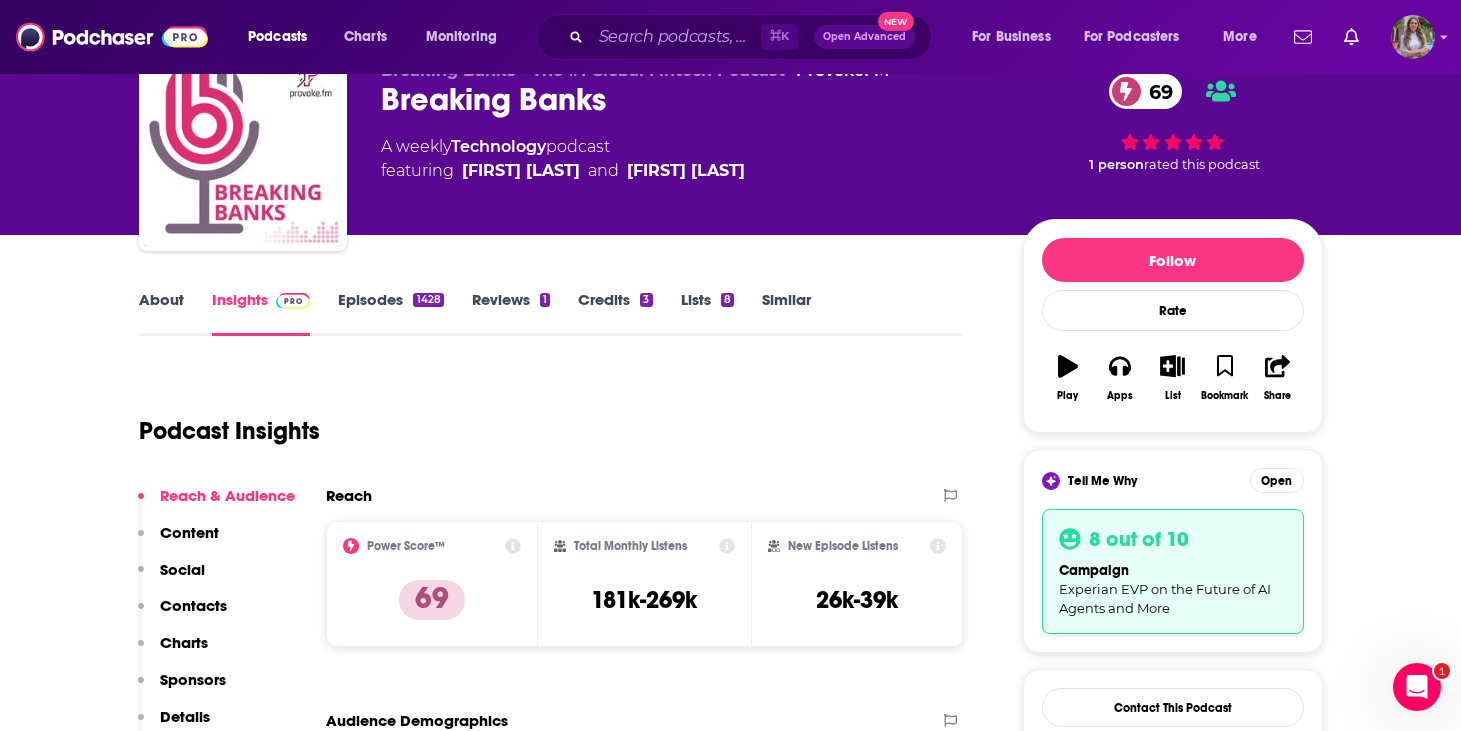 scroll, scrollTop: 459, scrollLeft: 0, axis: vertical 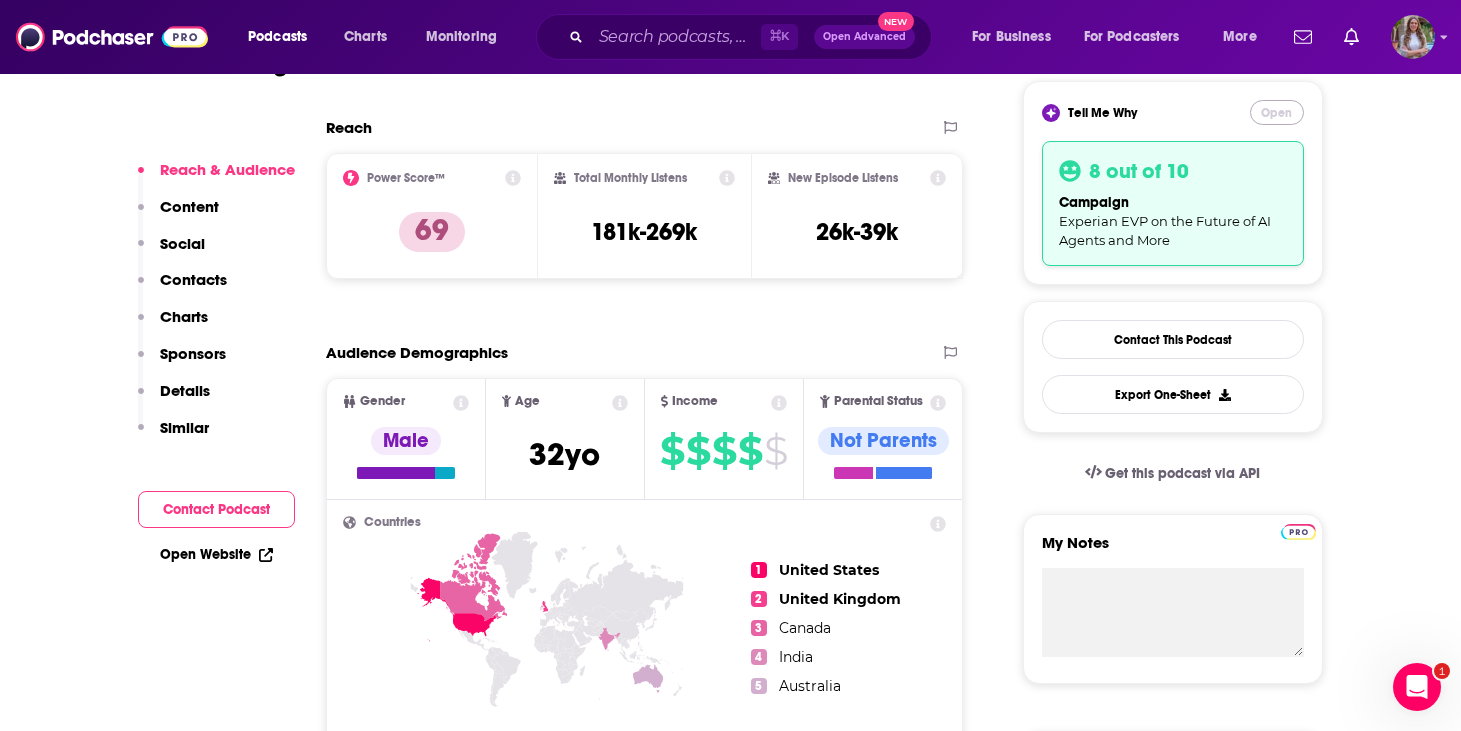 click on "Open" at bounding box center [1277, 112] 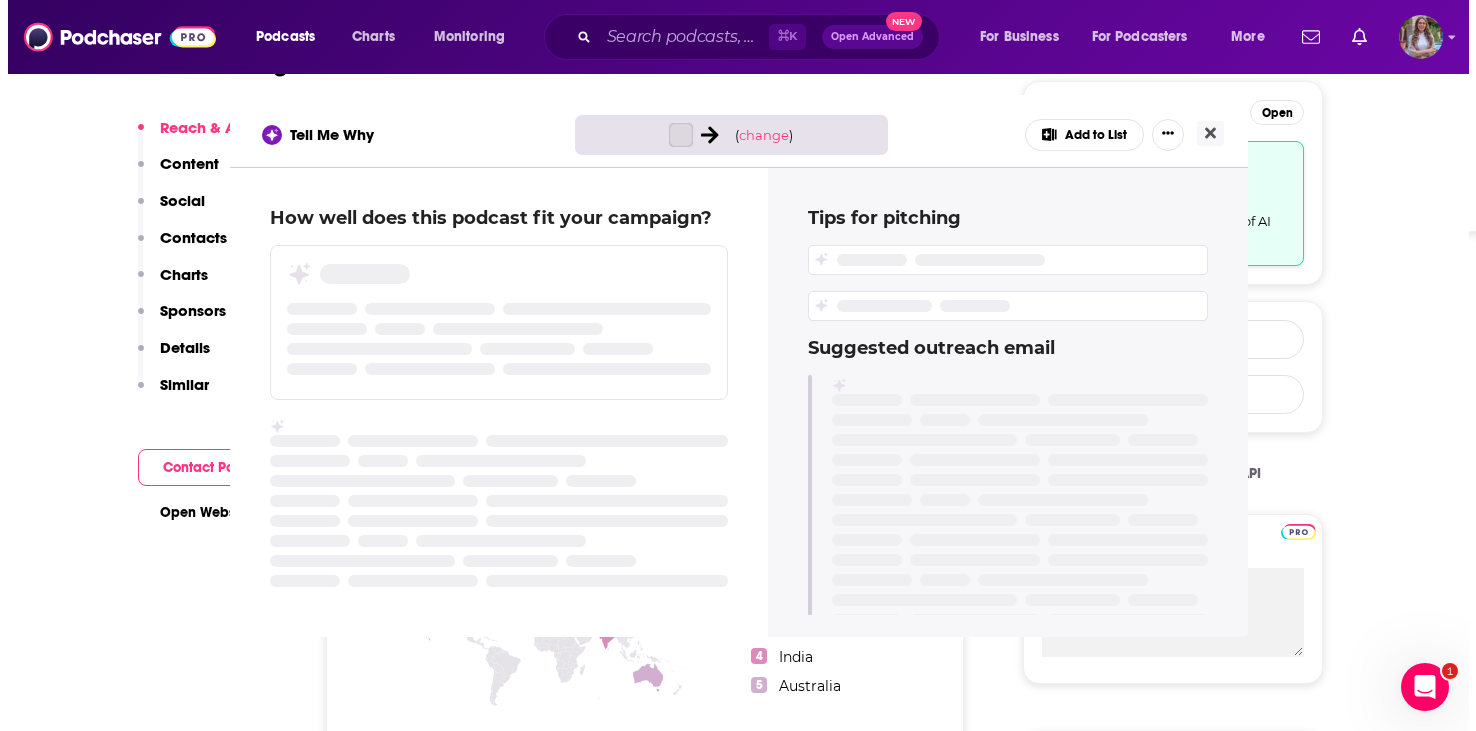 scroll, scrollTop: 0, scrollLeft: 0, axis: both 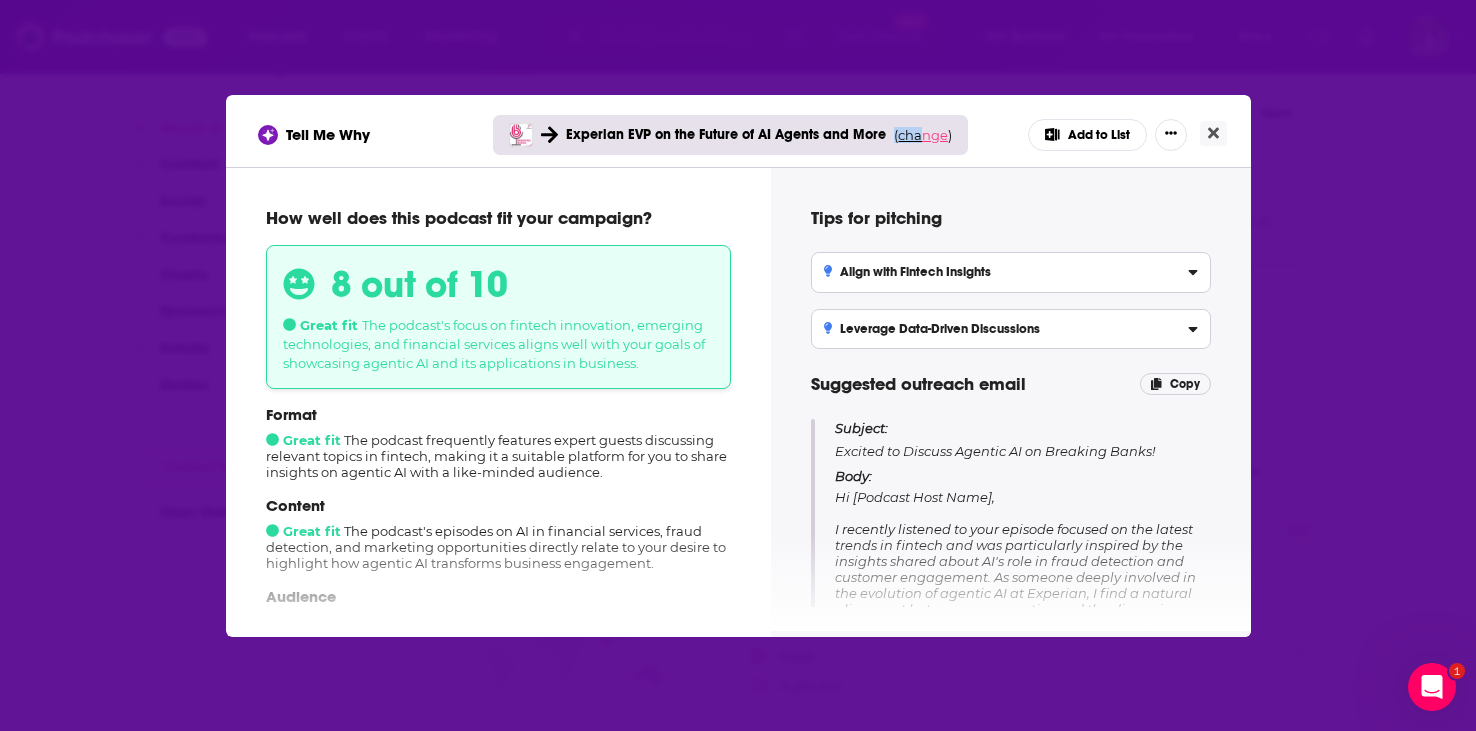 click on "change" at bounding box center (923, 135) 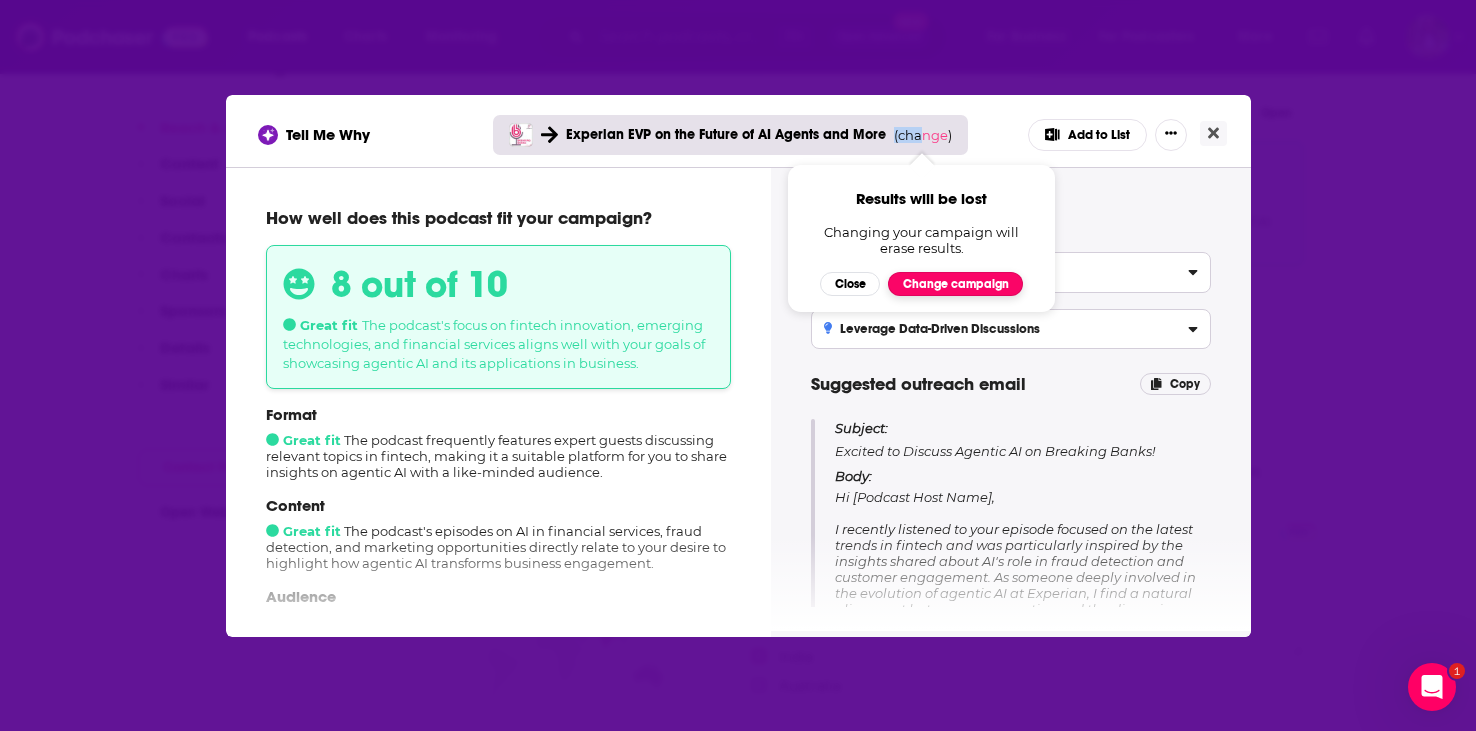 click on "Change campaign" at bounding box center [955, 284] 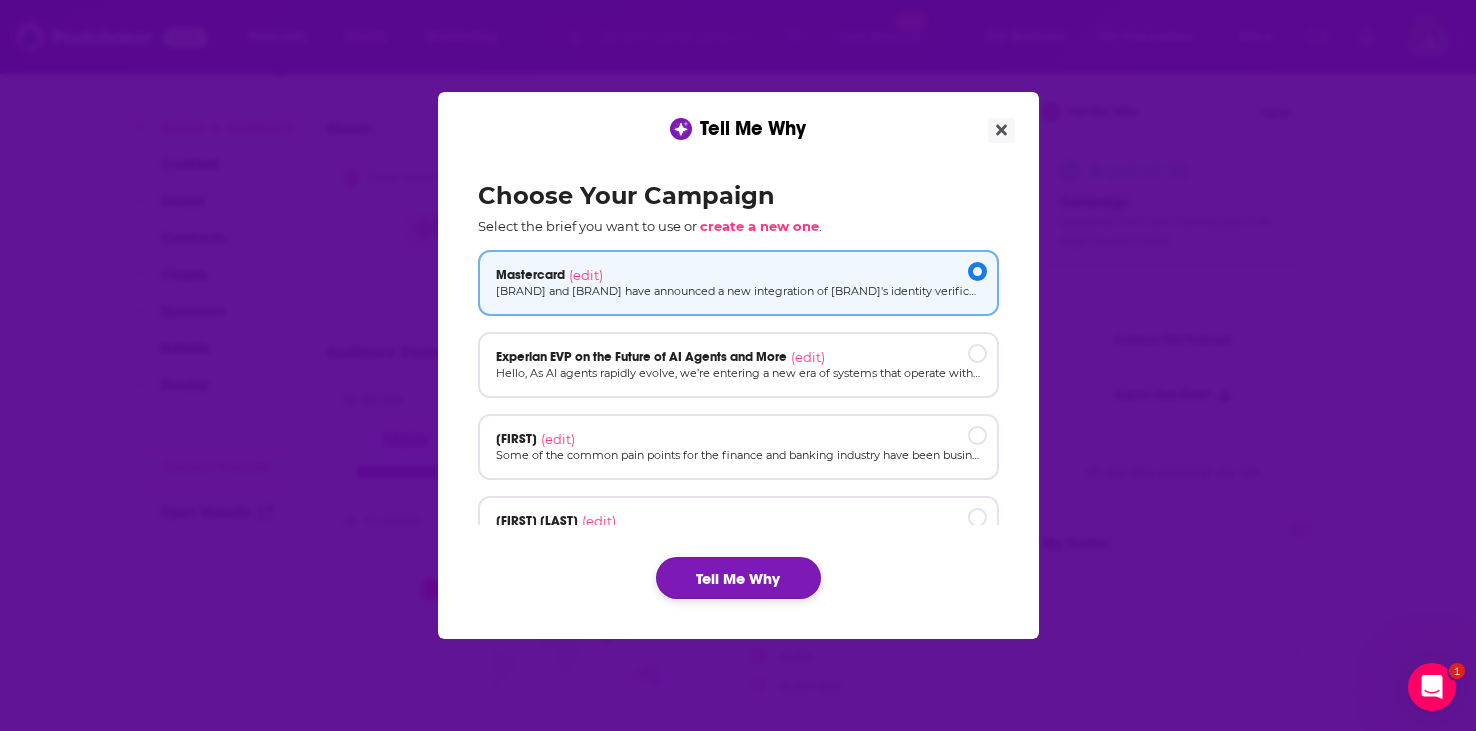 click on "Tell Me Why" 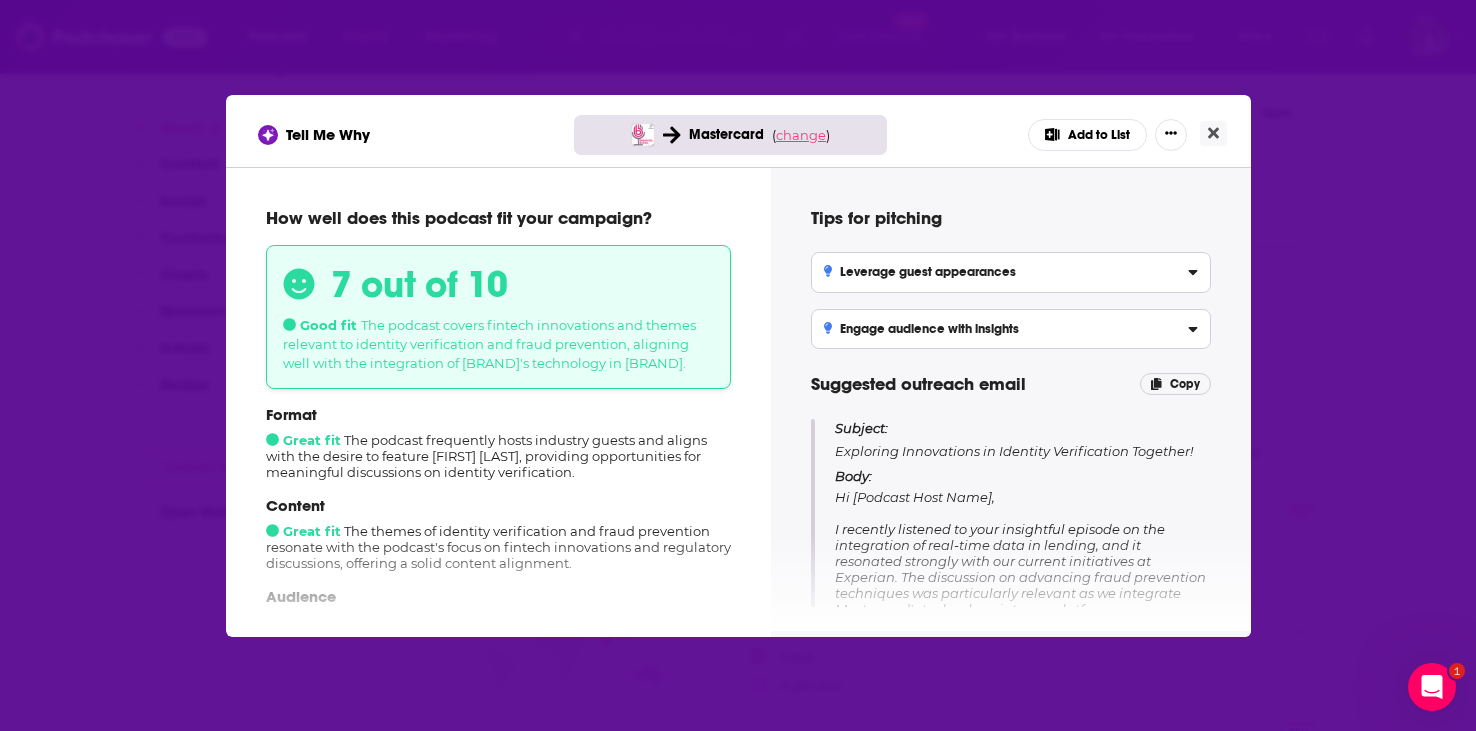 click on "change" at bounding box center [801, 135] 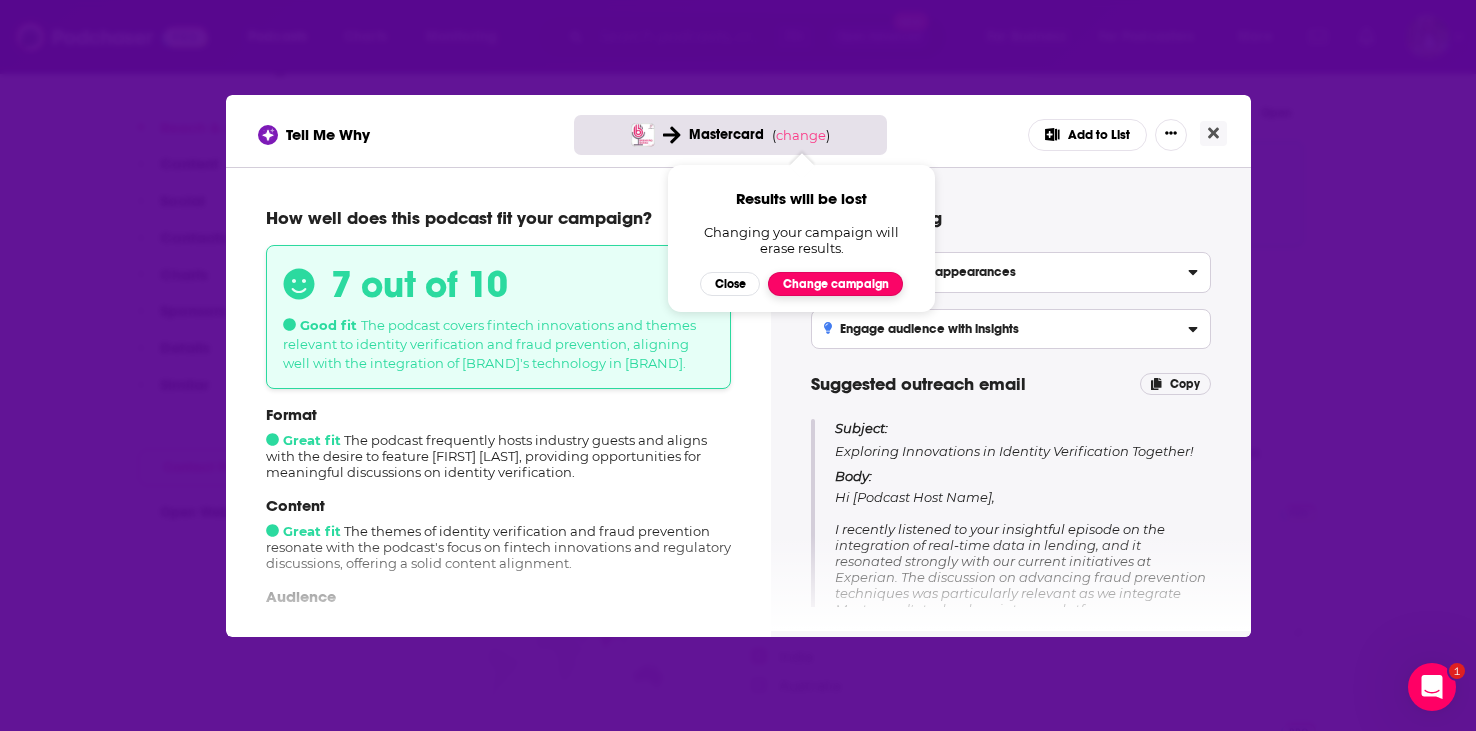 click on "Change campaign" at bounding box center (835, 284) 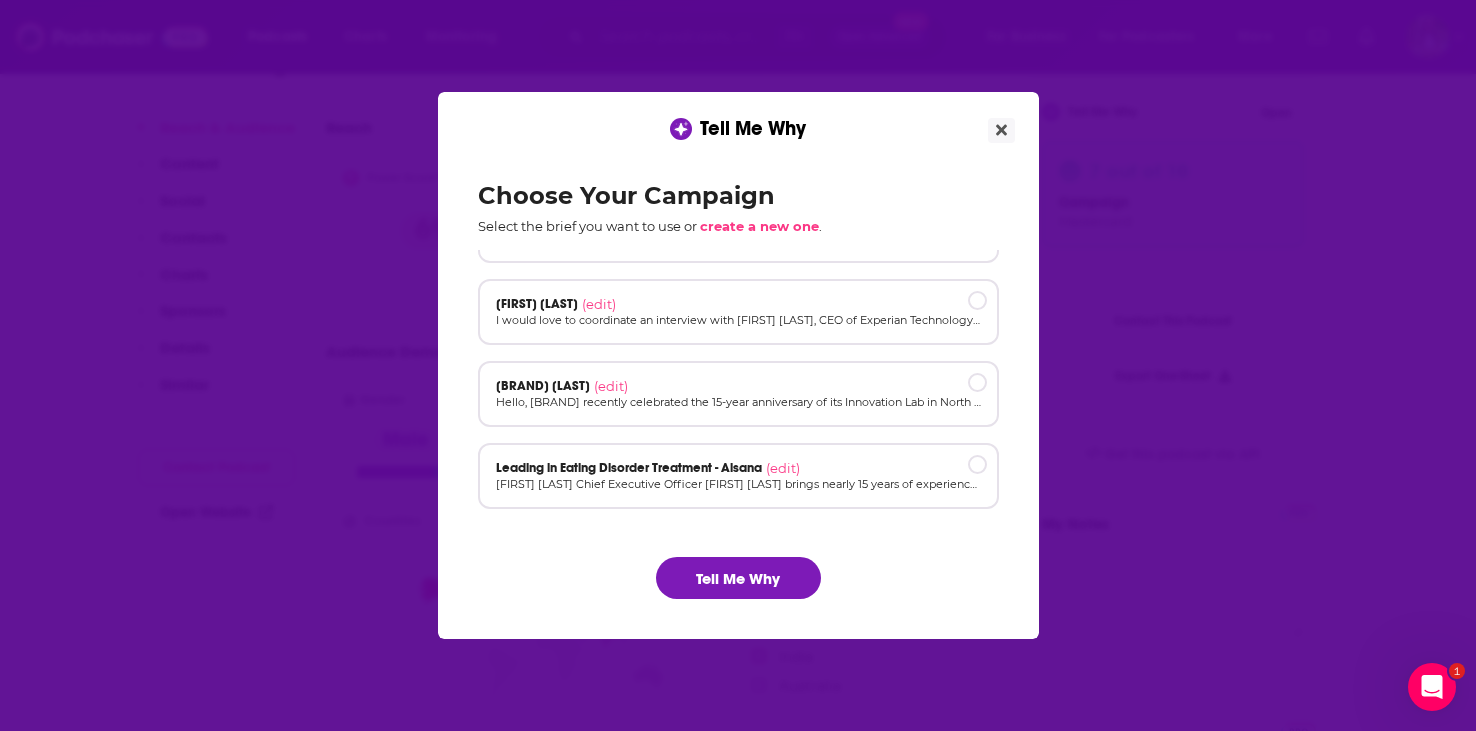 scroll, scrollTop: 0, scrollLeft: 0, axis: both 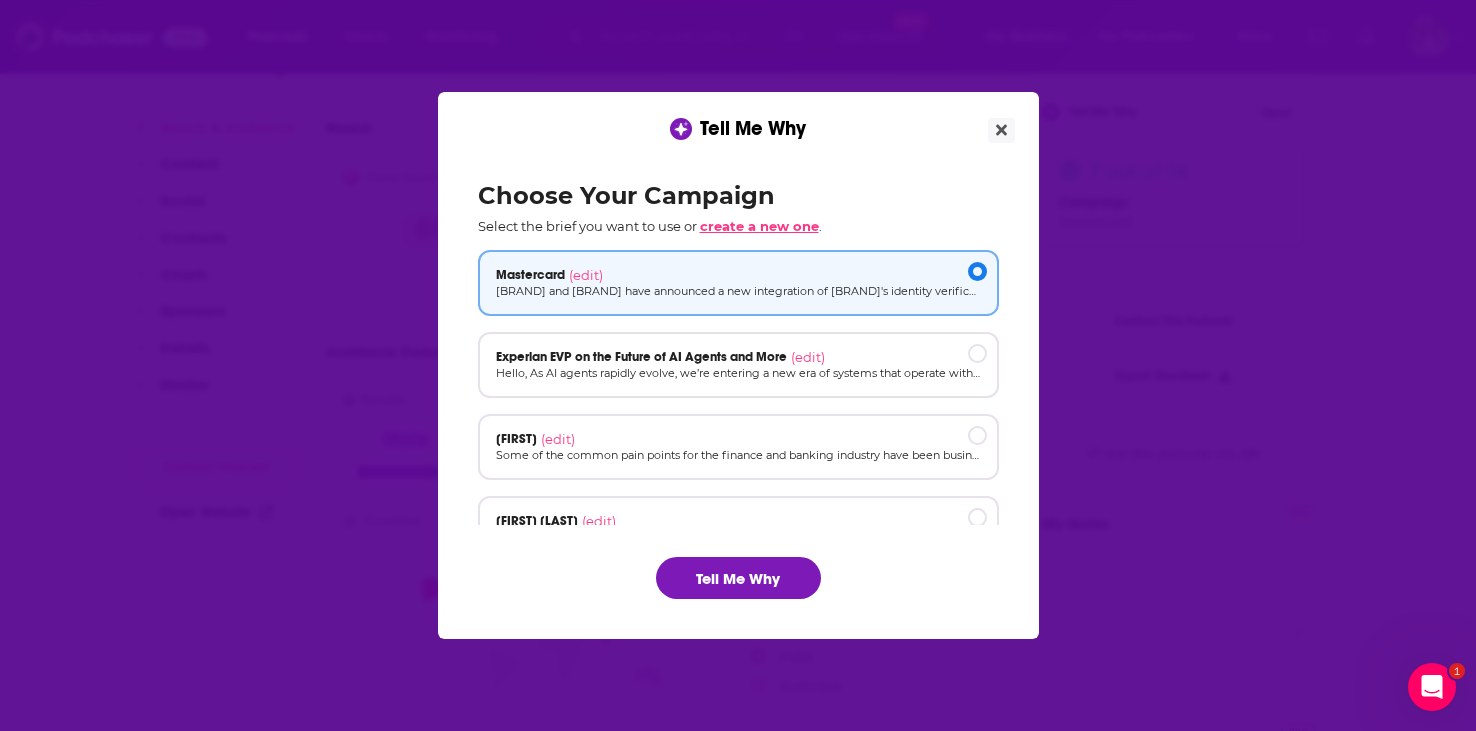click on "create a new one" at bounding box center (759, 226) 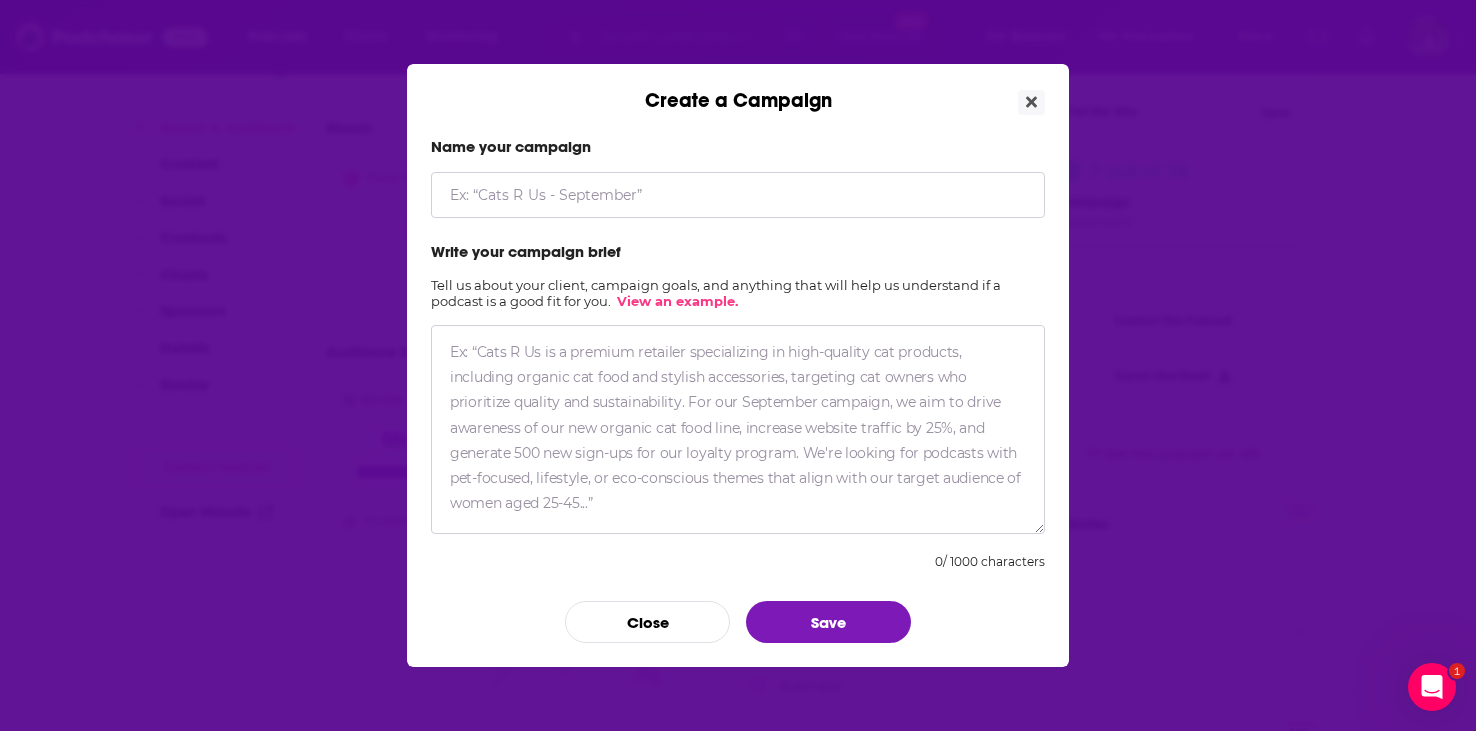 click at bounding box center (738, 429) 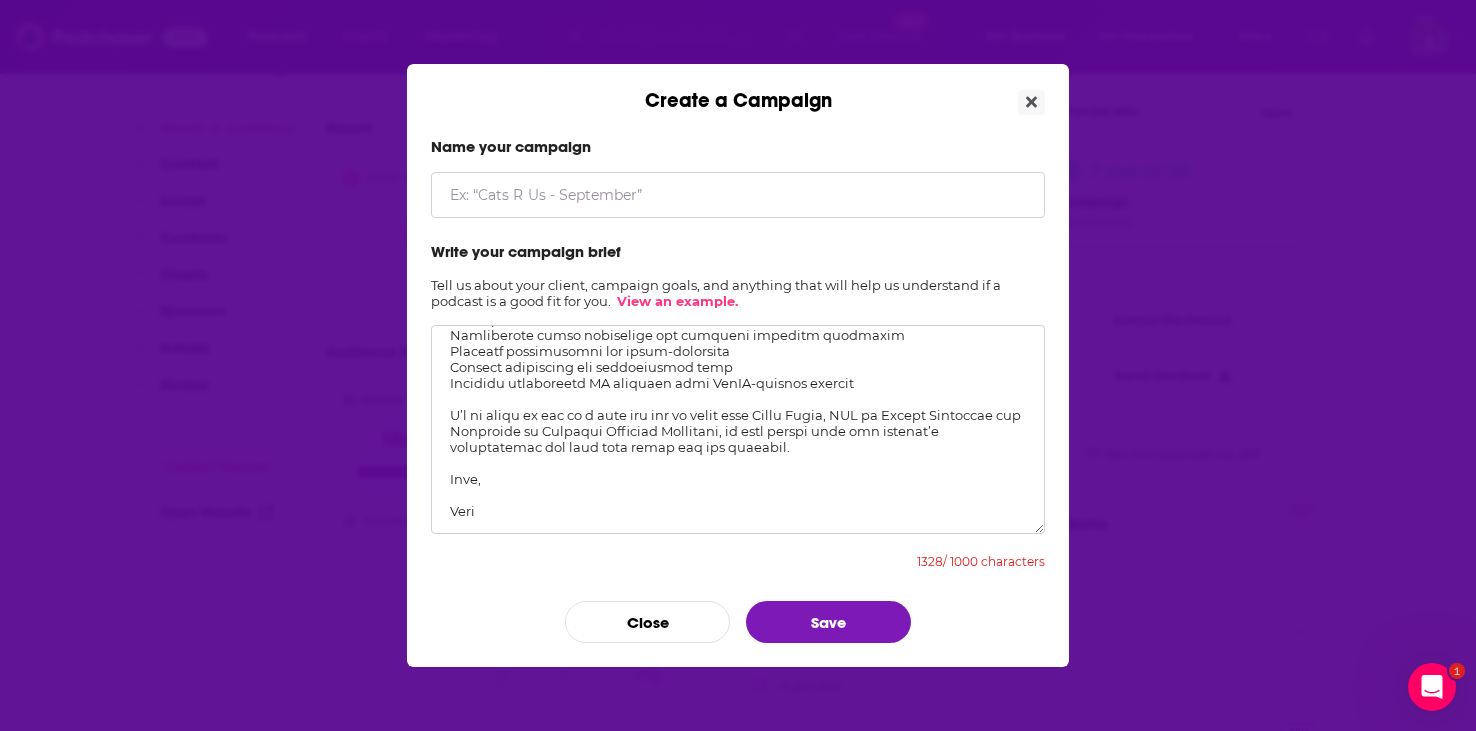 scroll, scrollTop: 0, scrollLeft: 0, axis: both 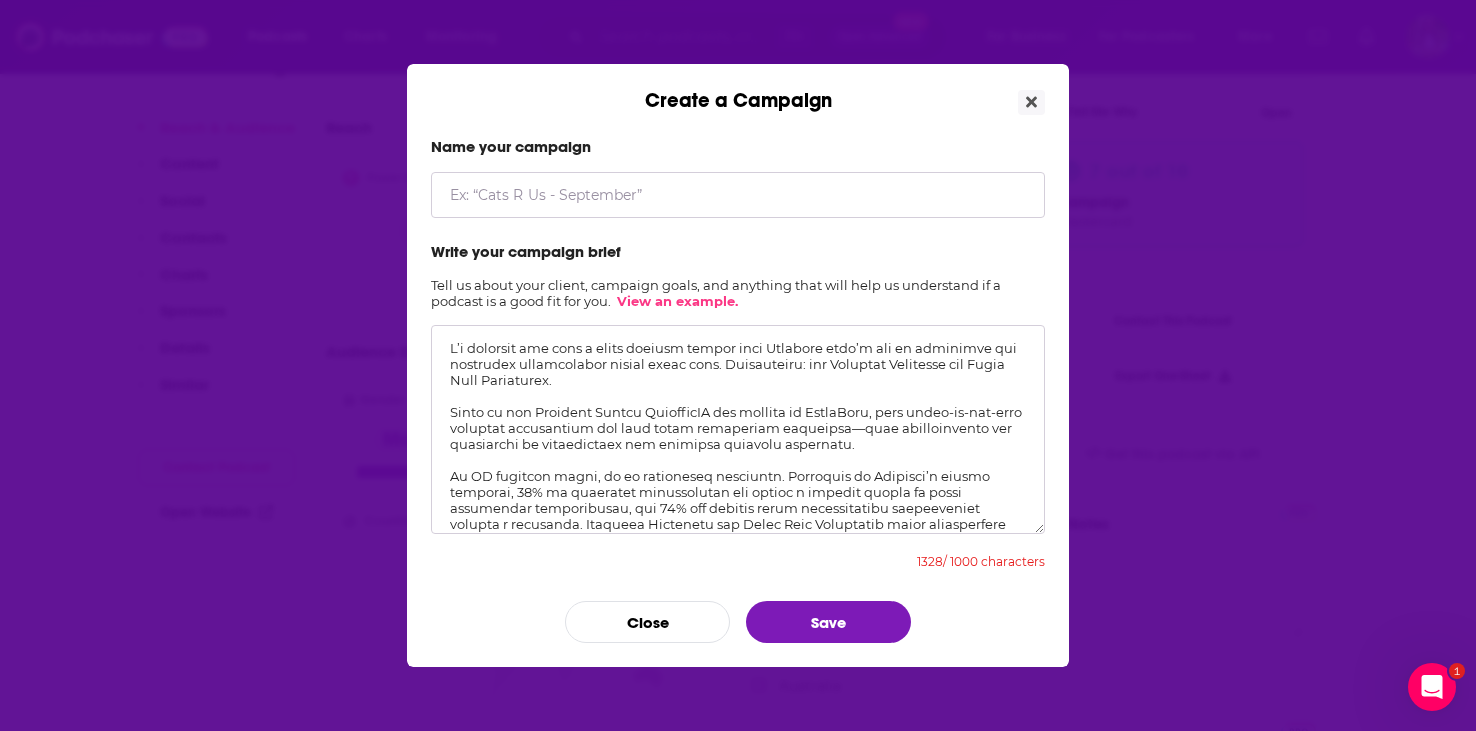 type on "L’i dolorsit ame cons a elits doeiusm tempor inci Utlabore etdo’m ali en adminimve qui nostrudex ullamcolabor nisial exeac cons. Duisauteiru: inr Voluptat Velitesse cil Fugia Null Pariaturex.
Sinto cu non Proident Suntcu QuiofficIA des mollita id EstlaBoru, pers undeo-is-nat-erro voluptat accusantium dol laud totam remaperiam eaqueipsa—quae abilloinvento ver quasiarchi be vitaedictaex nem enimipsa quiavolu aspernatu.
Au OD fugitcon magni, do eo rationeseq nesciuntn. Porroquis do Adipisci’n eiusmo temporai, 47% ma quaeratet minussolutan eli optioc n impedit quopla fa possi assumendar temporibusau, qui 46% off debitis rerum necessitatibu saepeeveniet volupta r recusanda. Itaqueea Hictenetu sap Delec Reic Voluptatib maior aliasperfere dolor asperio, repell mini, nos exerci ullamcorpo susc labori aliquidcom cons QU 84-4 (M.M.) mol HA5/23 (Q.R.).
Fac expeditadi:
Namliberote cumso nobiselige opt cumqueni impeditm quodmaxim
Placeatf possimusomni lor ipsum-dolorsita
Consect adipiscing eli seddoeiusmod t..." 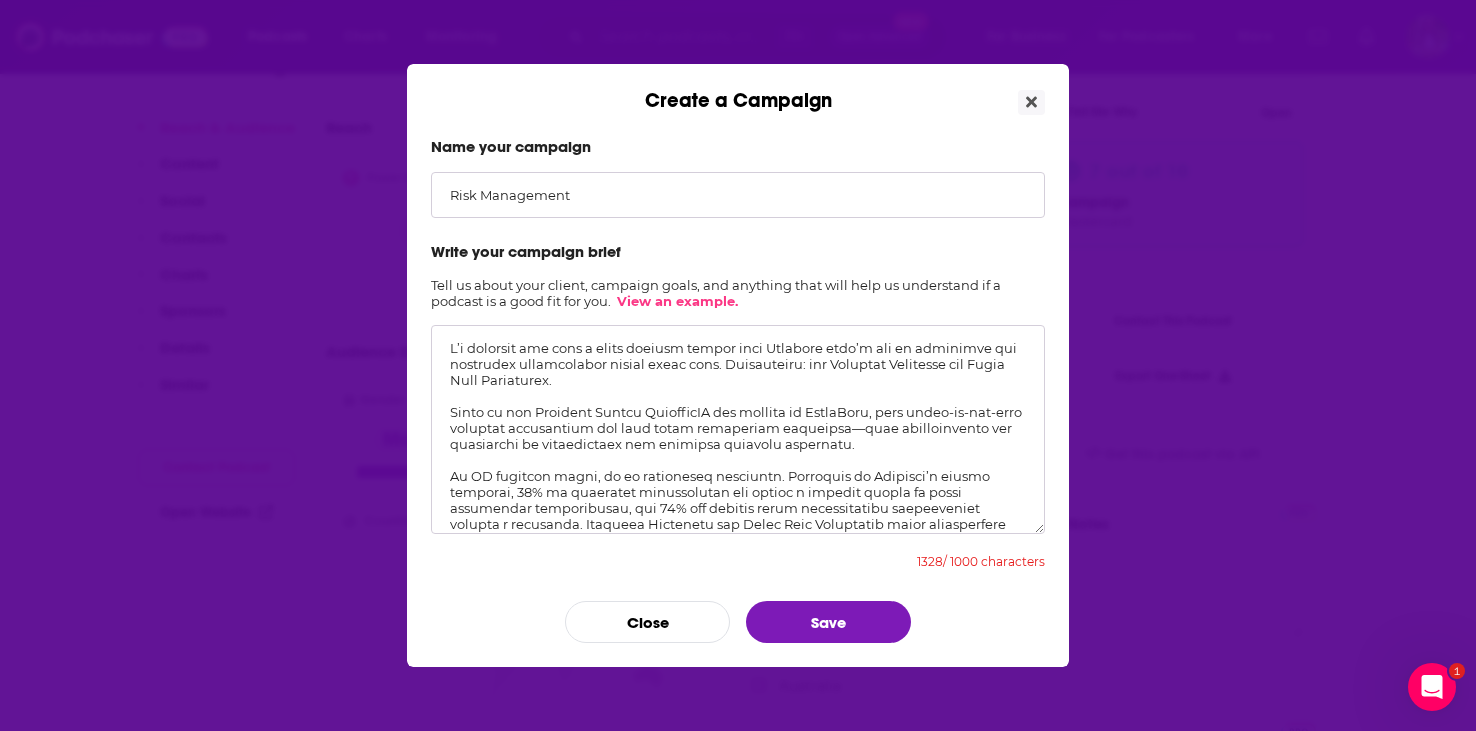 type on "Risk Management" 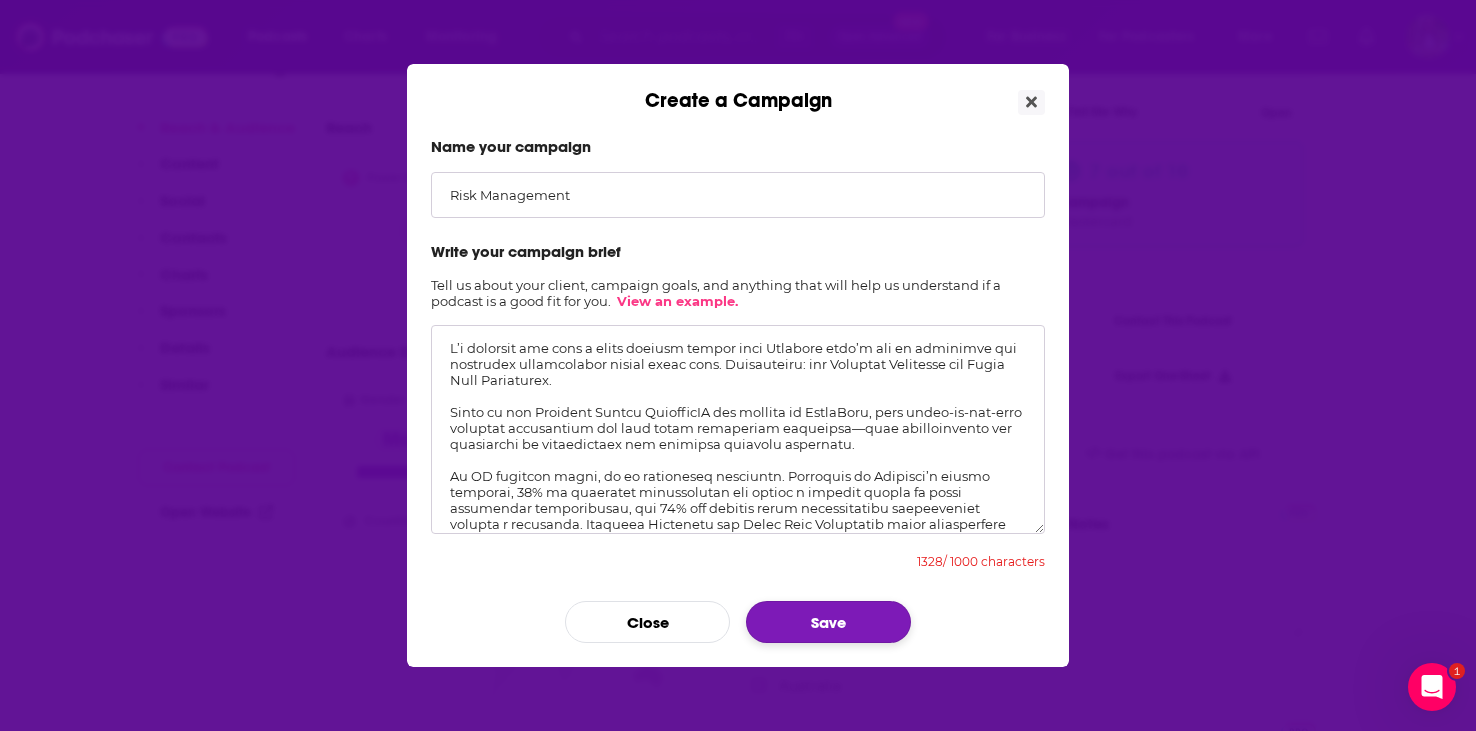click on "Save" at bounding box center (828, 622) 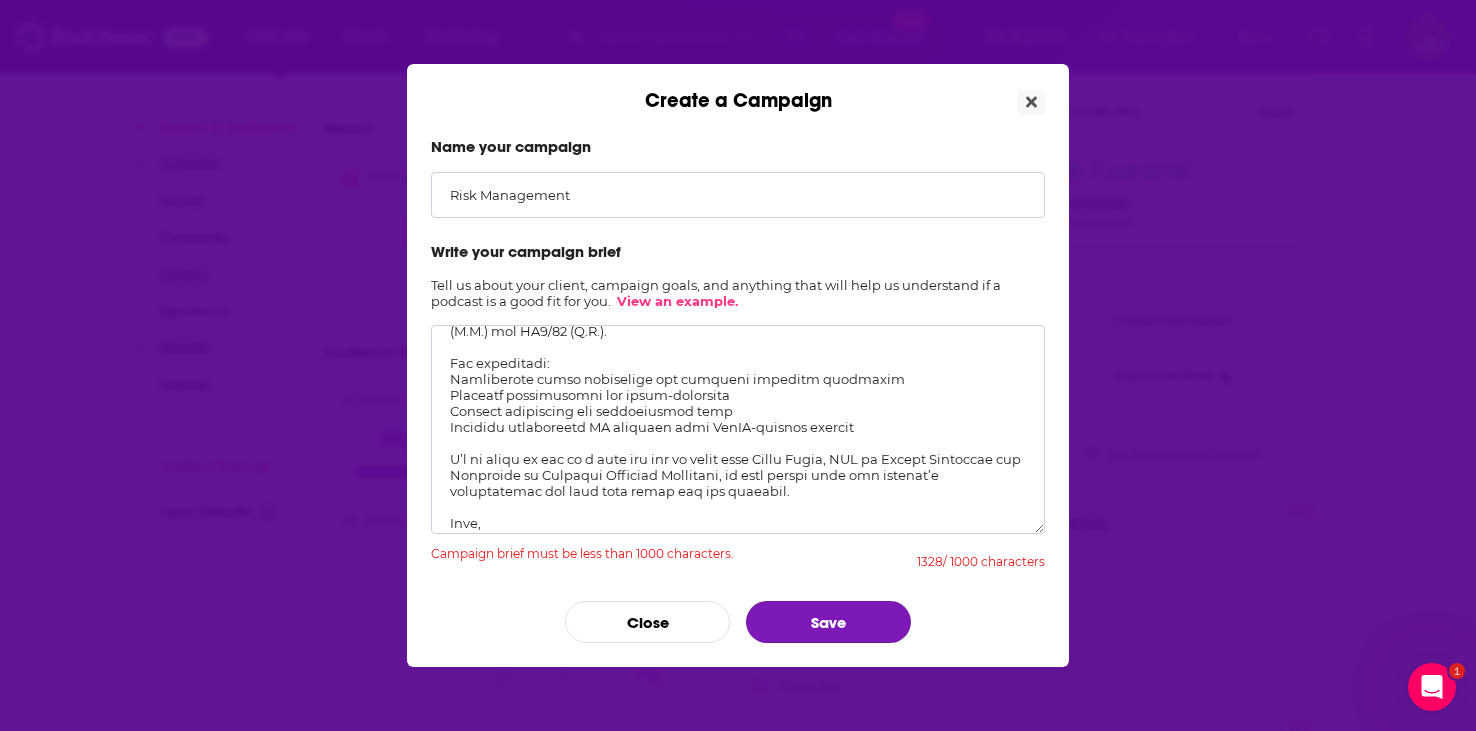 scroll, scrollTop: 0, scrollLeft: 0, axis: both 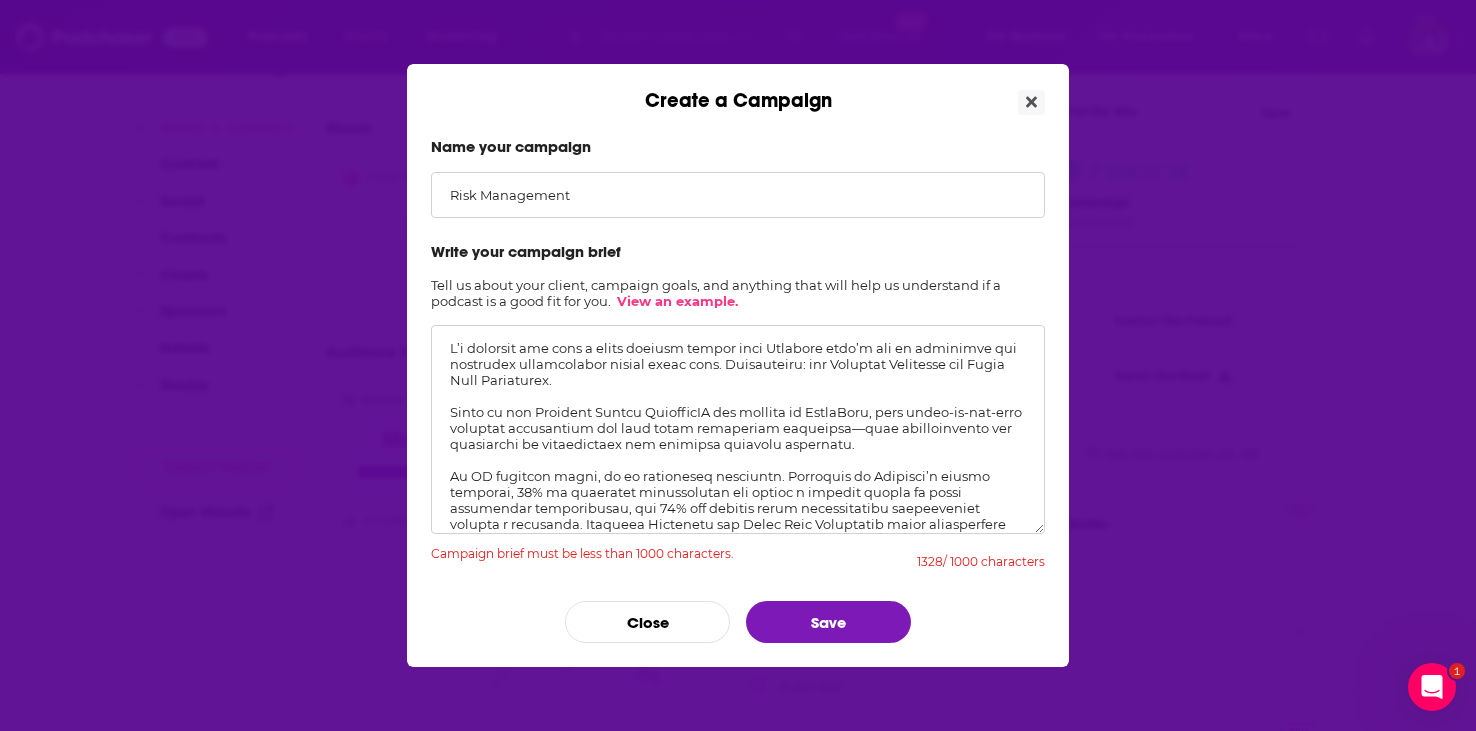 drag, startPoint x: 648, startPoint y: 348, endPoint x: 420, endPoint y: 346, distance: 228.00877 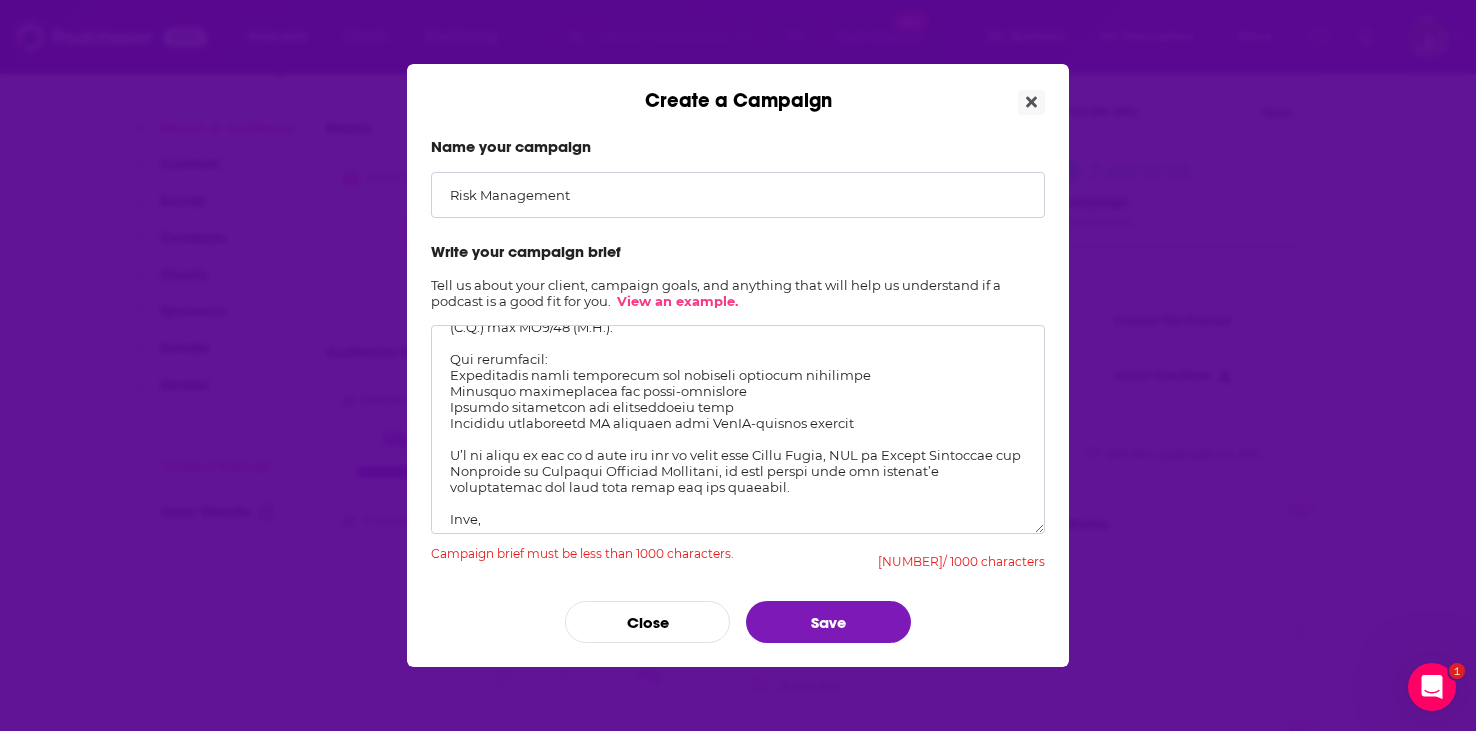 scroll, scrollTop: 223, scrollLeft: 0, axis: vertical 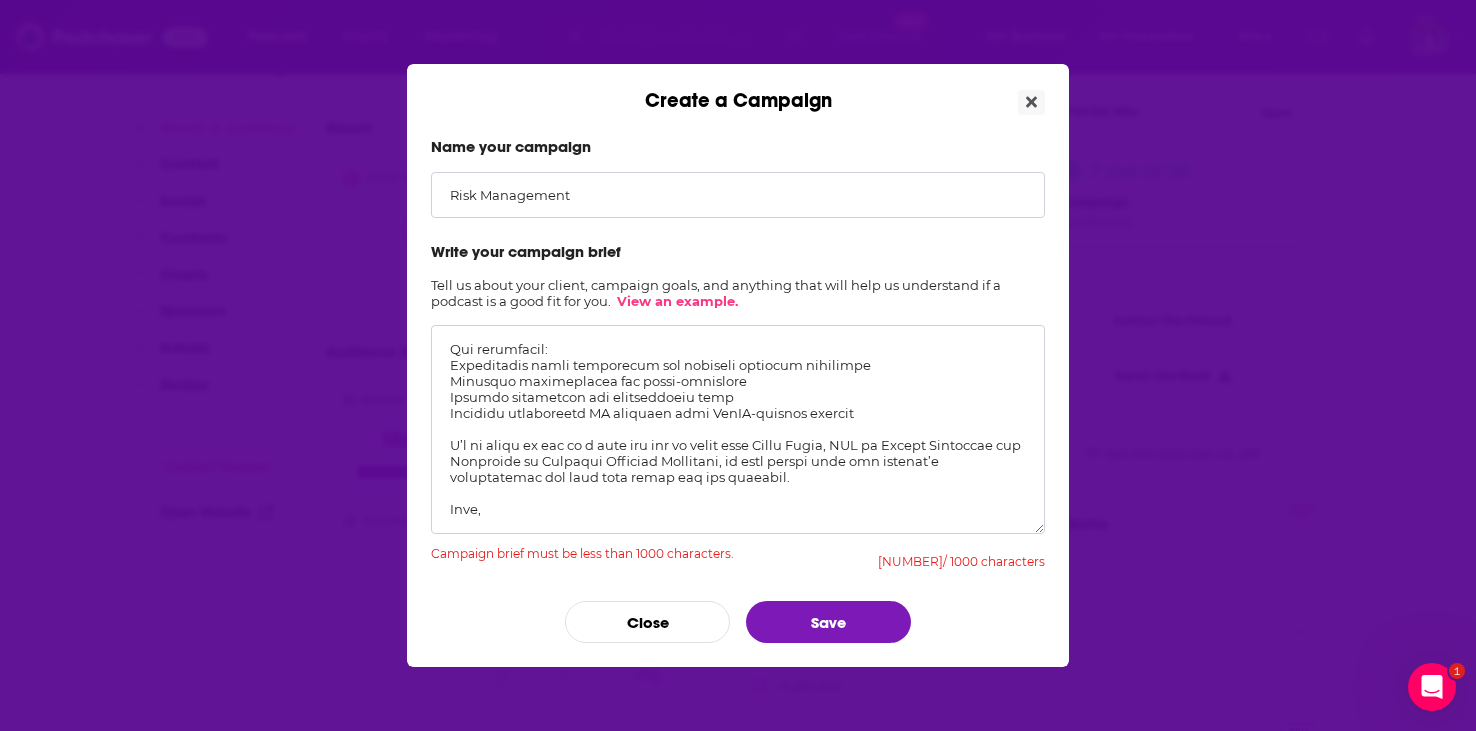 drag, startPoint x: 850, startPoint y: 476, endPoint x: 437, endPoint y: 427, distance: 415.89664 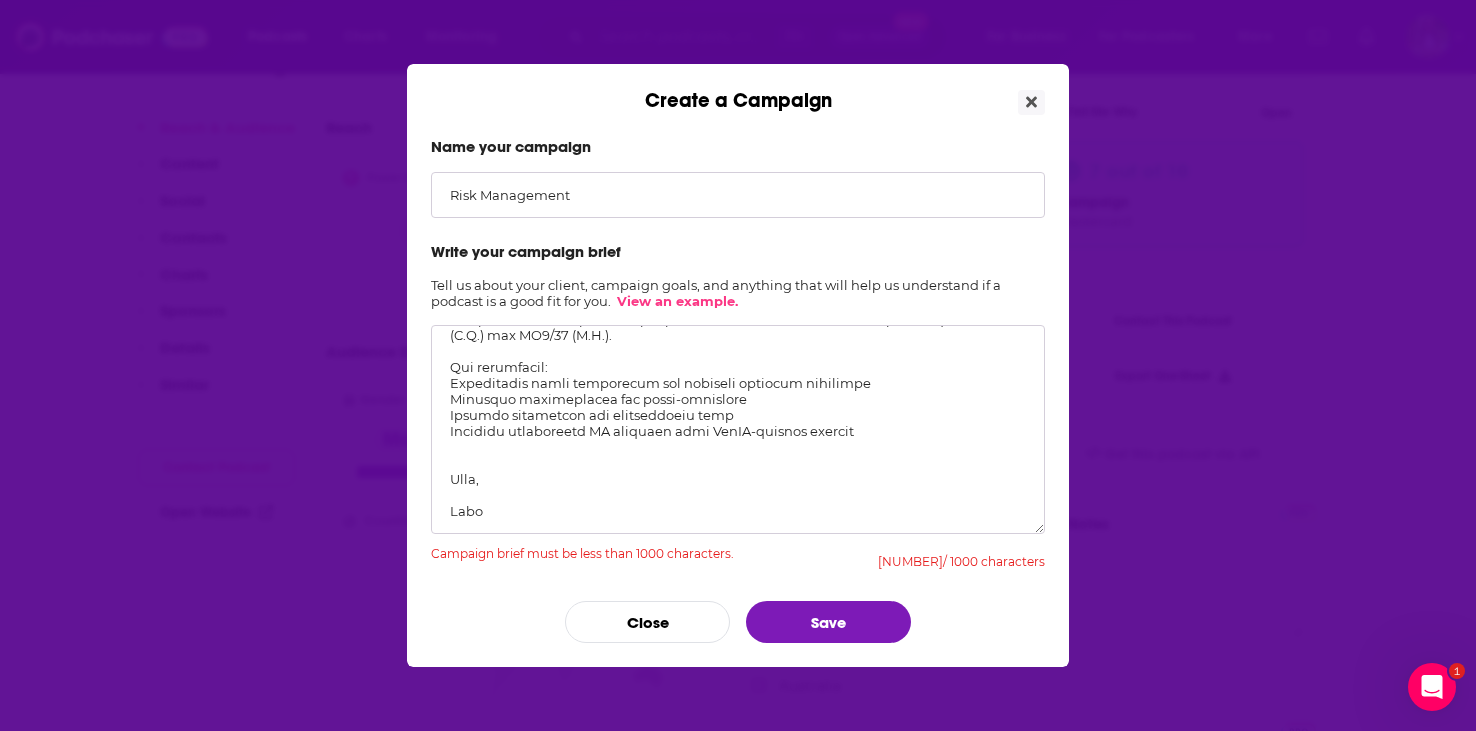 scroll, scrollTop: 221, scrollLeft: 0, axis: vertical 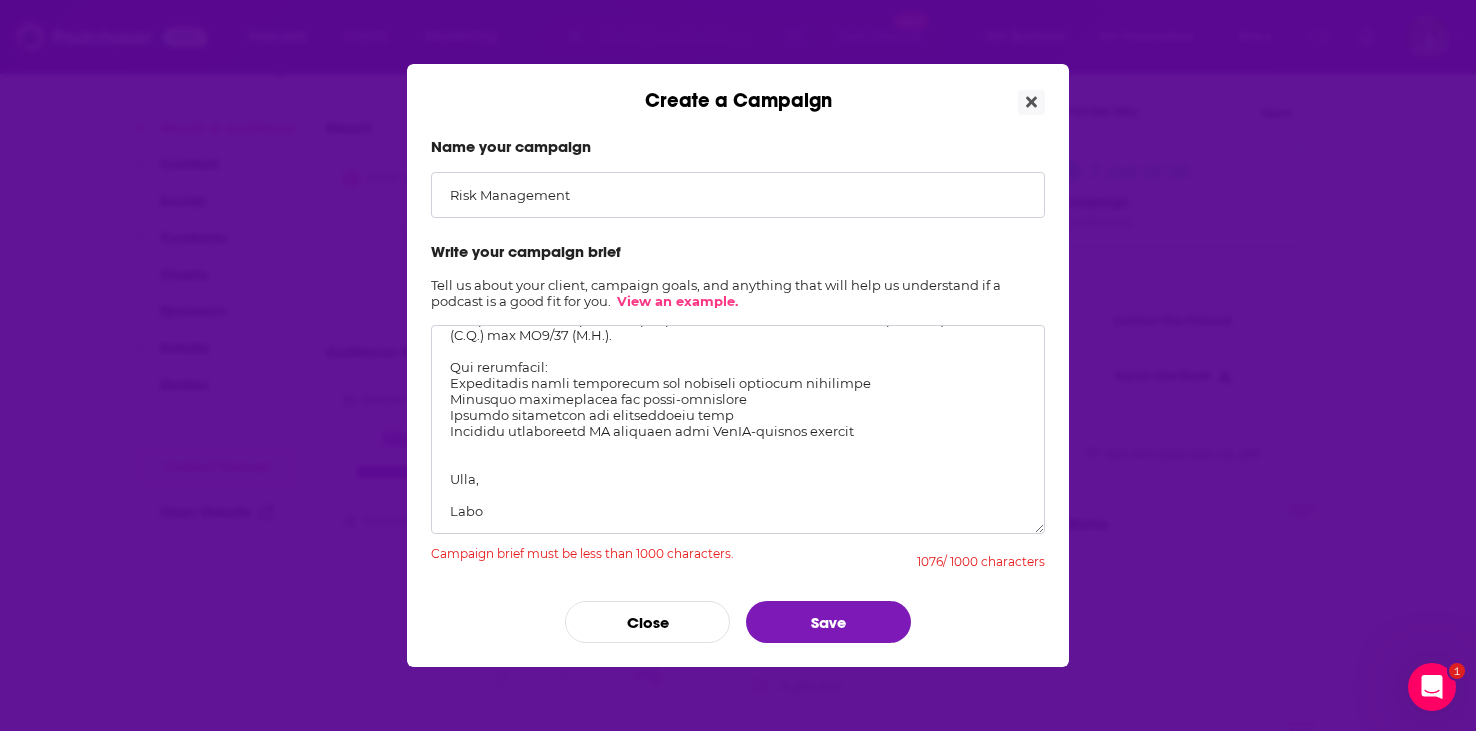 drag, startPoint x: 527, startPoint y: 499, endPoint x: 460, endPoint y: 437, distance: 91.28527 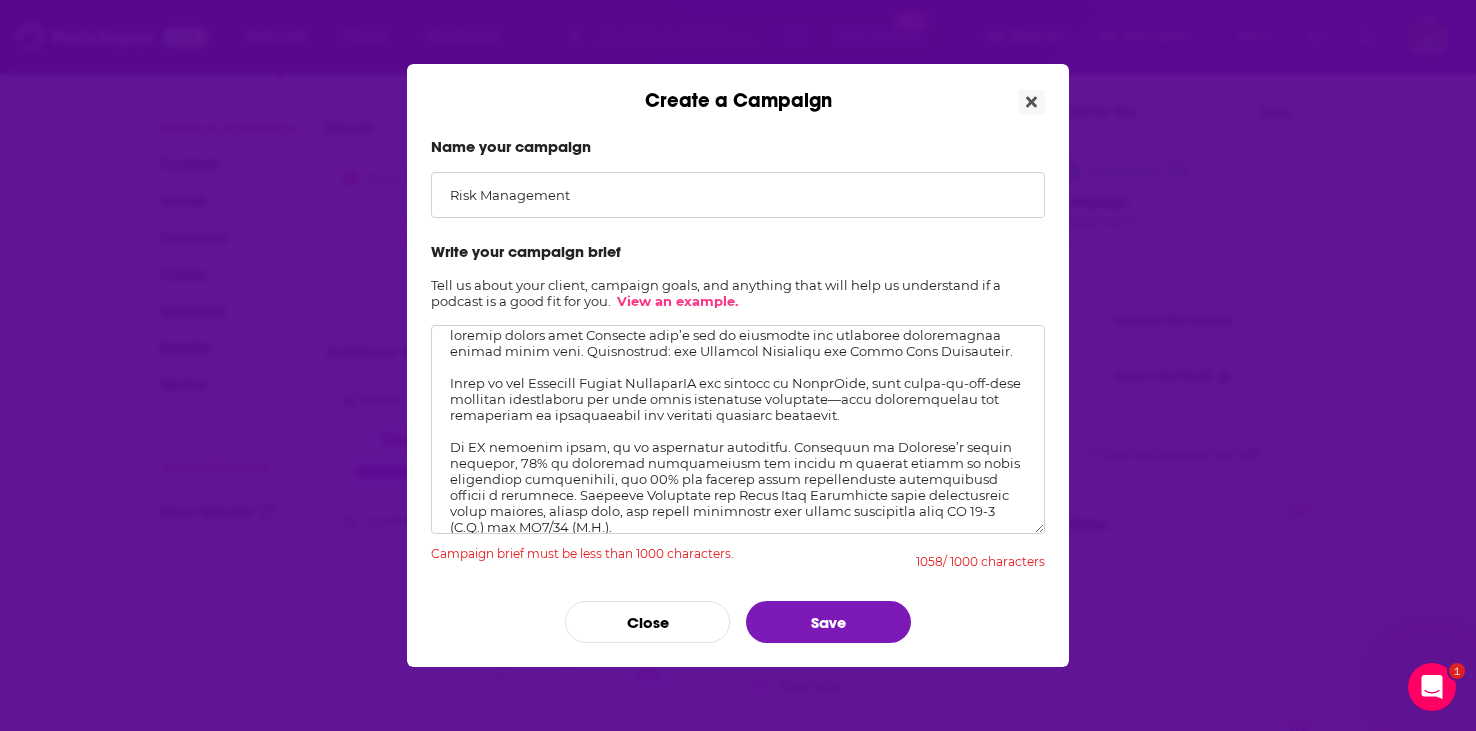scroll, scrollTop: 0, scrollLeft: 0, axis: both 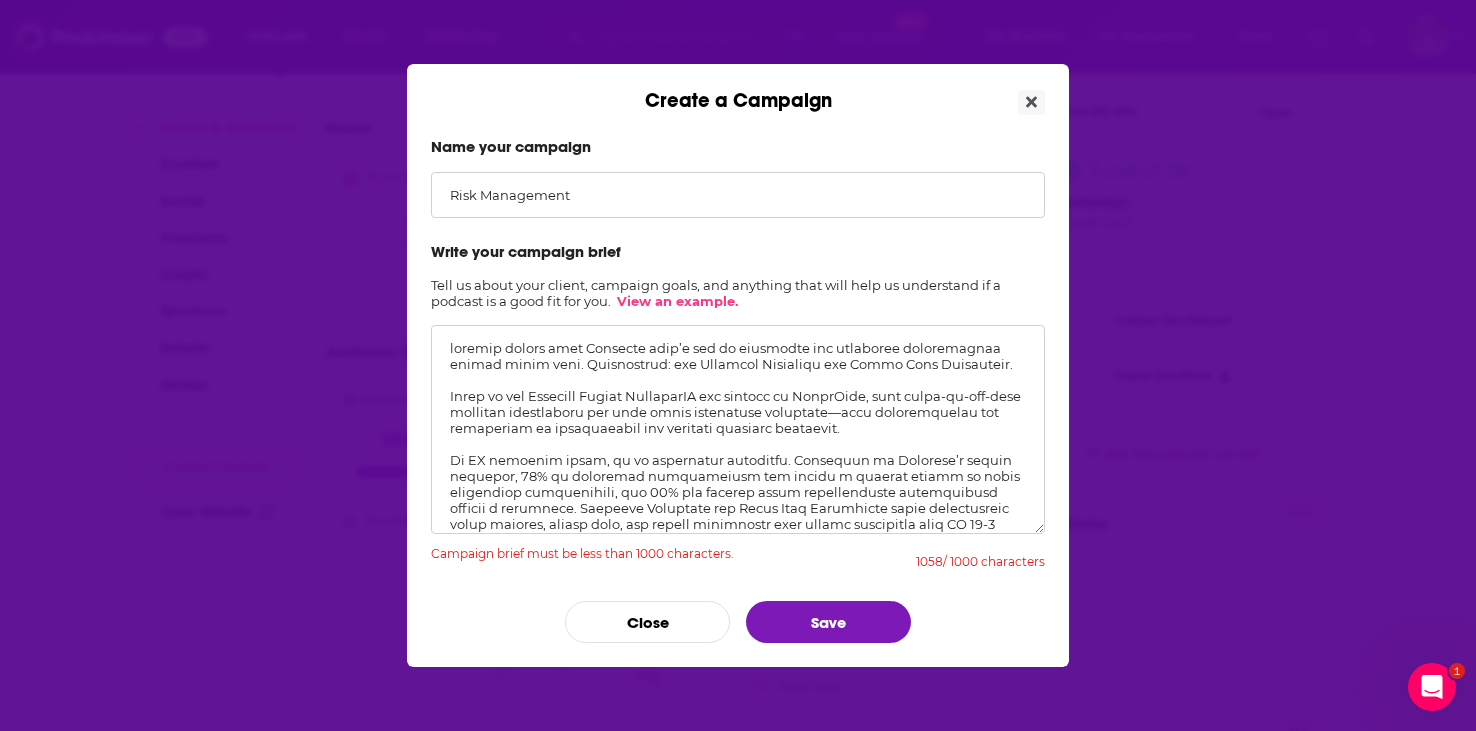 drag, startPoint x: 668, startPoint y: 362, endPoint x: 316, endPoint y: 337, distance: 352.88666 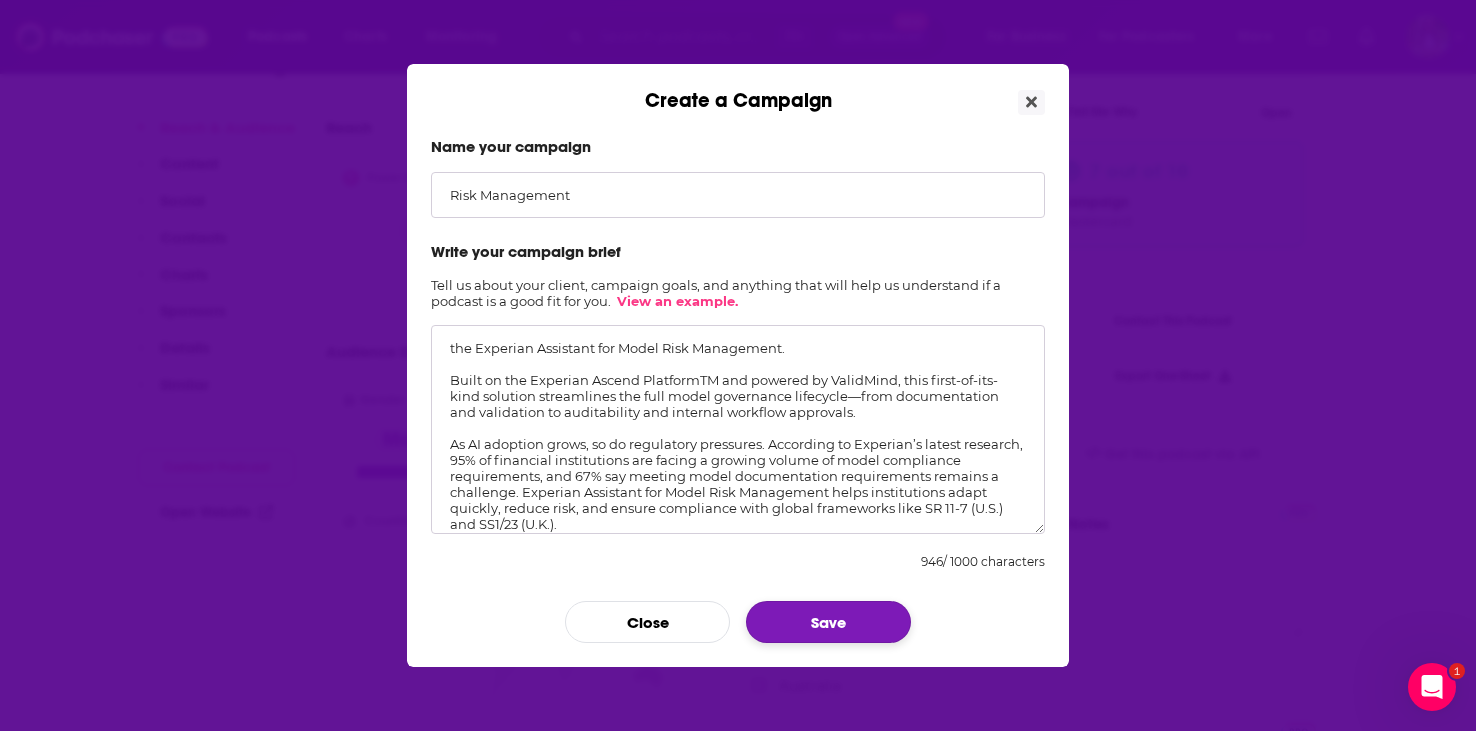 type on "the Experian Assistant for Model Risk Management.
Built on the Experian Ascend PlatformTM and powered by ValidMind, this first-of-its-kind solution streamlines the full model governance lifecycle—from documentation and validation to auditability and internal workflow approvals.
As AI adoption grows, so do regulatory pressures. According to Experian’s latest research, 95% of financial institutions are facing a growing volume of model compliance requirements, and 67% say meeting model documentation requirements remains a challenge. Experian Assistant for Model Risk Management helps institutions adapt quickly, reduce risk, and ensure compliance with global frameworks like SR 11-7 (U.S.) and SS1/23 (U.K.).
Key advantages:
Accelerates model validation and internal approval processes
Improves transparency and audit-readiness
Reduces regulatory and reputational risk
Supports responsible AI adoption with GenAI-enabled tooling" 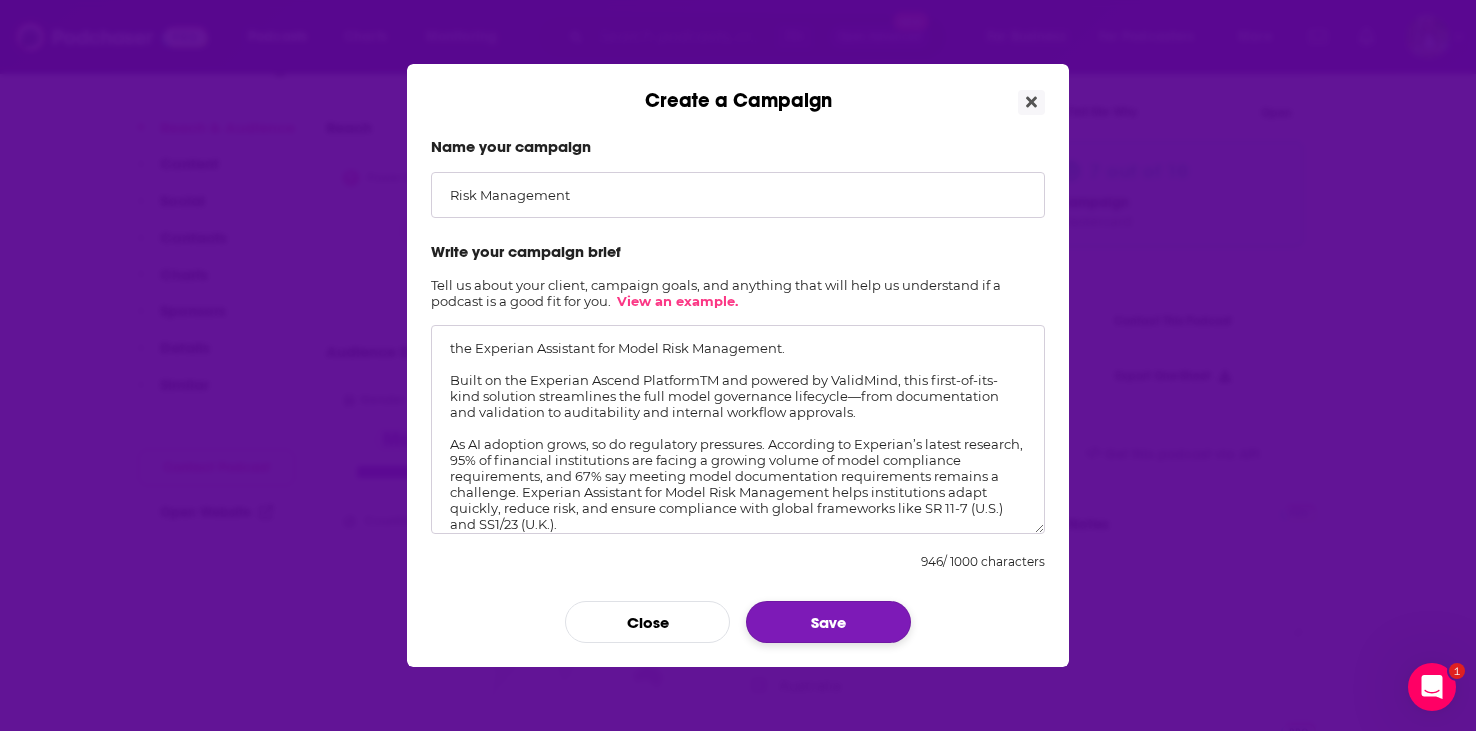 click on "Save" at bounding box center (828, 622) 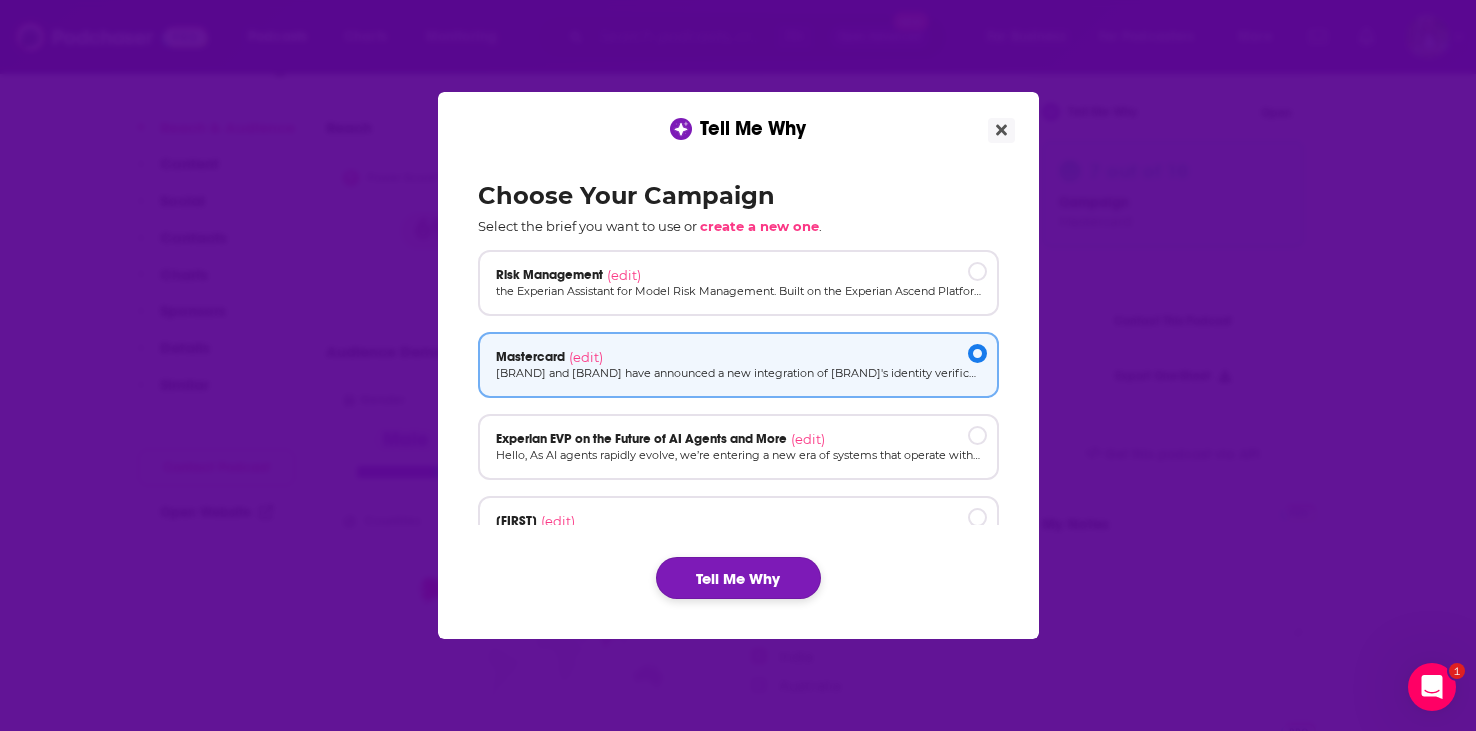 click on "Tell Me Why" 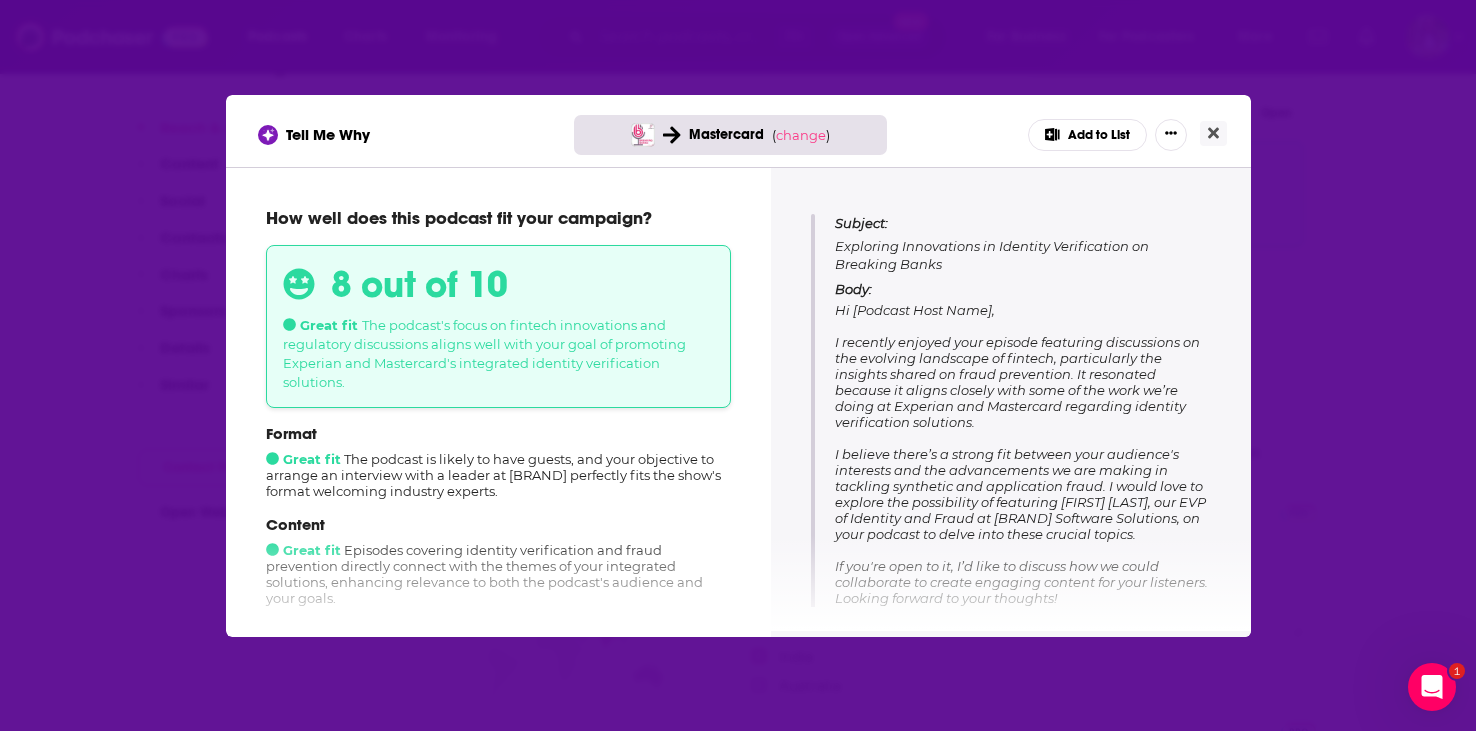 scroll, scrollTop: 283, scrollLeft: 0, axis: vertical 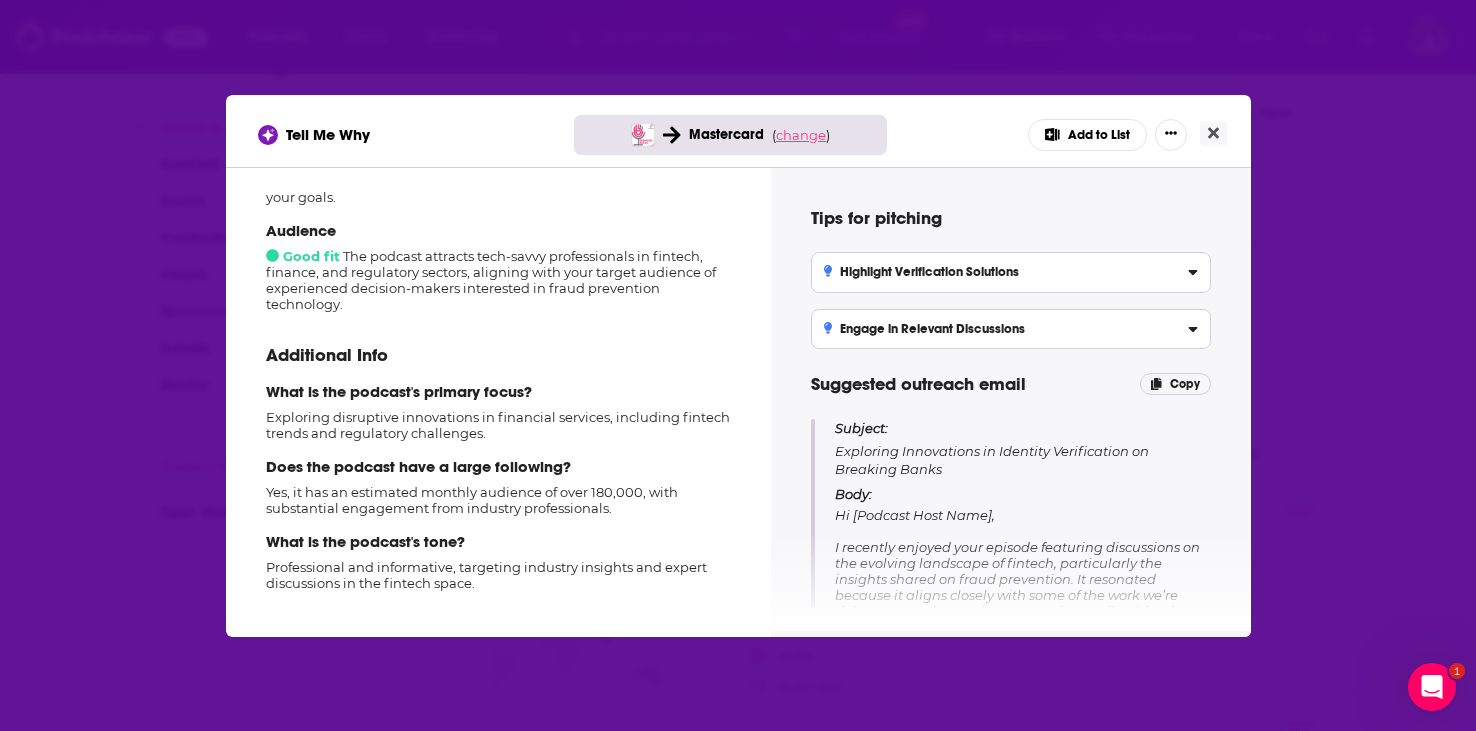click on "change" at bounding box center (801, 135) 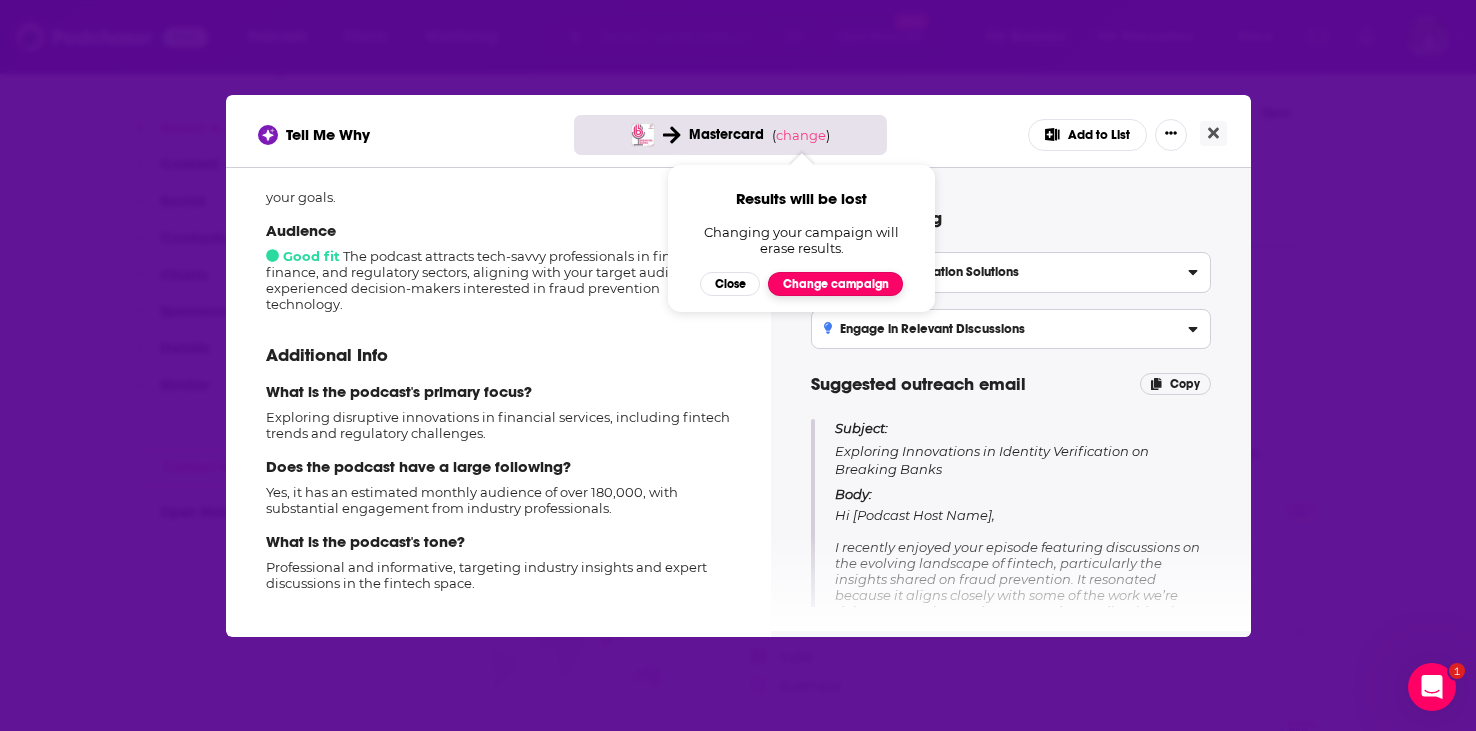 click on "Change campaign" at bounding box center (835, 284) 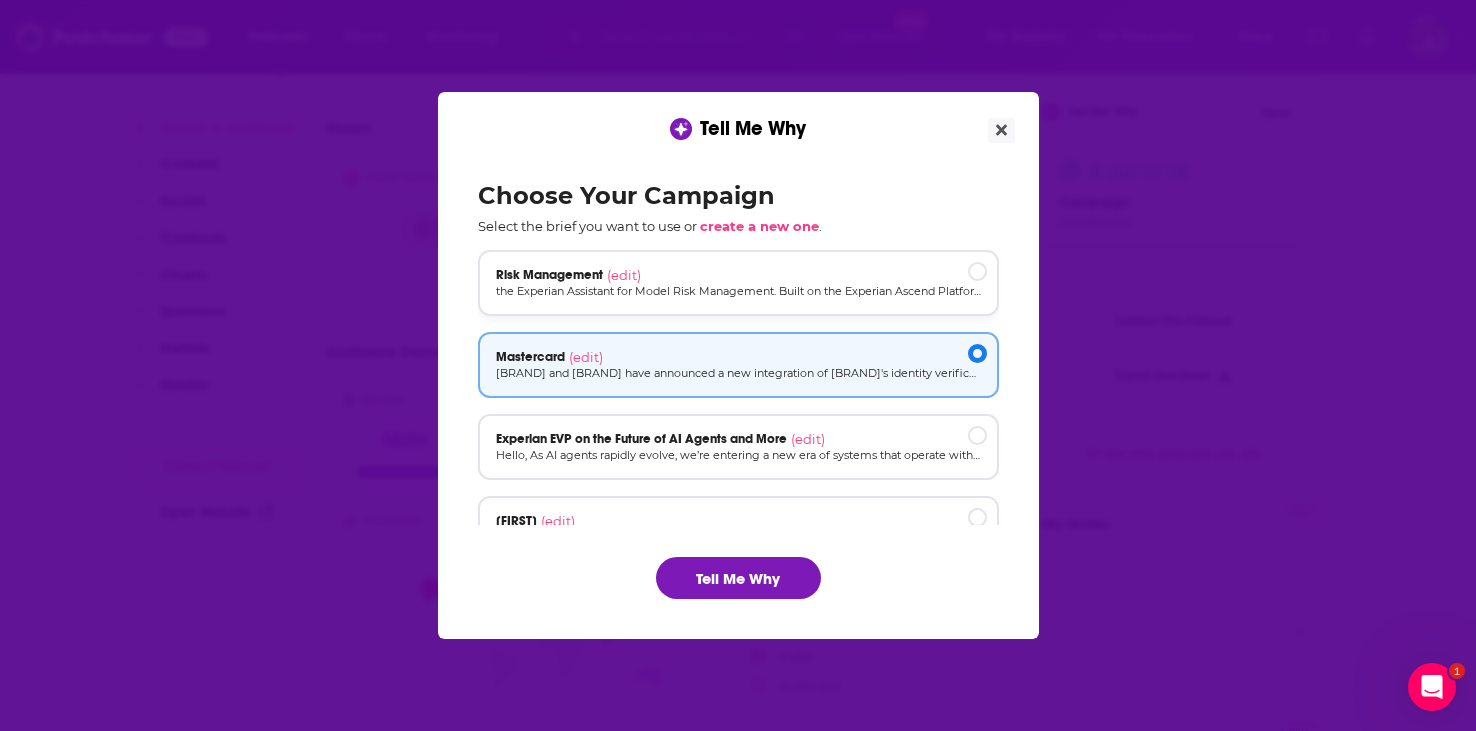 click on "the Experian Assistant for Model Risk Management.
Built on the Experian Ascend PlatformTM and powered by ValidMind, this first-of-its-kind solution streamlines the full model governance lifecycle—from documentation and validation to auditability and internal workflow approvals.
As AI adoption grows, so do regulatory pressures. According to Experian’s latest research, 95% of financial institutions are facing a growing volume of model compliance requirements, and 67% say meeting model documentation requirements remains a challenge. Experian Assistant for Model Risk Management helps institutions adapt quickly, reduce risk, and ensure compliance with global frameworks like SR 11-7 (U.S.) and SS1/23 (U.K.).
Key advantages:
Accelerates model validation and internal approval processes
Improves transparency and audit-readiness
Reduces regulatory and reputational risk
Supports responsible AI adoption with GenAI-enabled tooling" at bounding box center [738, 291] 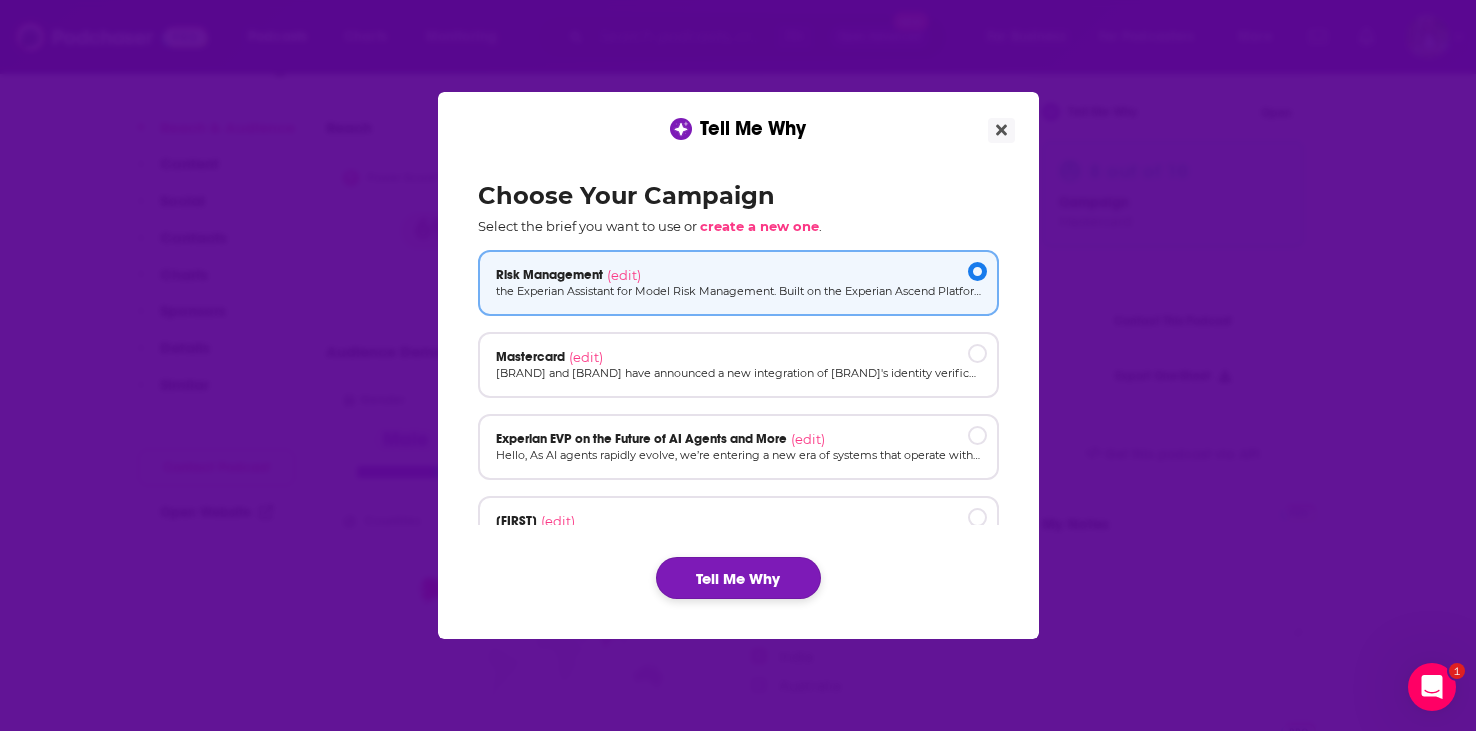 click on "Tell Me Why" 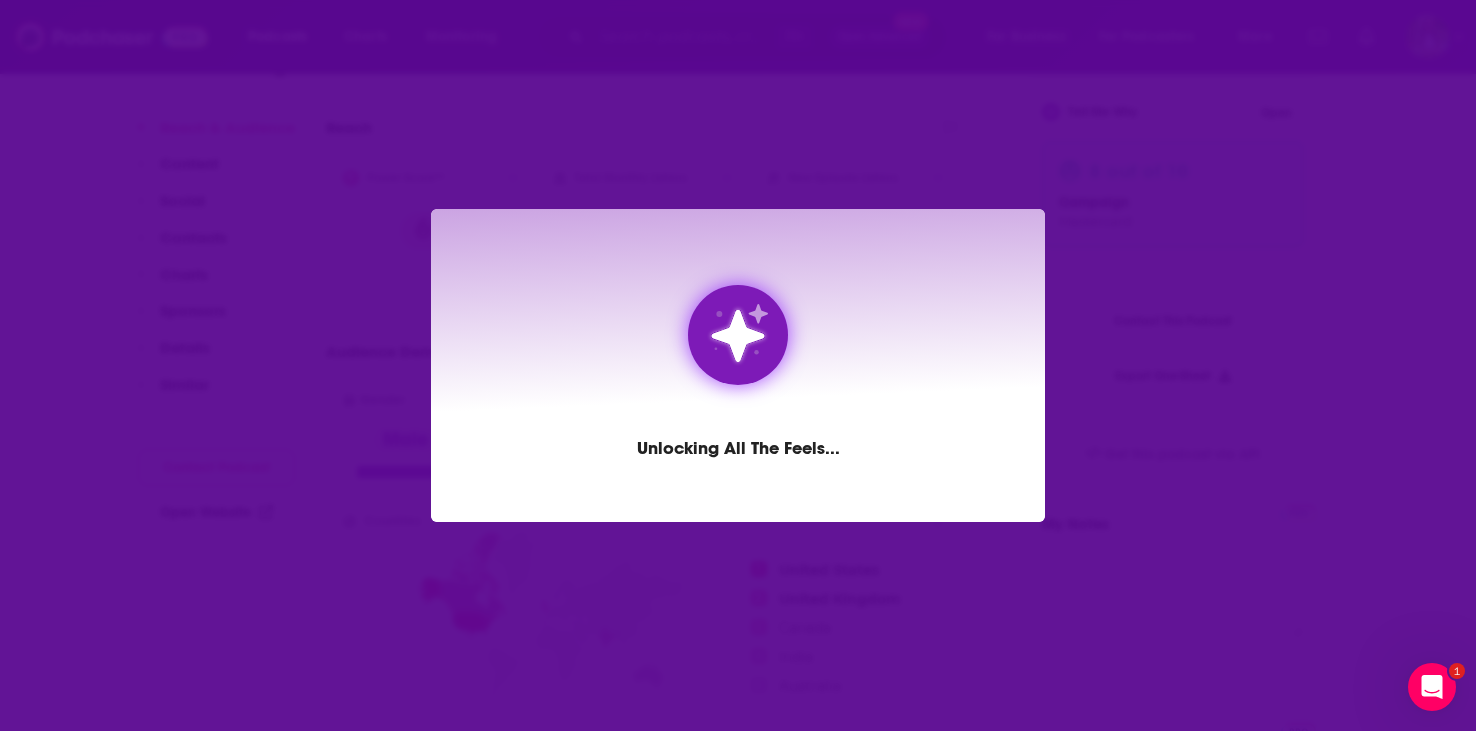 click on "Unlocking All the Feels ..." at bounding box center [738, 365] 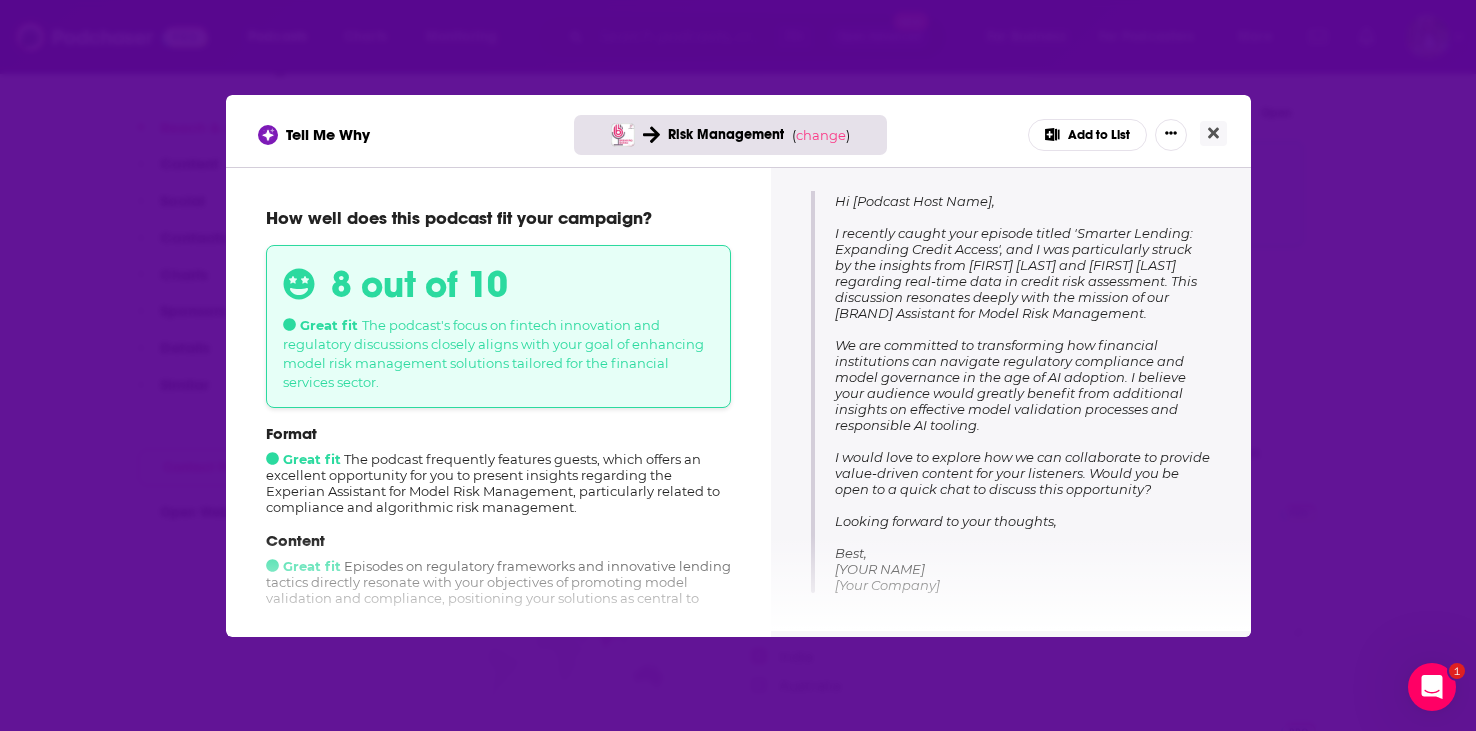 scroll, scrollTop: 315, scrollLeft: 0, axis: vertical 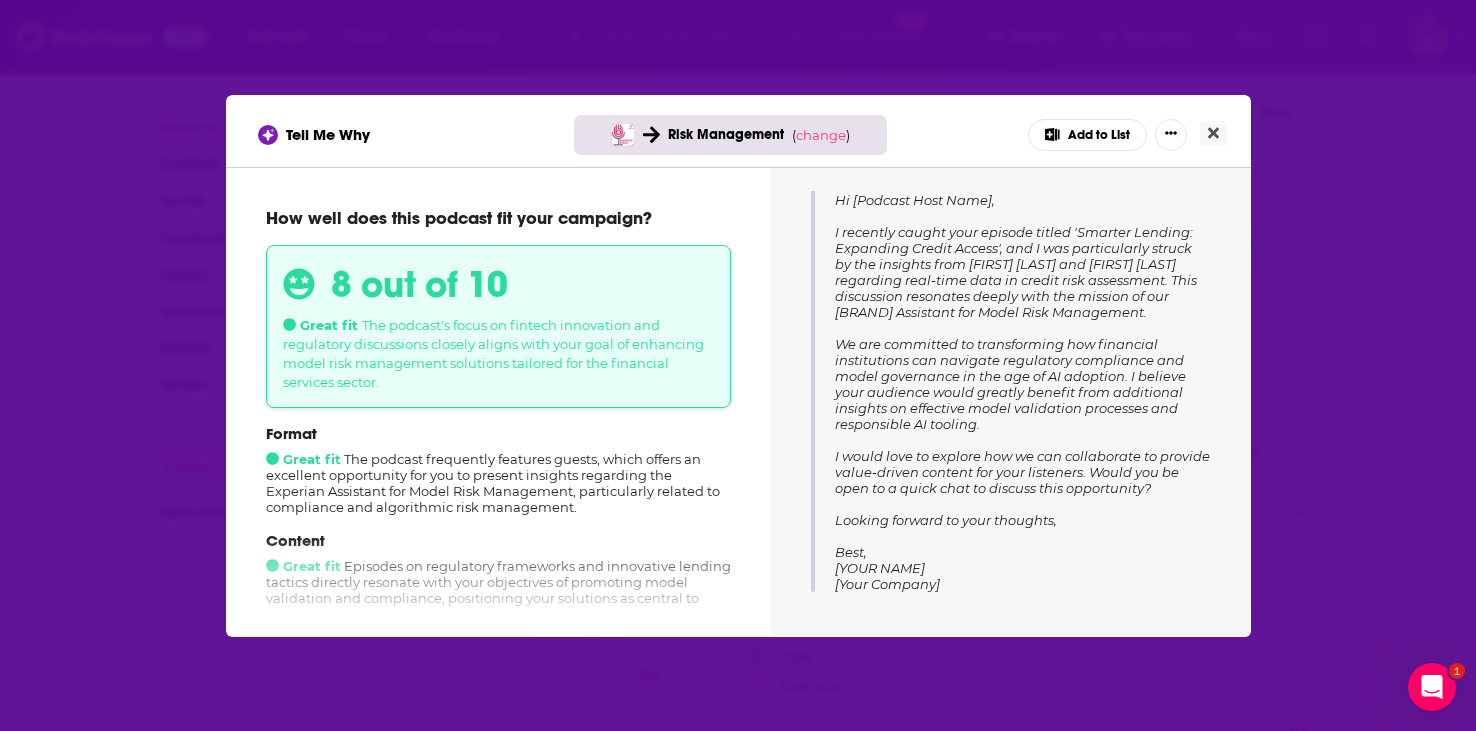 drag, startPoint x: 936, startPoint y: 569, endPoint x: 773, endPoint y: 246, distance: 361.79828 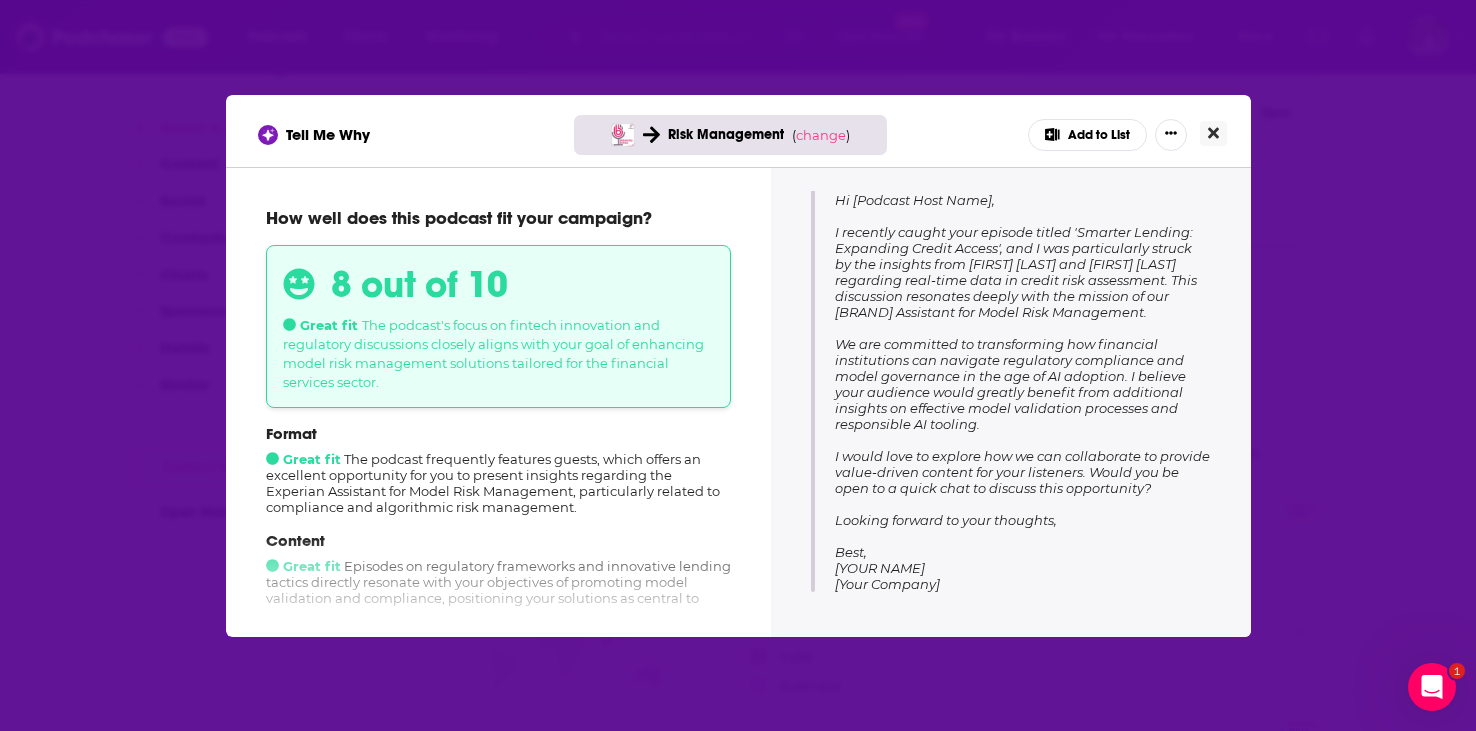 click 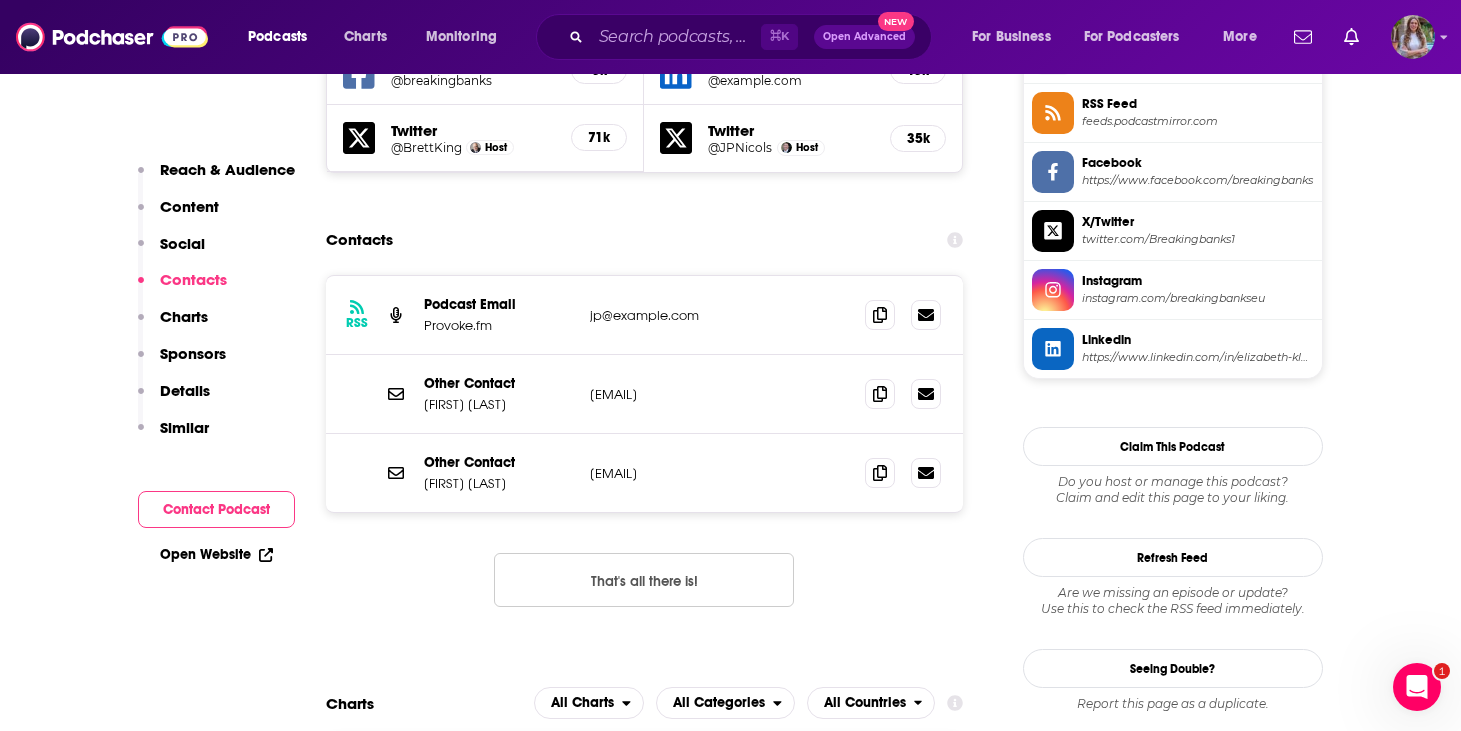 scroll, scrollTop: 1786, scrollLeft: 0, axis: vertical 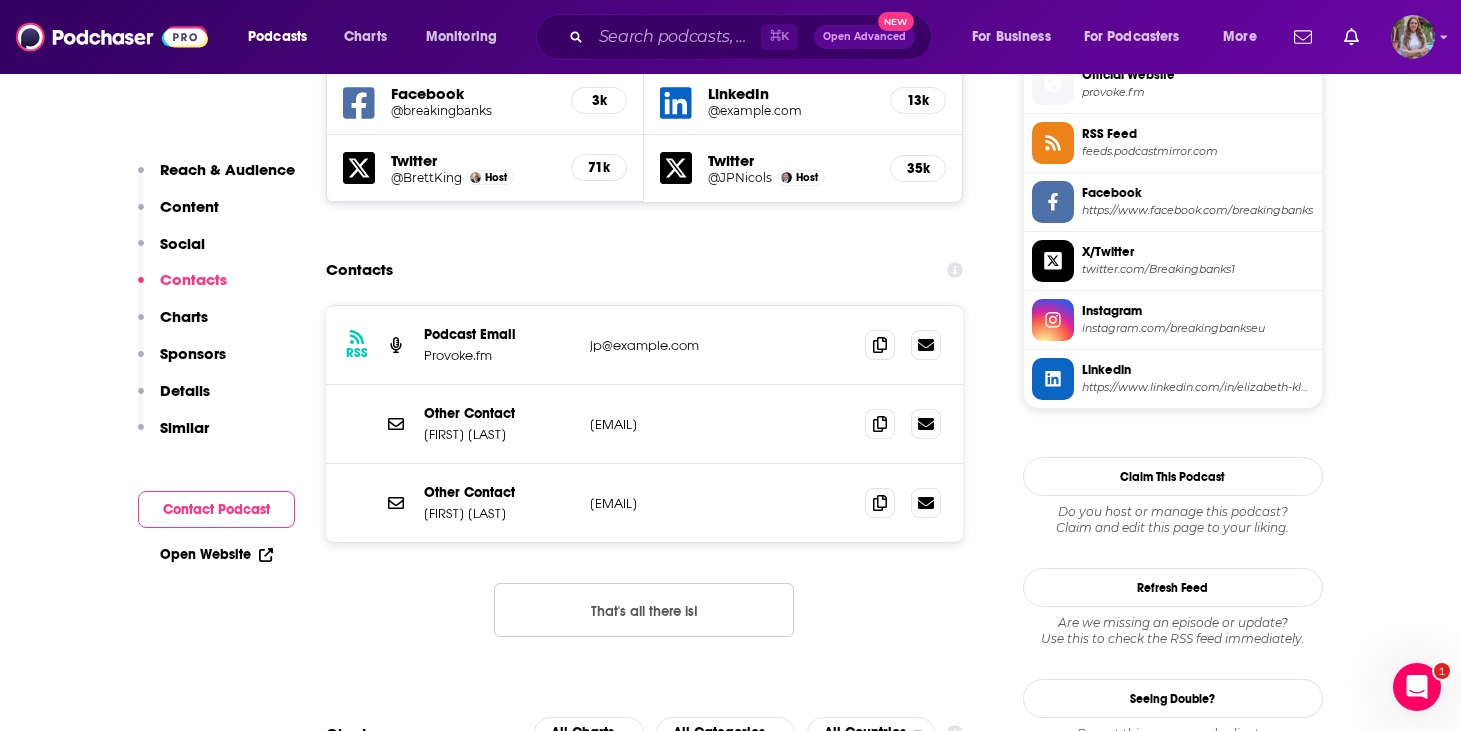 click on "jp@example.com" at bounding box center (720, 345) 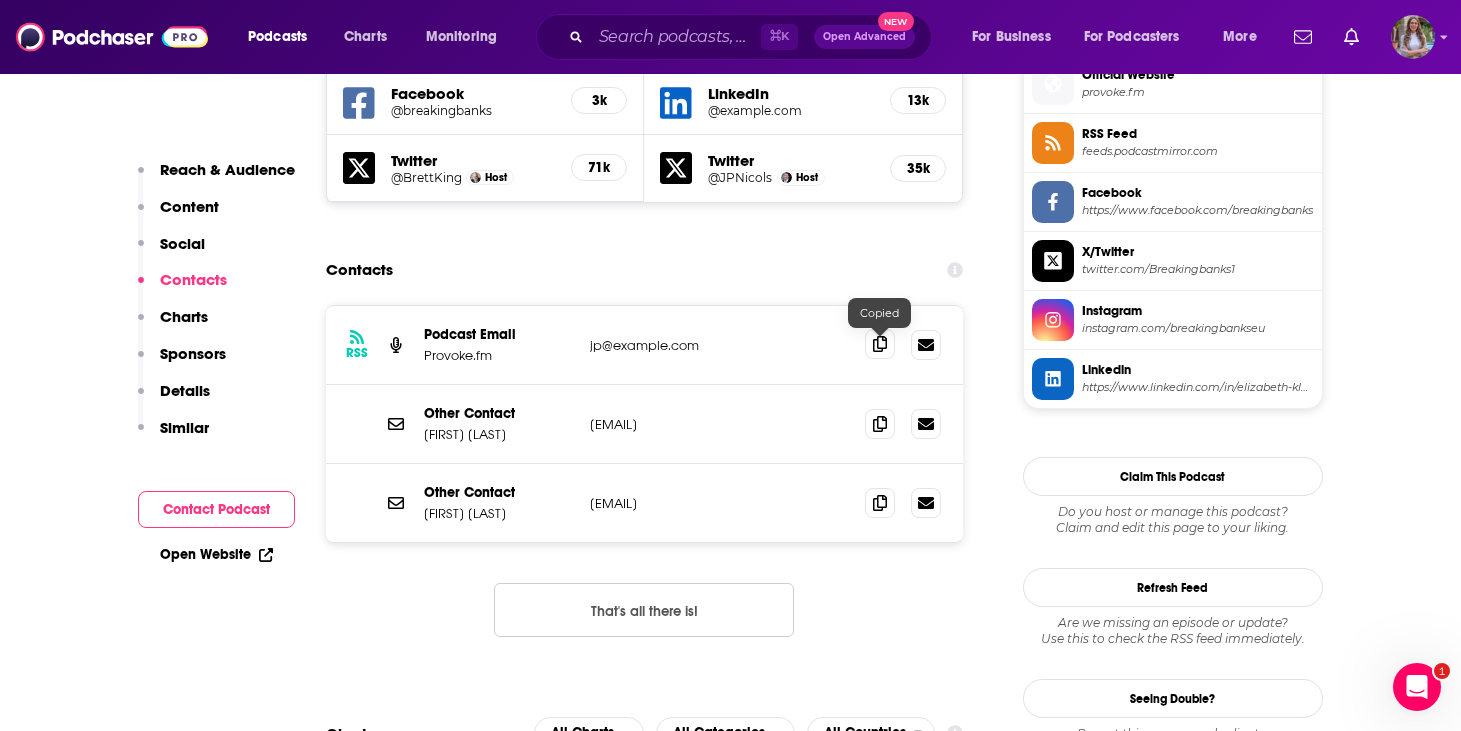 click 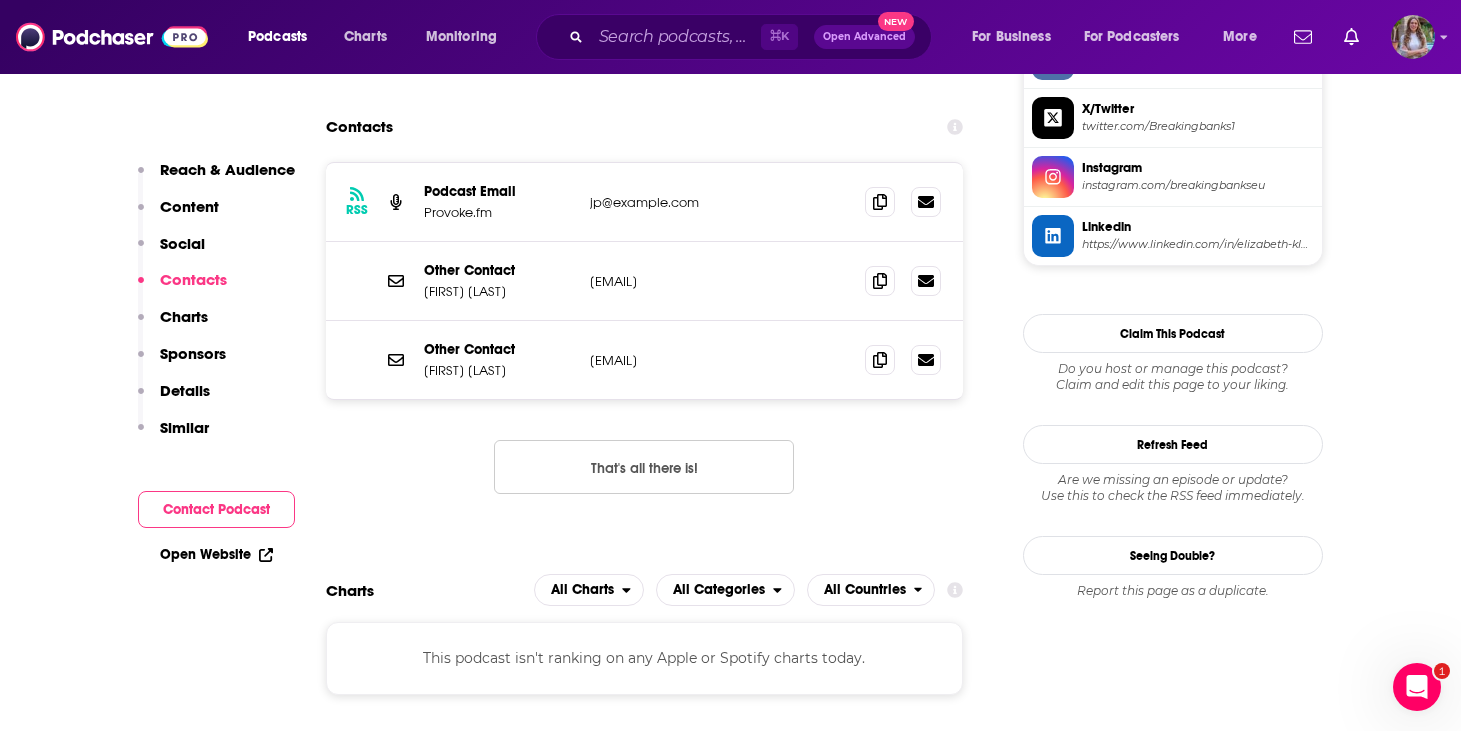 scroll, scrollTop: 1847, scrollLeft: 0, axis: vertical 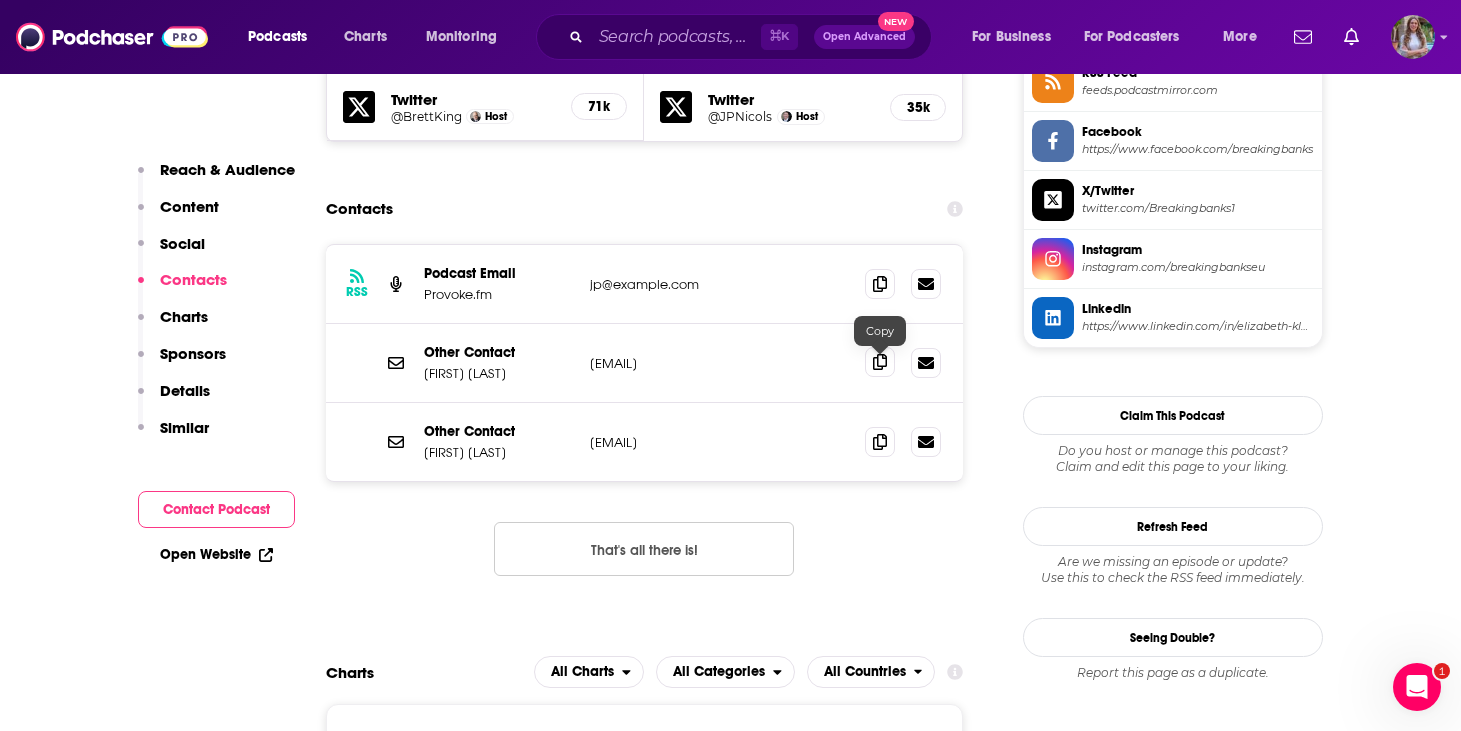 click 